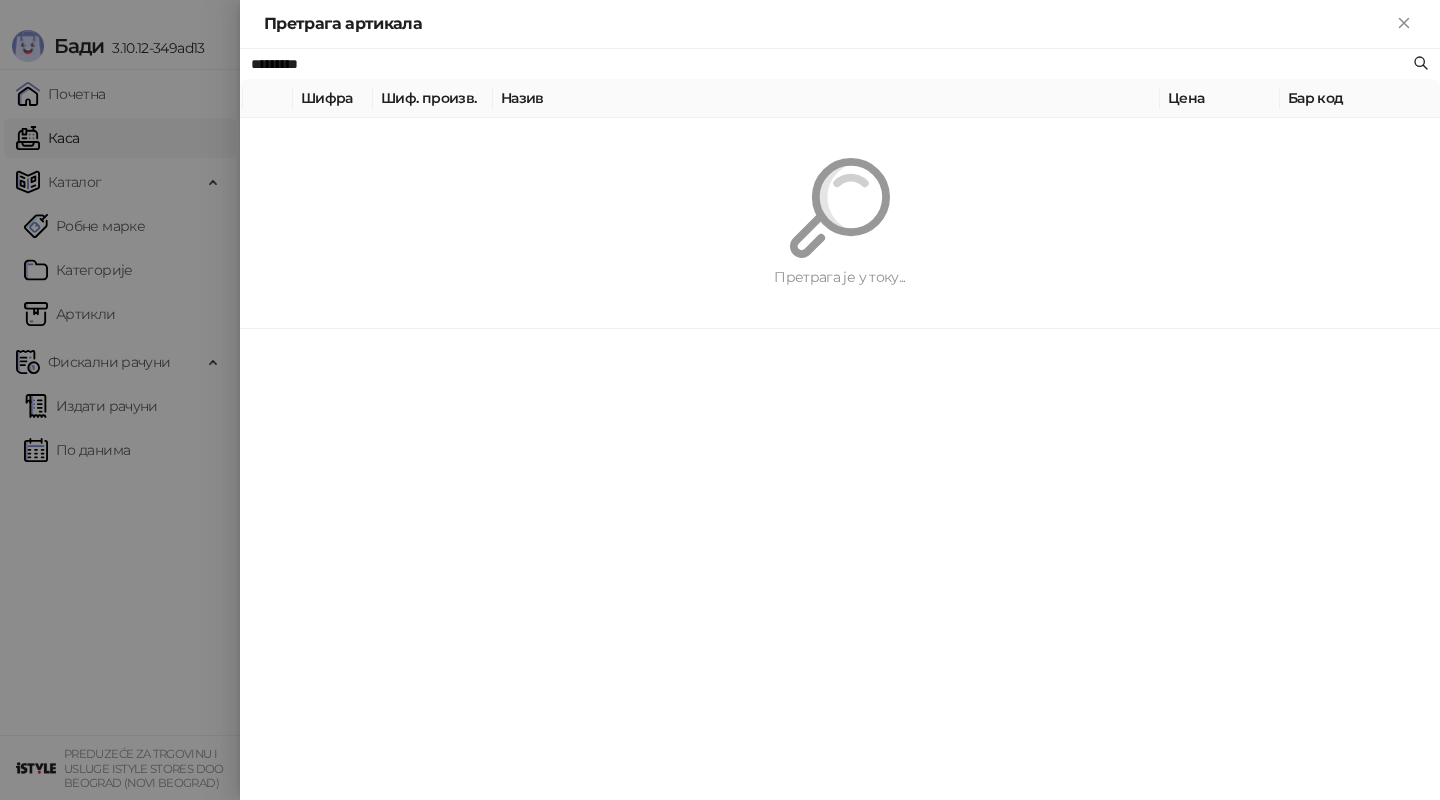 type on "*********" 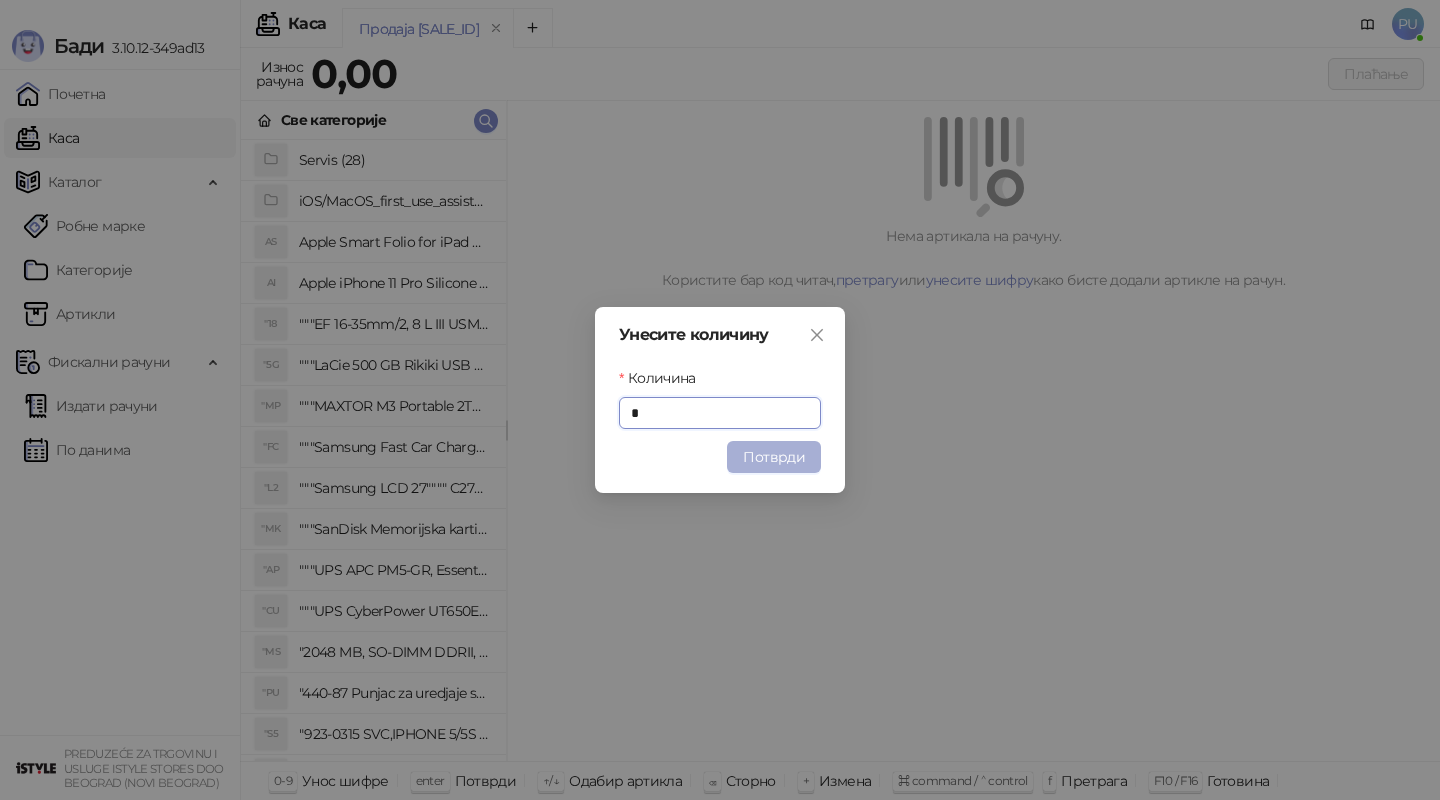 click on "Потврди" at bounding box center (774, 457) 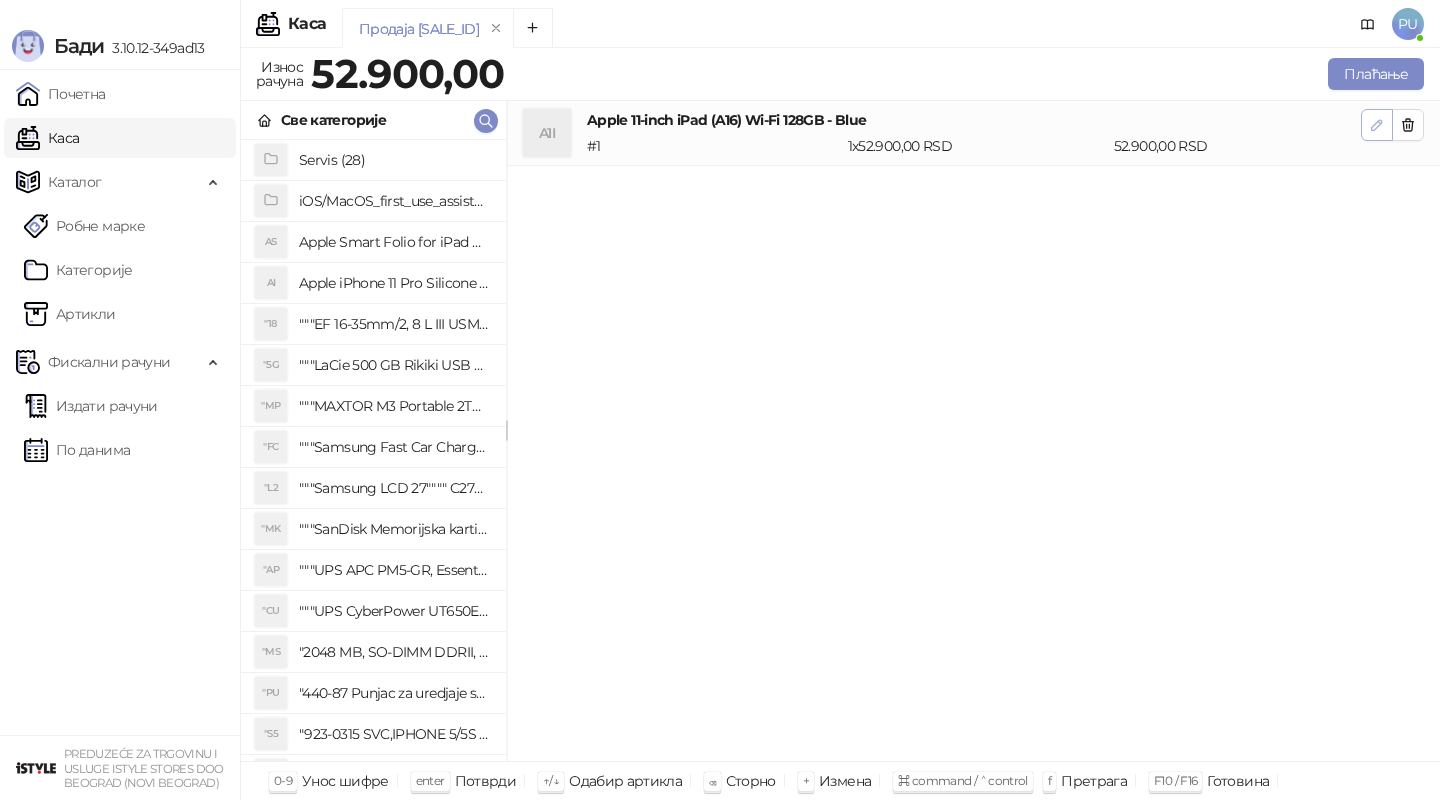 click at bounding box center [1377, 125] 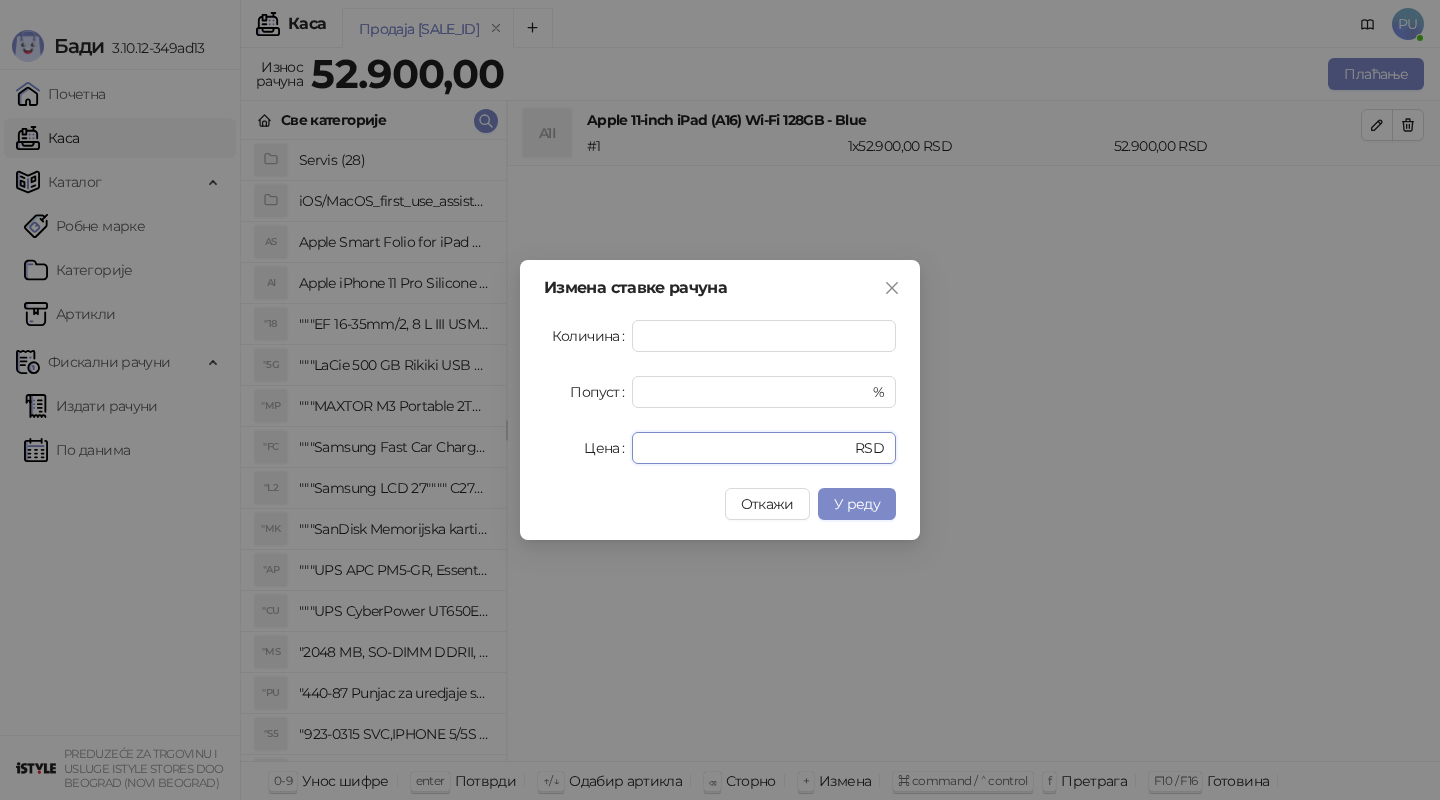 drag, startPoint x: 723, startPoint y: 440, endPoint x: 522, endPoint y: 389, distance: 207.36923 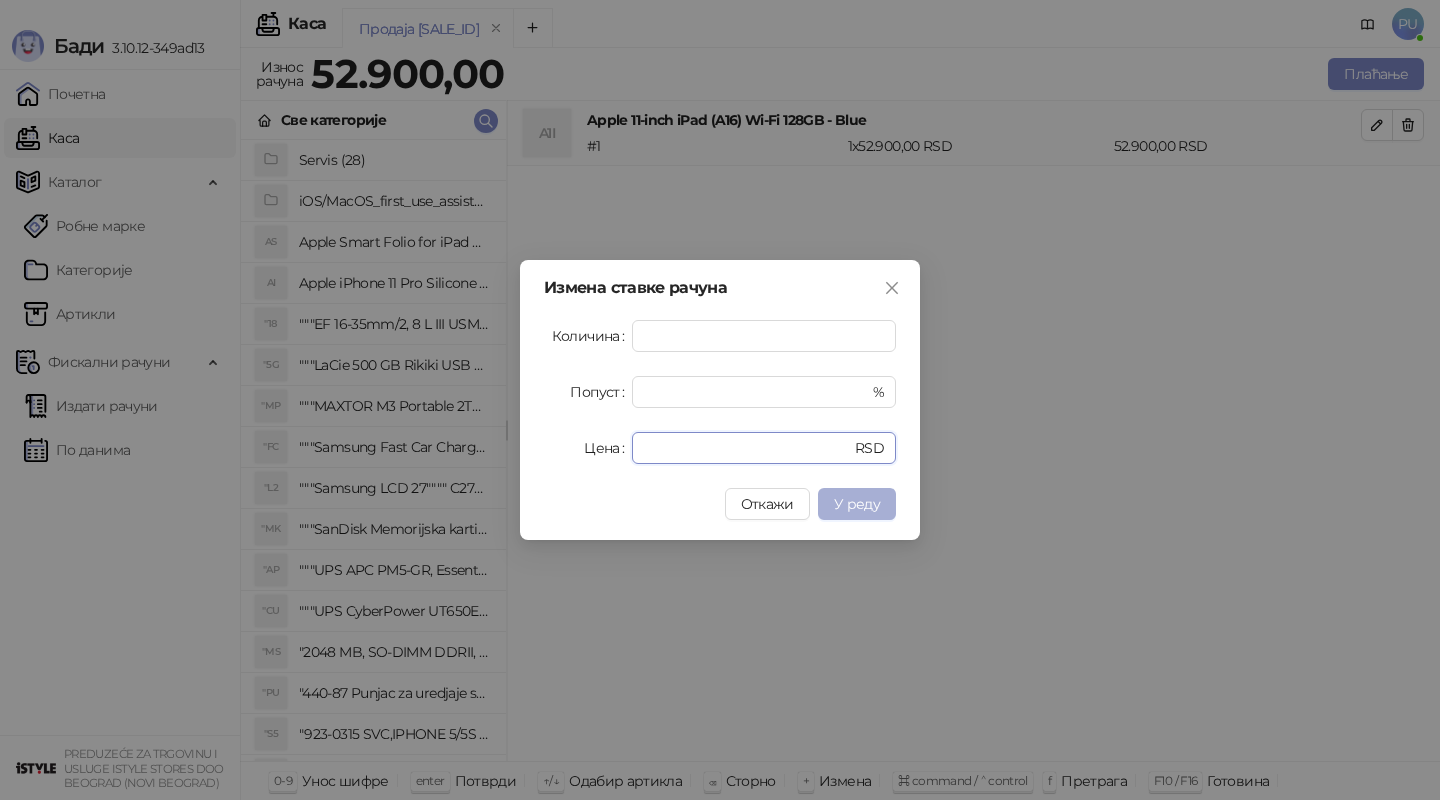 type on "*****" 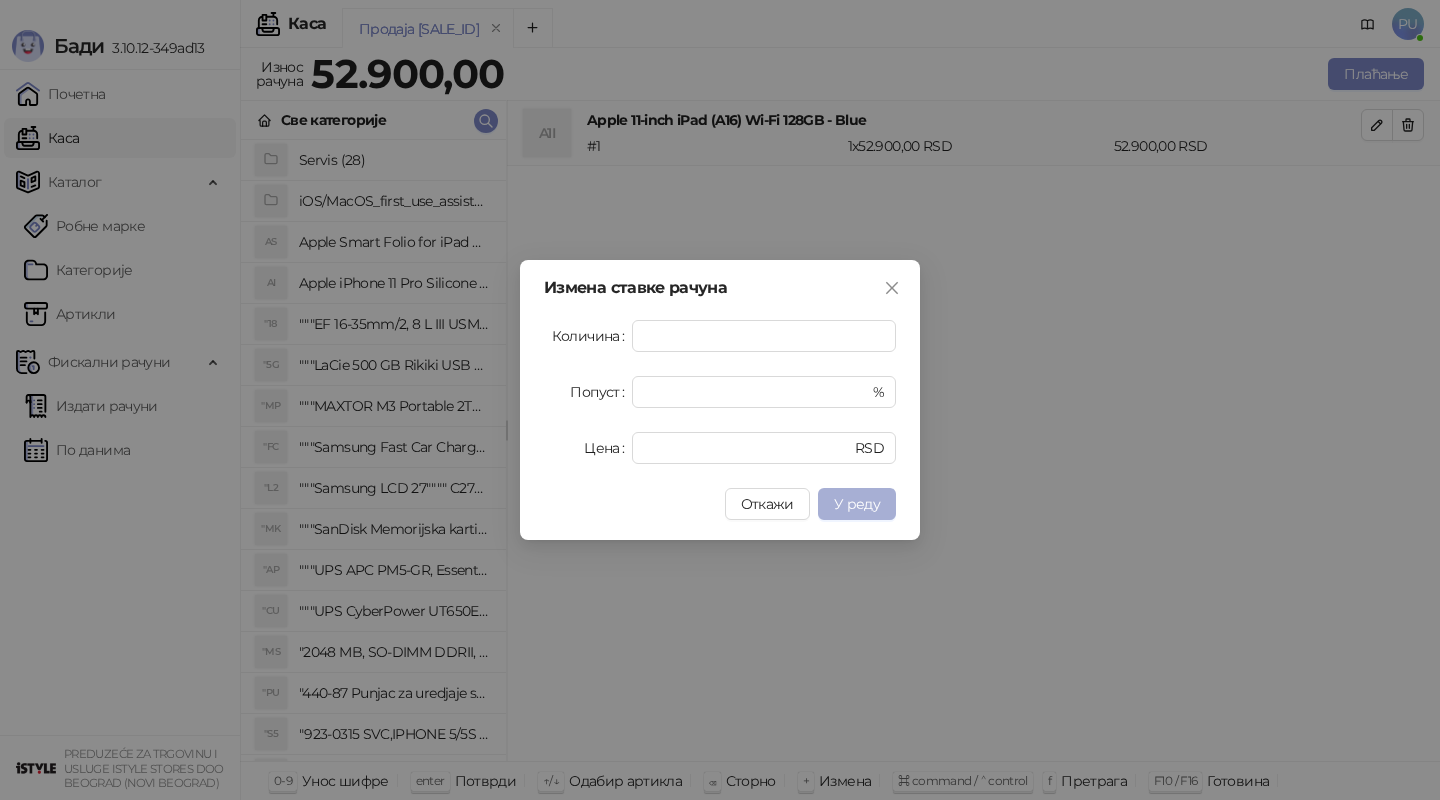 click on "У реду" at bounding box center (857, 504) 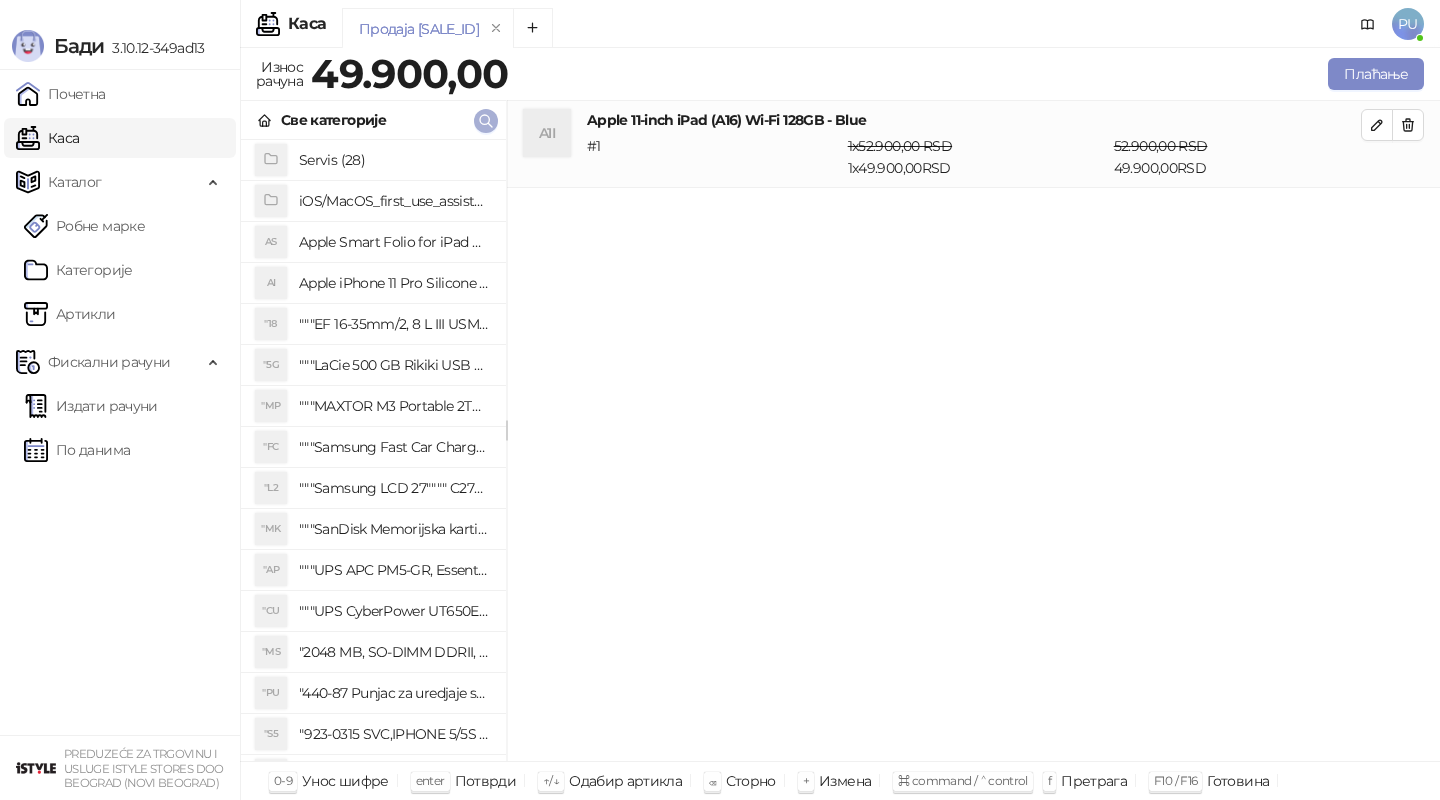 click 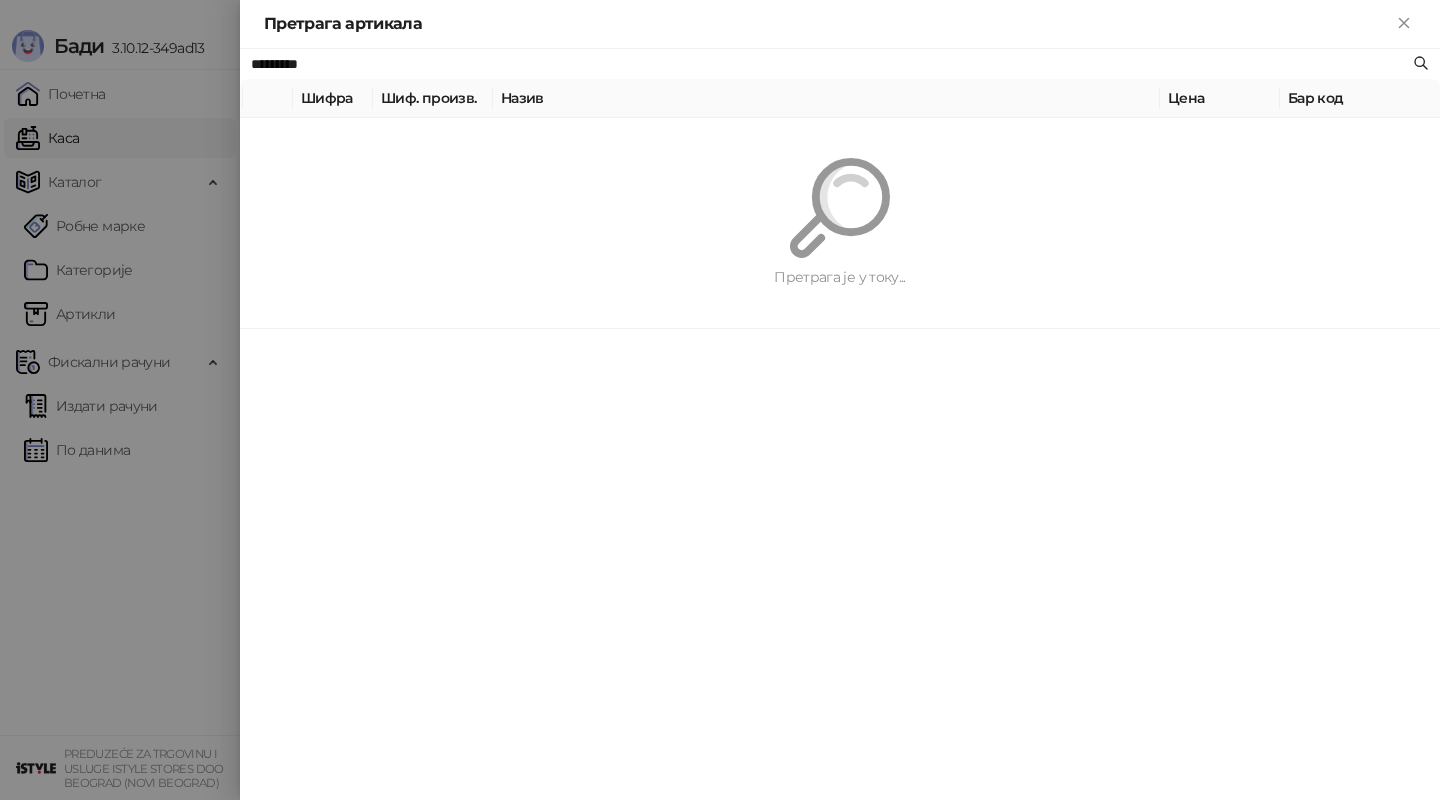 paste on "**********" 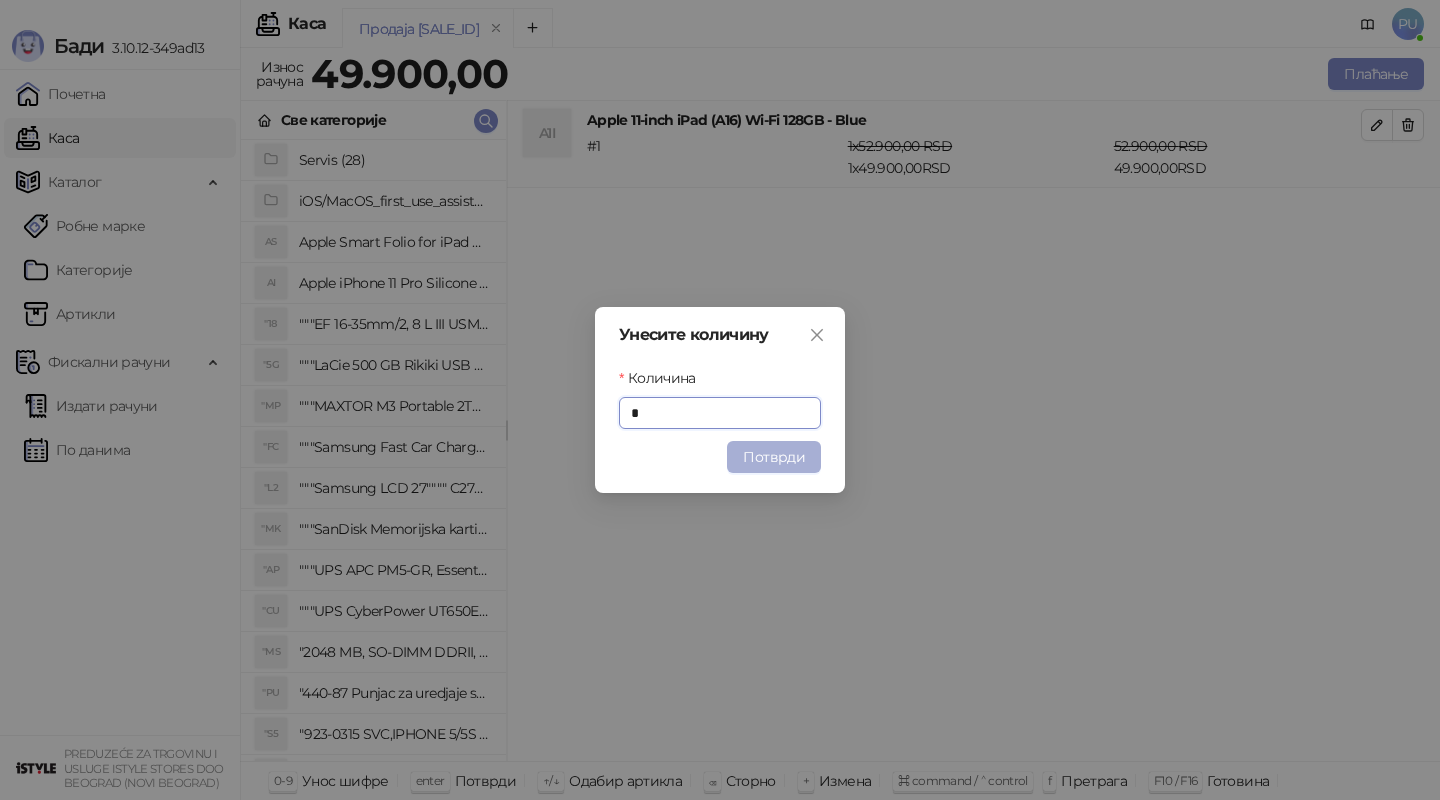 click on "Потврди" at bounding box center [774, 457] 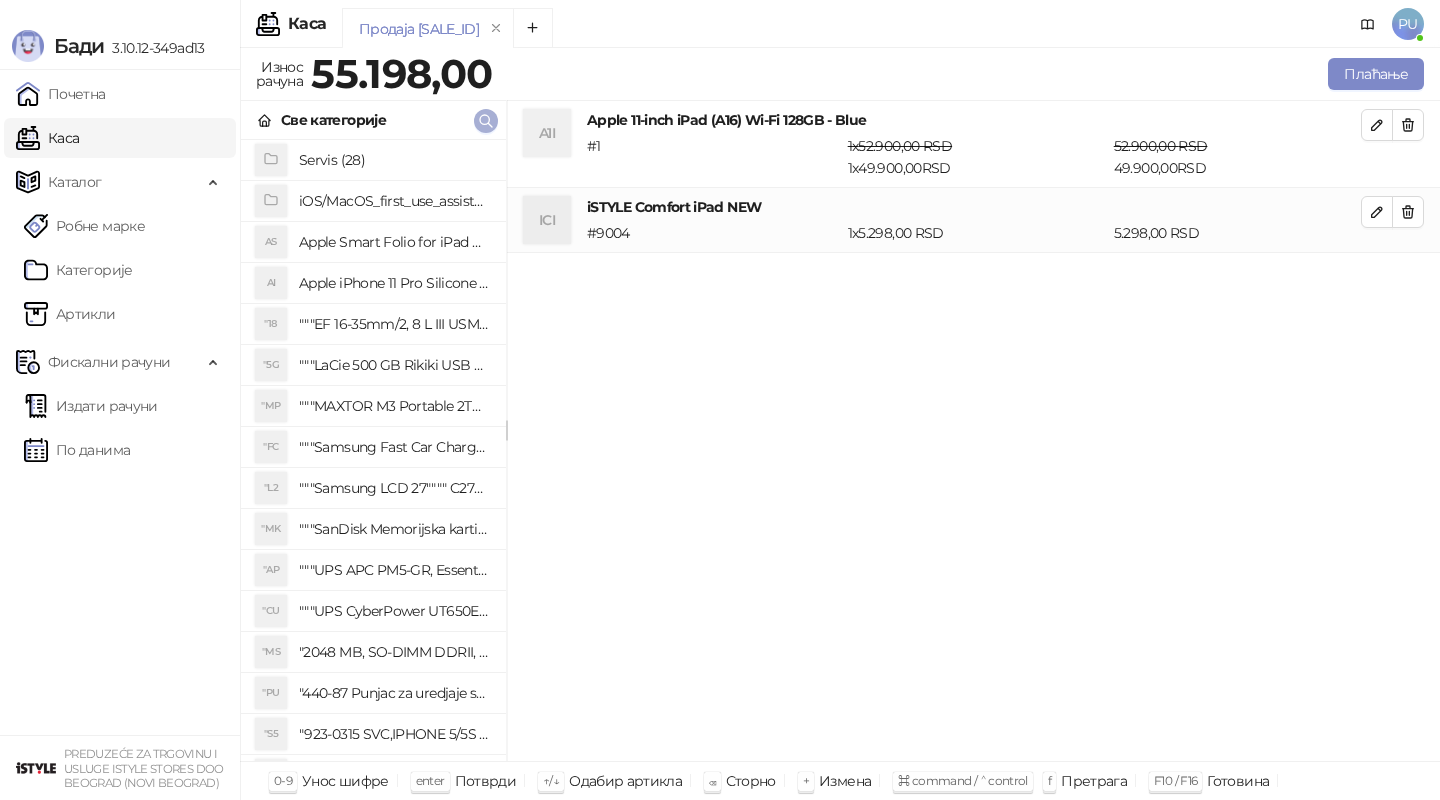 click 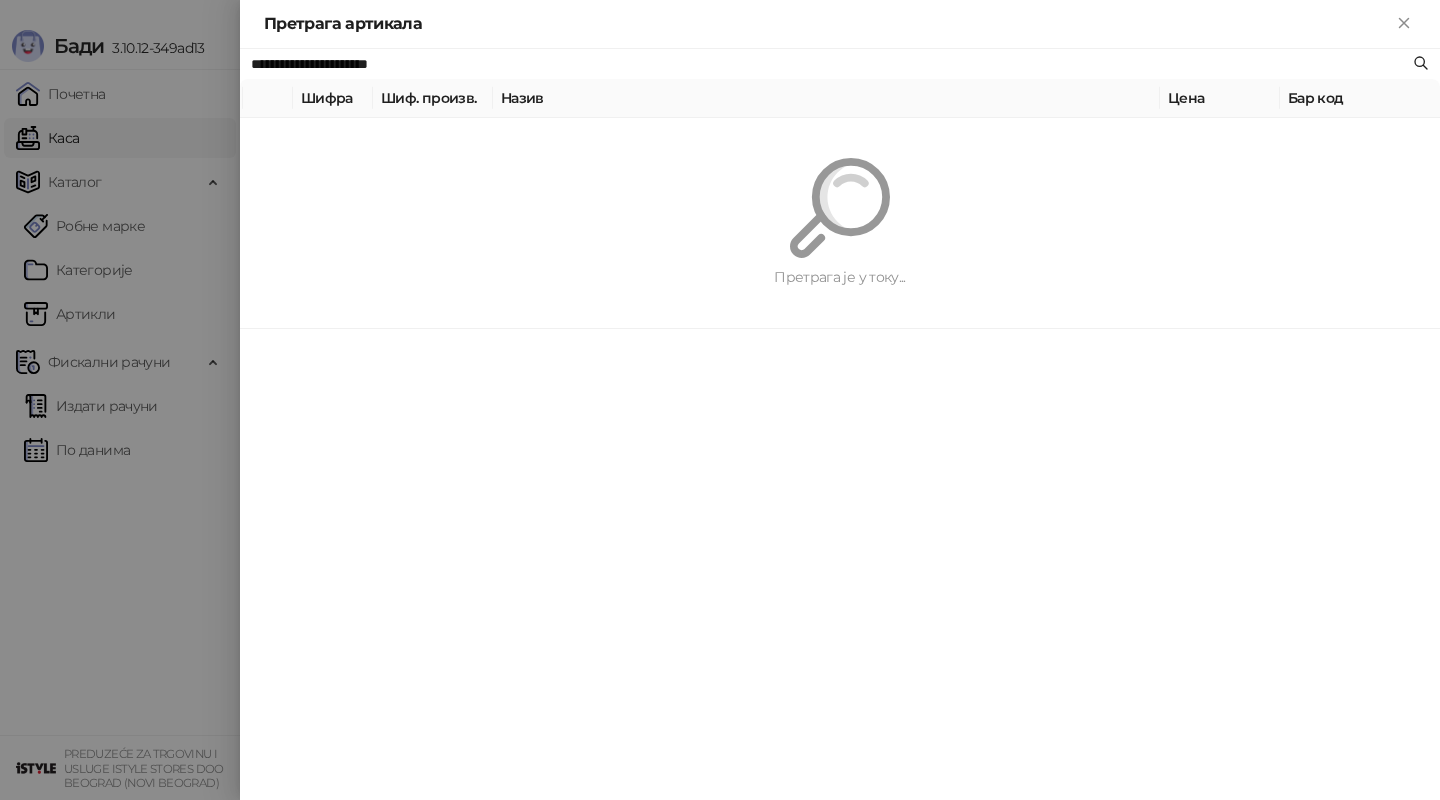 paste 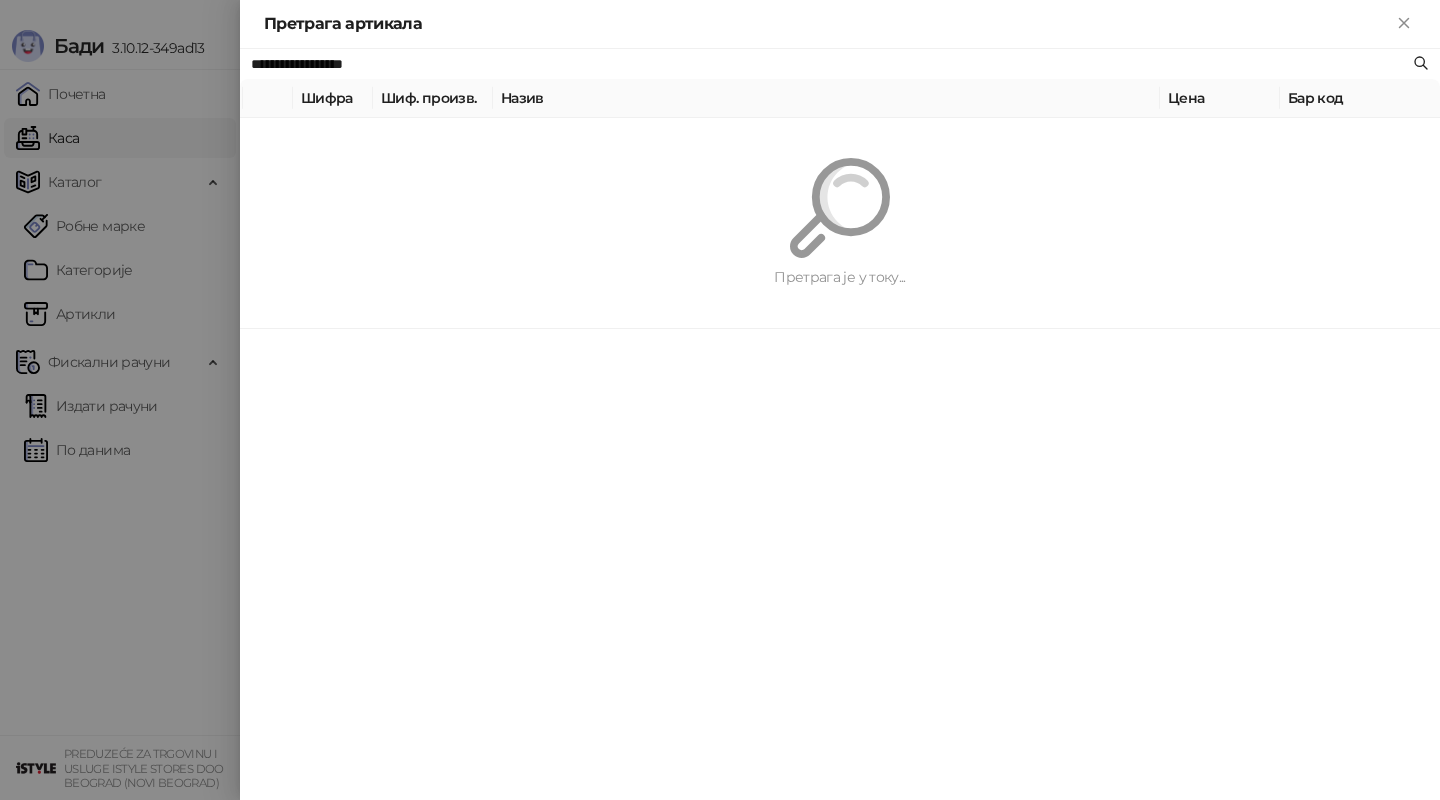type on "**********" 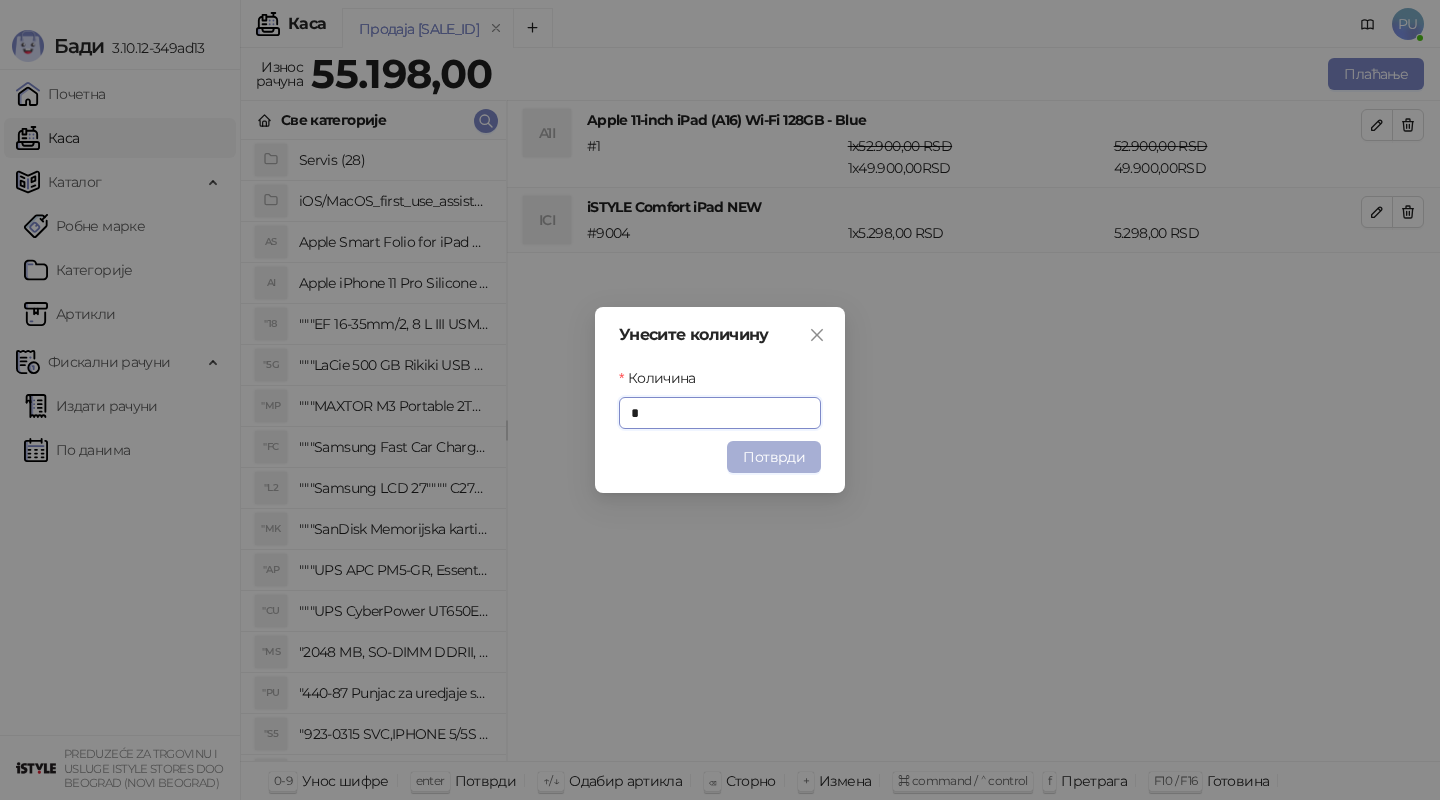 click on "Потврди" at bounding box center [774, 457] 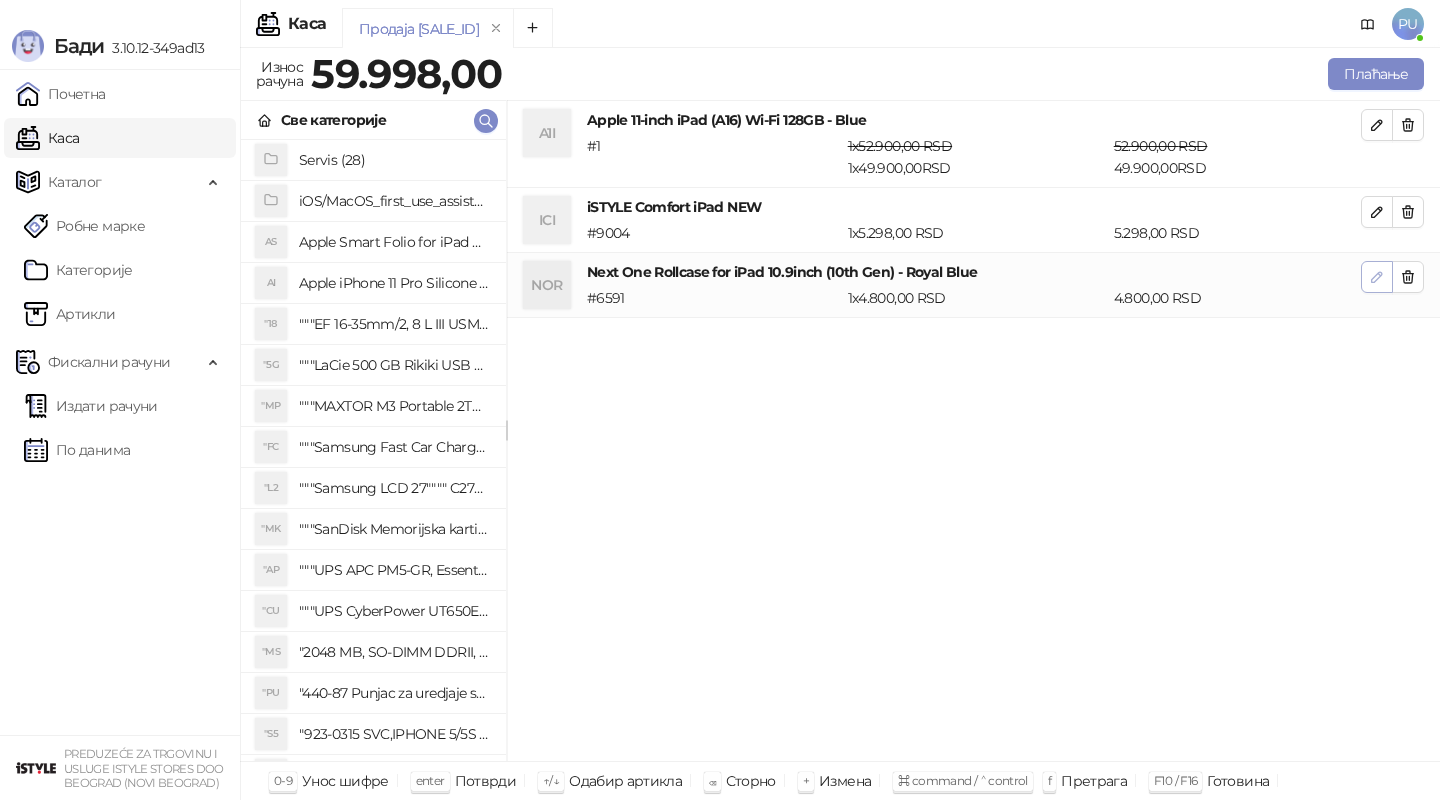 click at bounding box center (1377, 277) 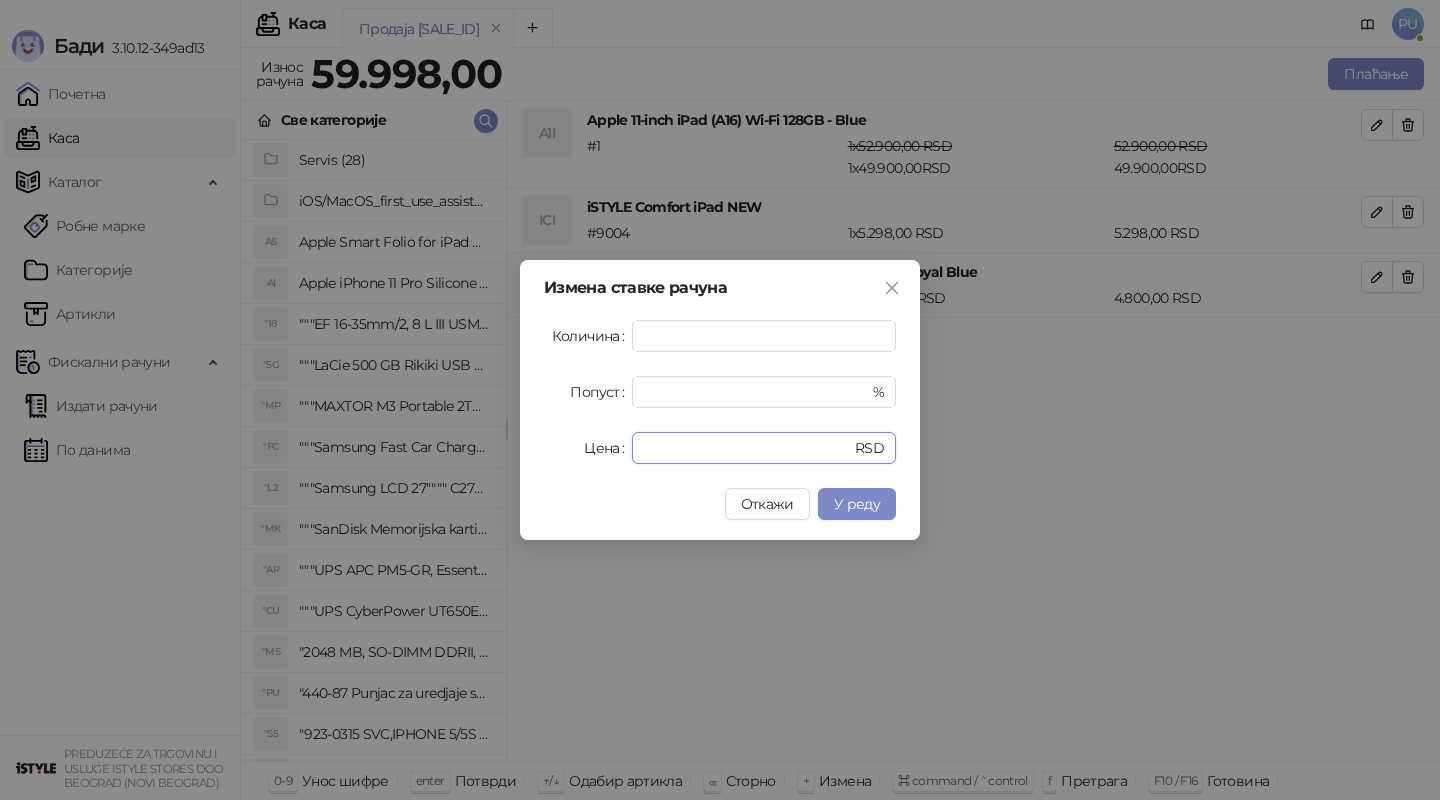 drag, startPoint x: 736, startPoint y: 449, endPoint x: 514, endPoint y: 416, distance: 224.4393 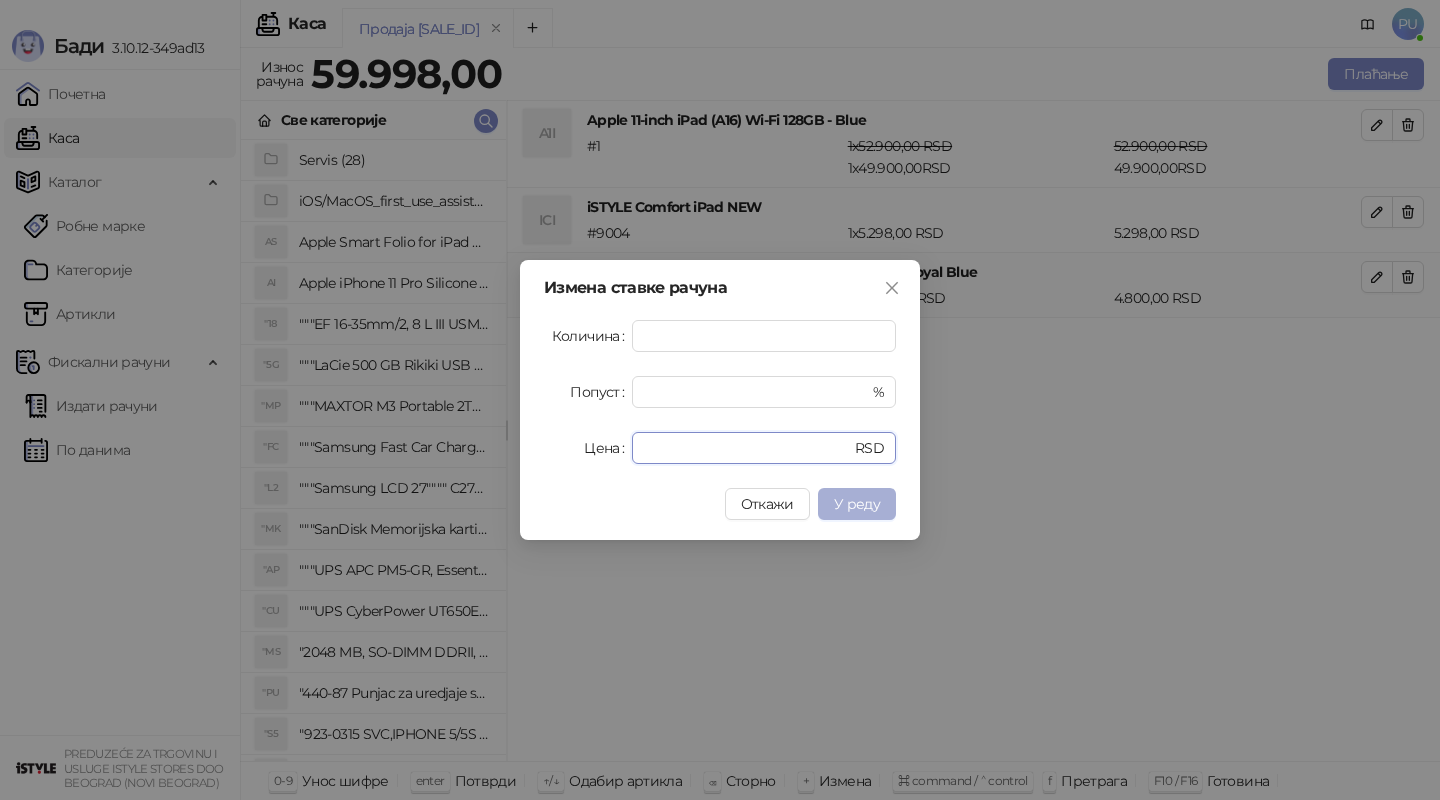 type on "*" 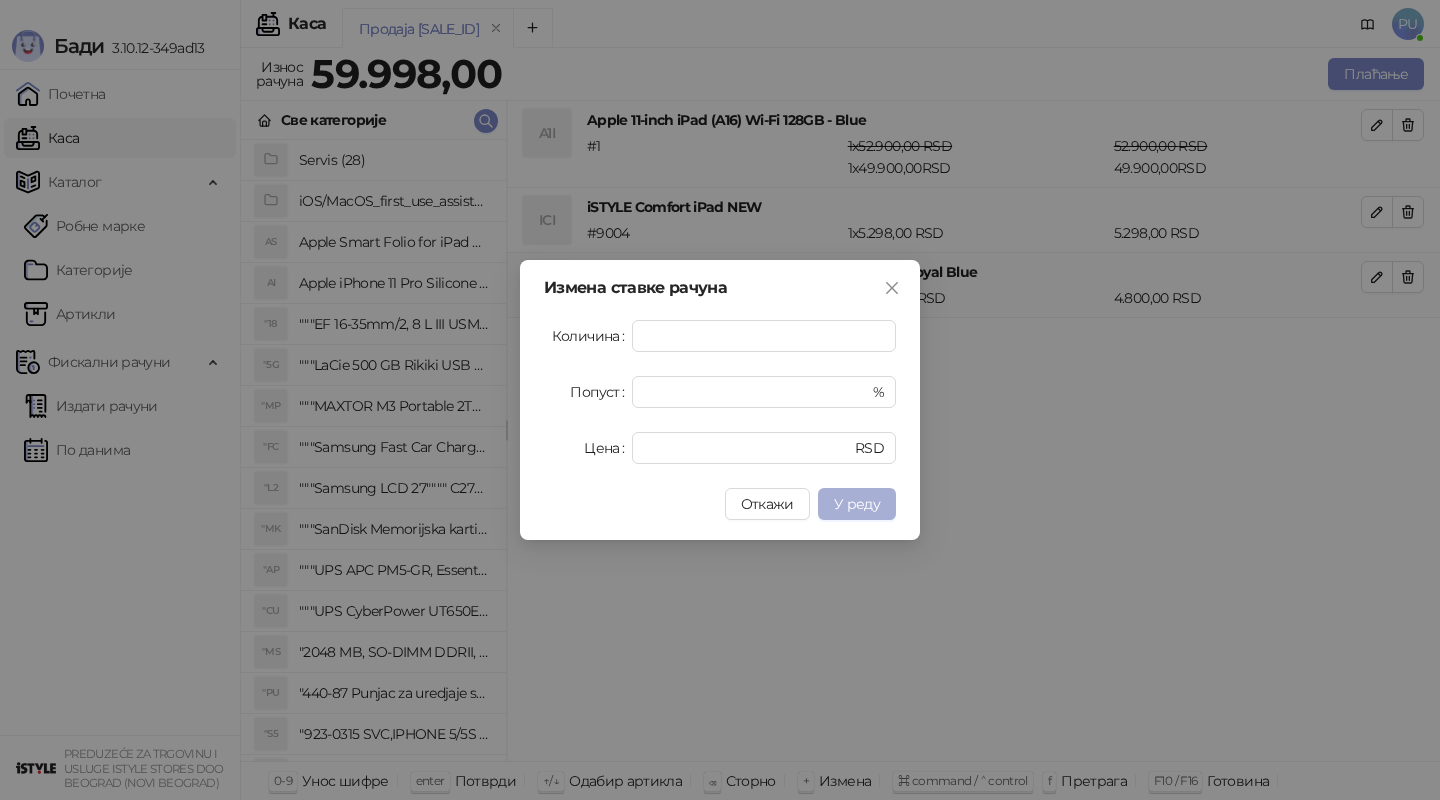 click on "У реду" at bounding box center [857, 504] 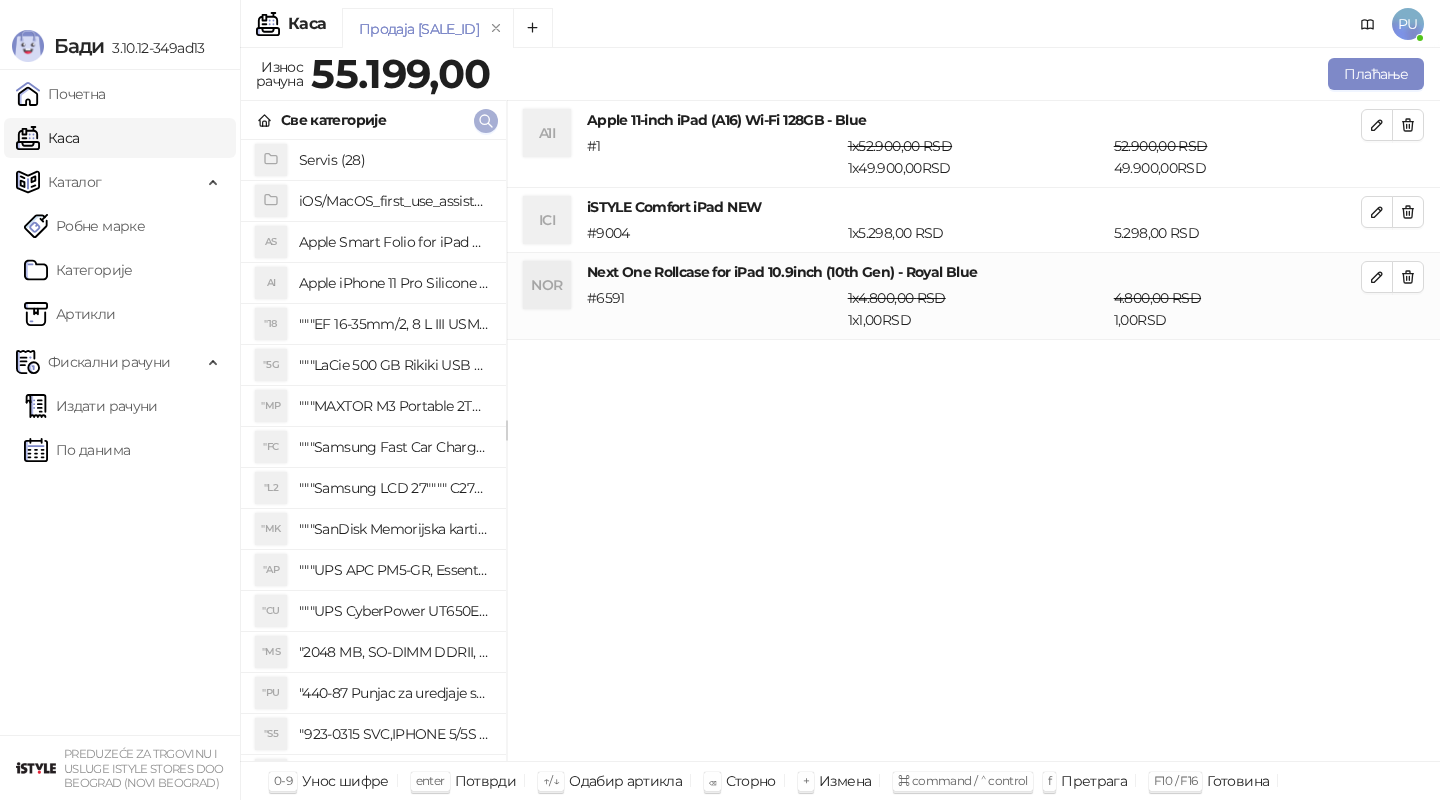 click 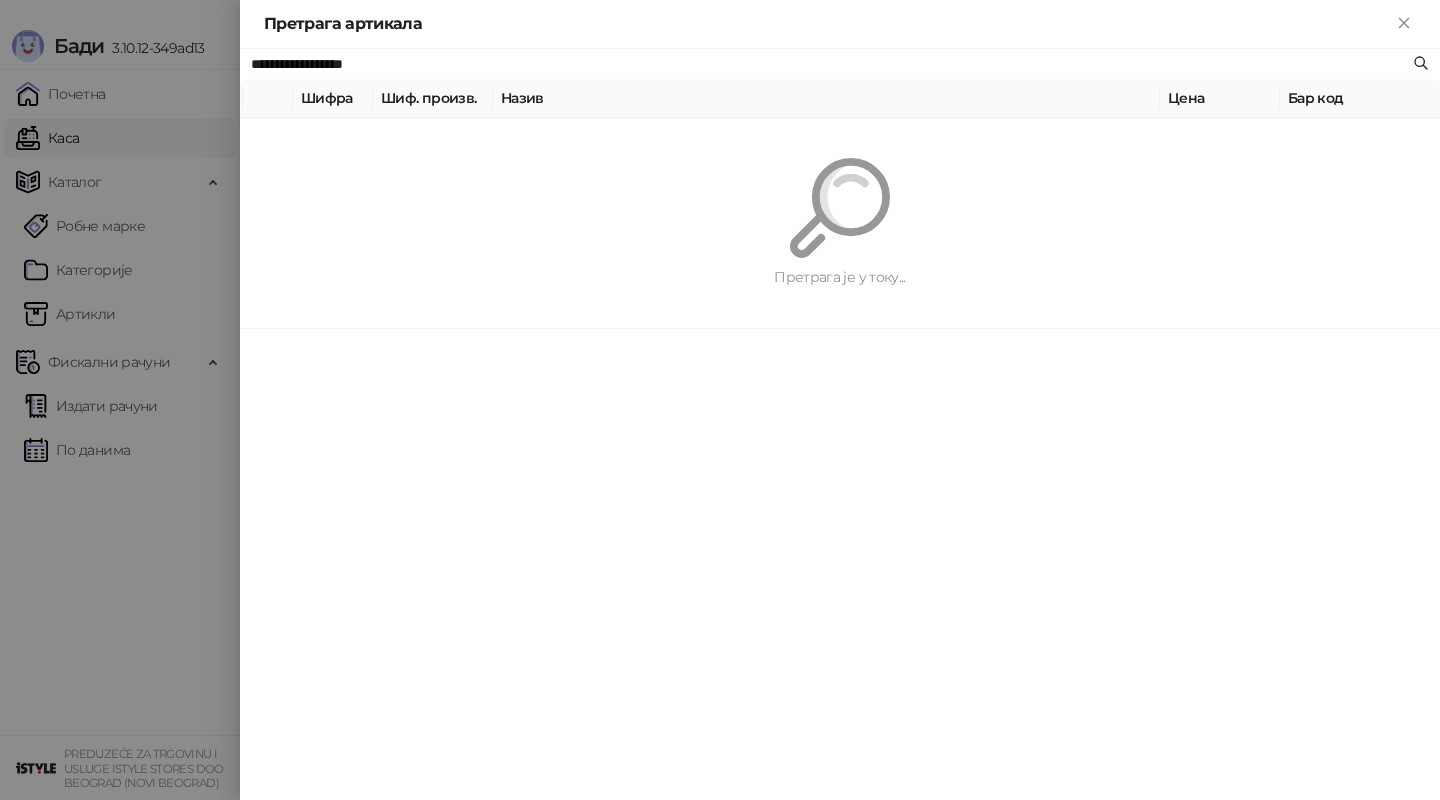 paste on "**" 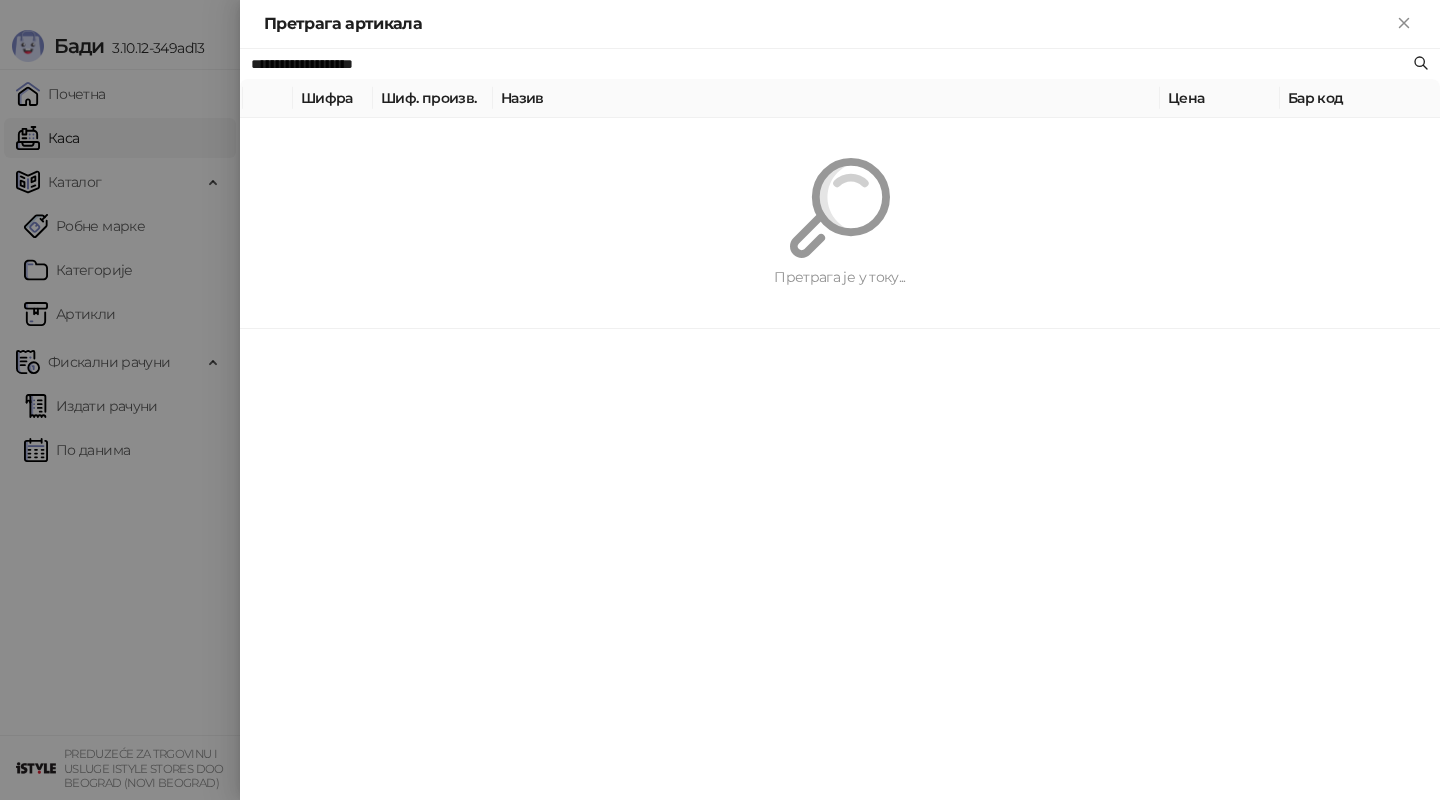 type on "**********" 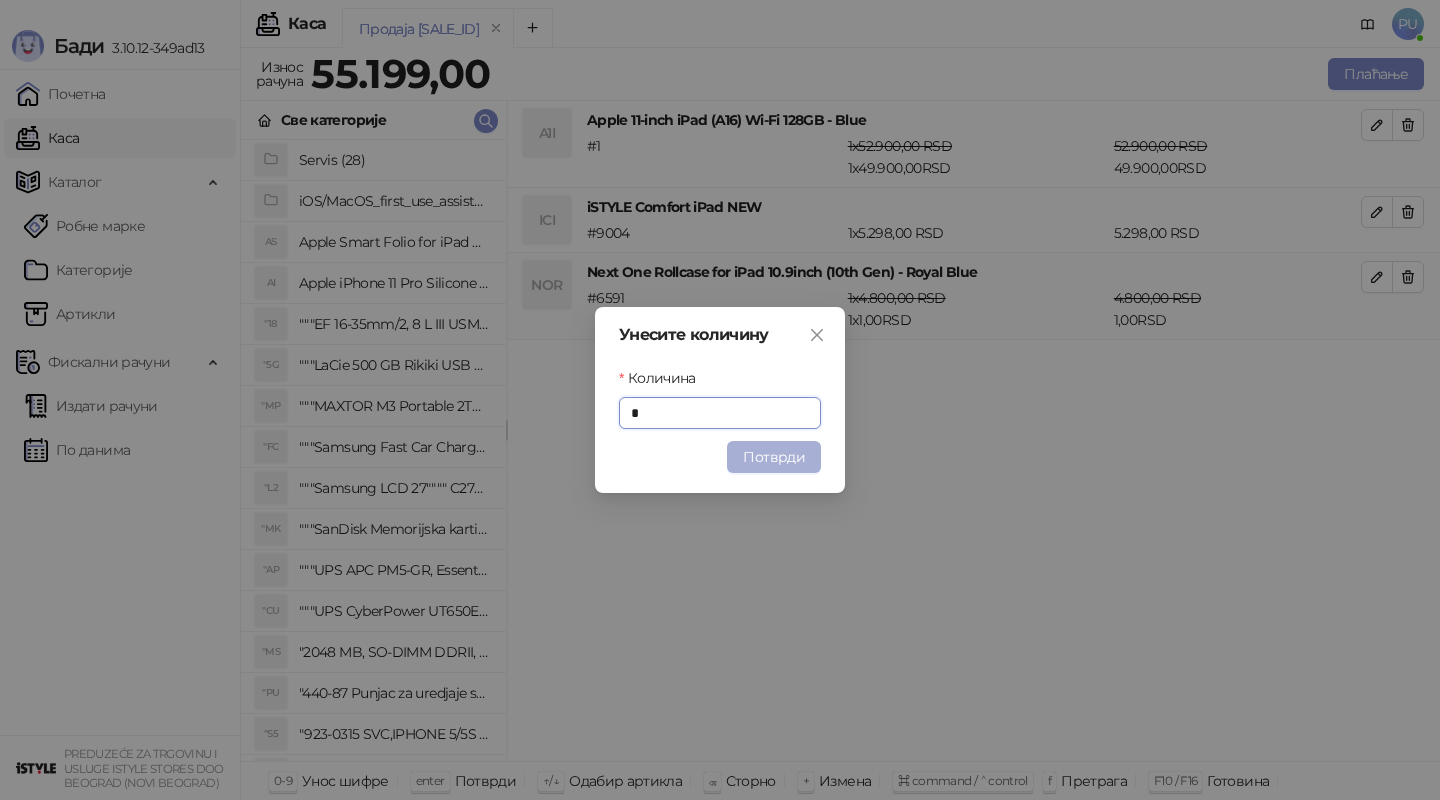 click on "Потврди" at bounding box center [774, 457] 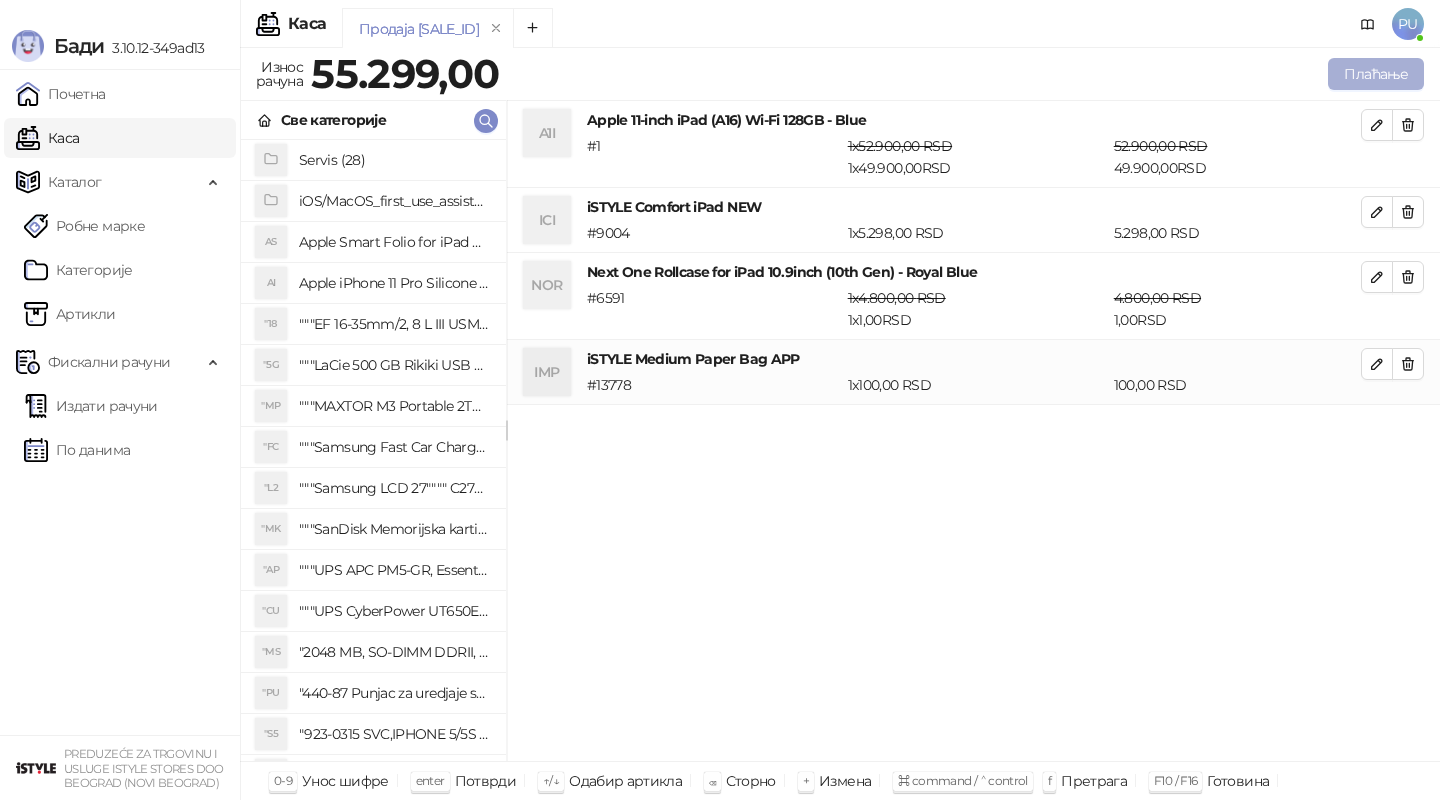 click on "Плаћање" at bounding box center (1376, 74) 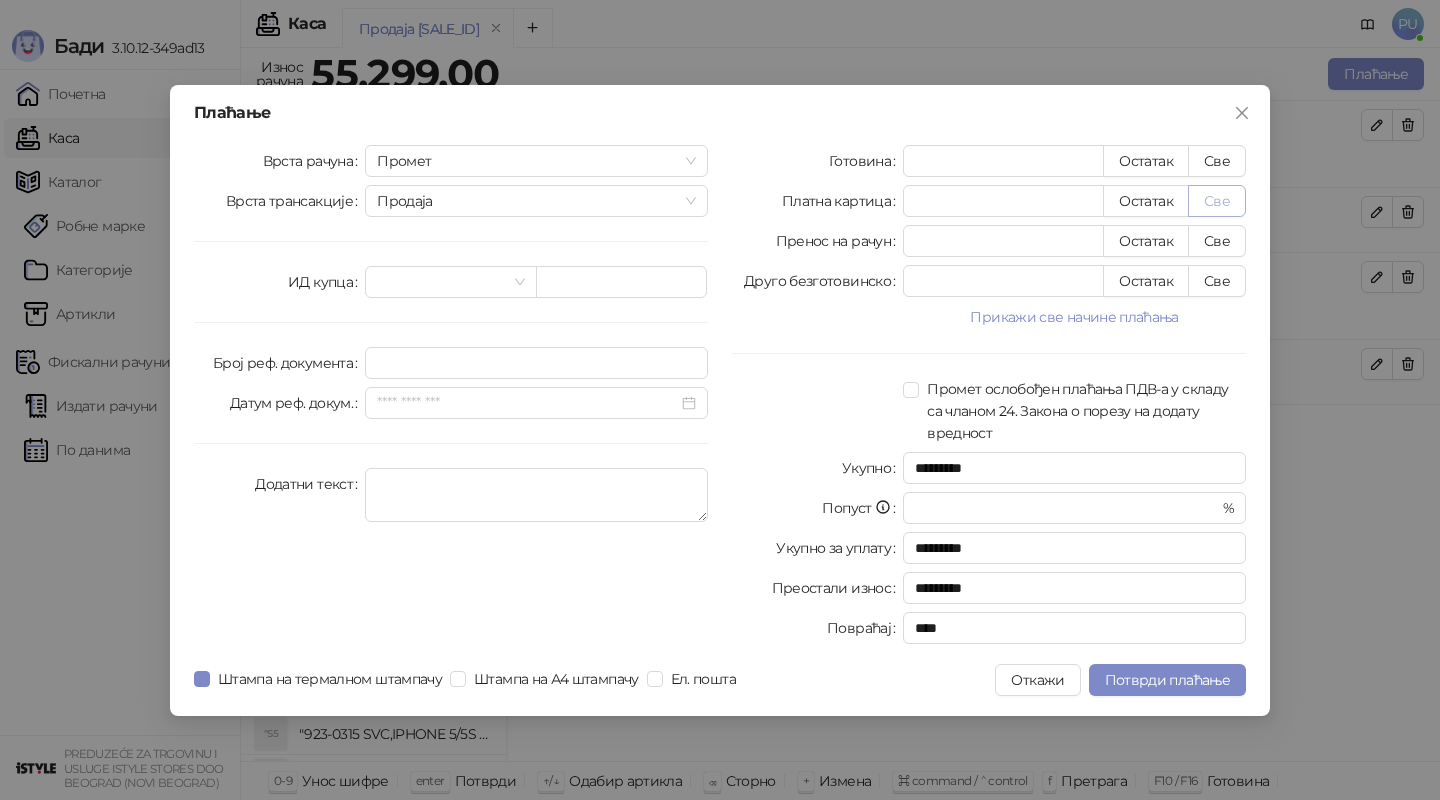 click on "Све" at bounding box center (1217, 201) 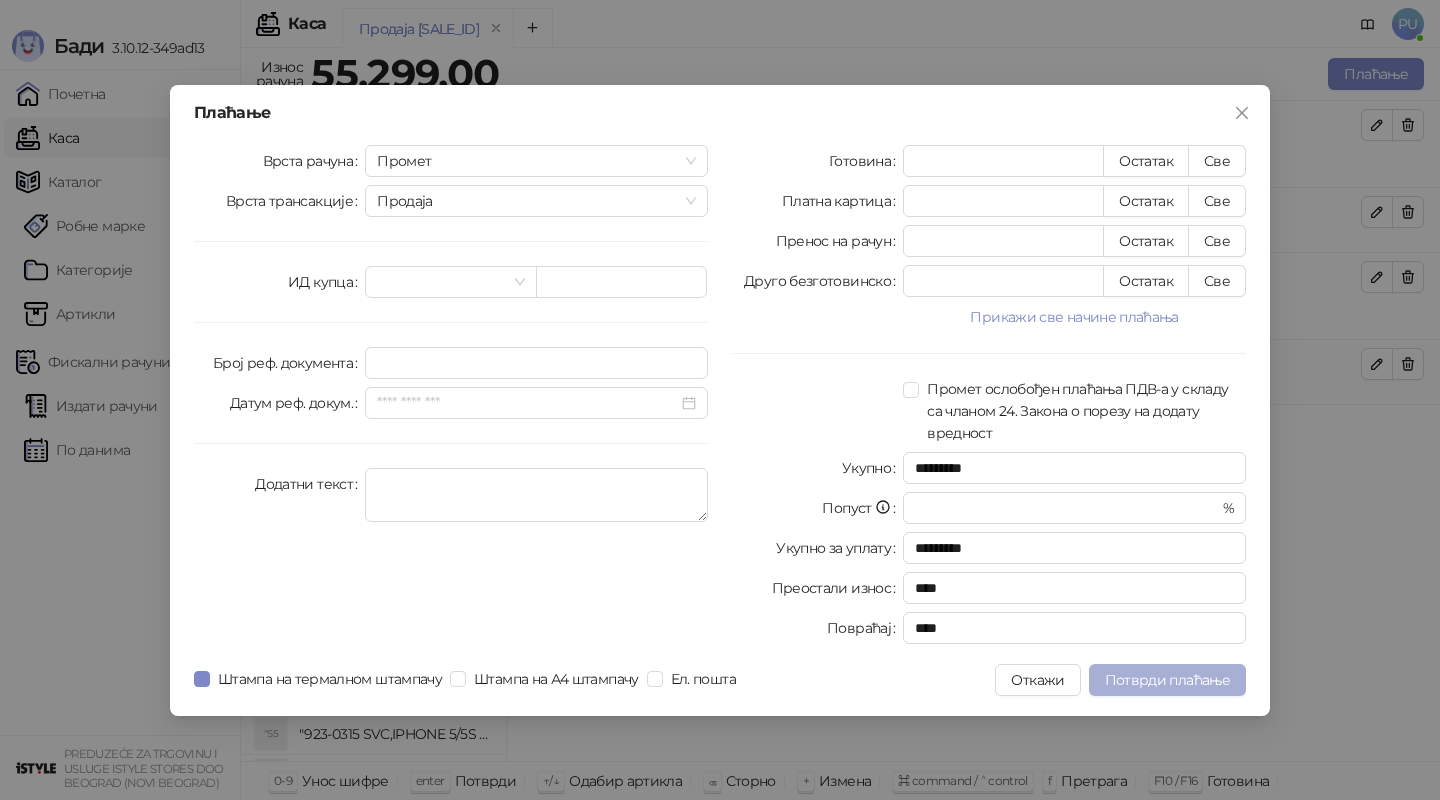 click on "Потврди плаћање" at bounding box center [1167, 680] 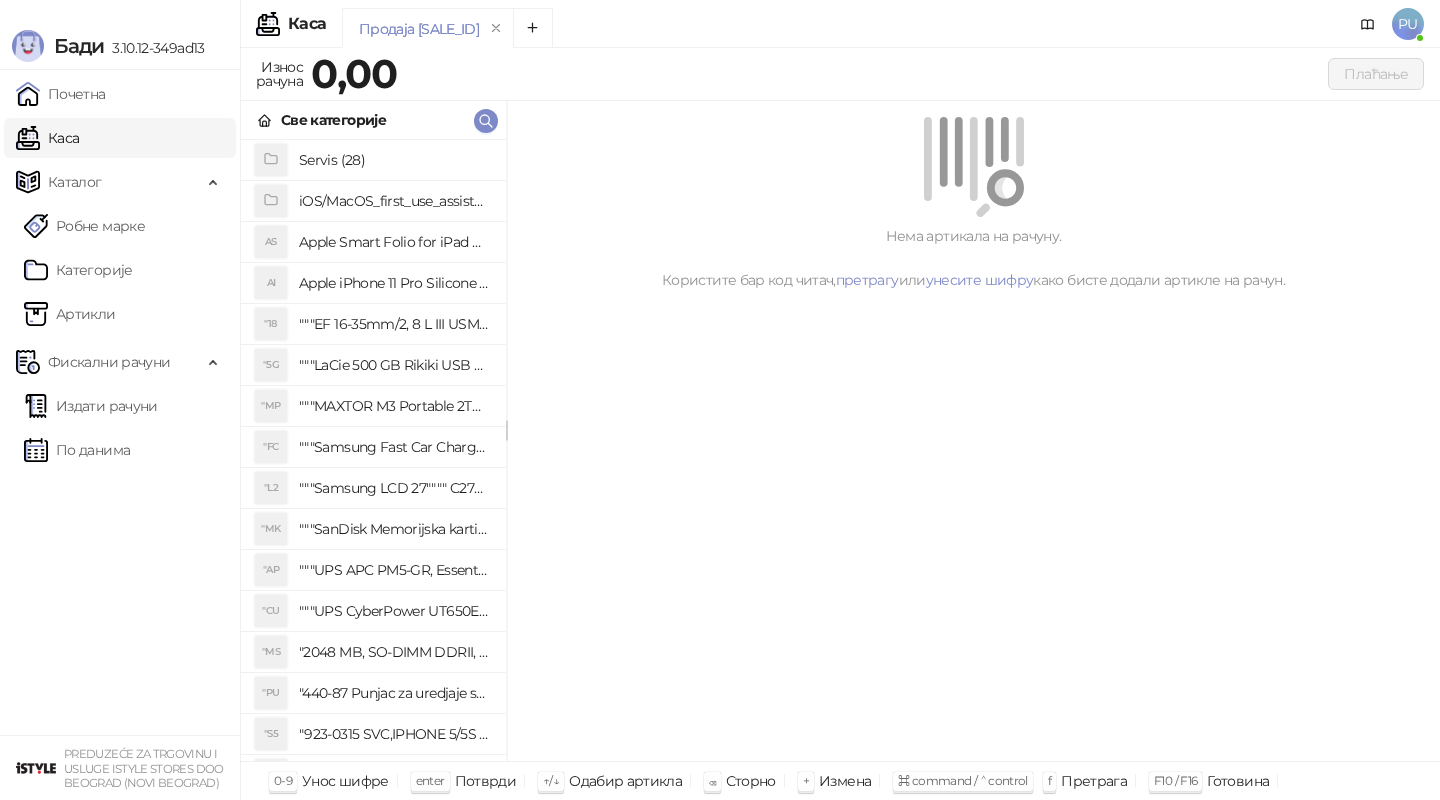 click on "Све категорије" at bounding box center [373, 120] 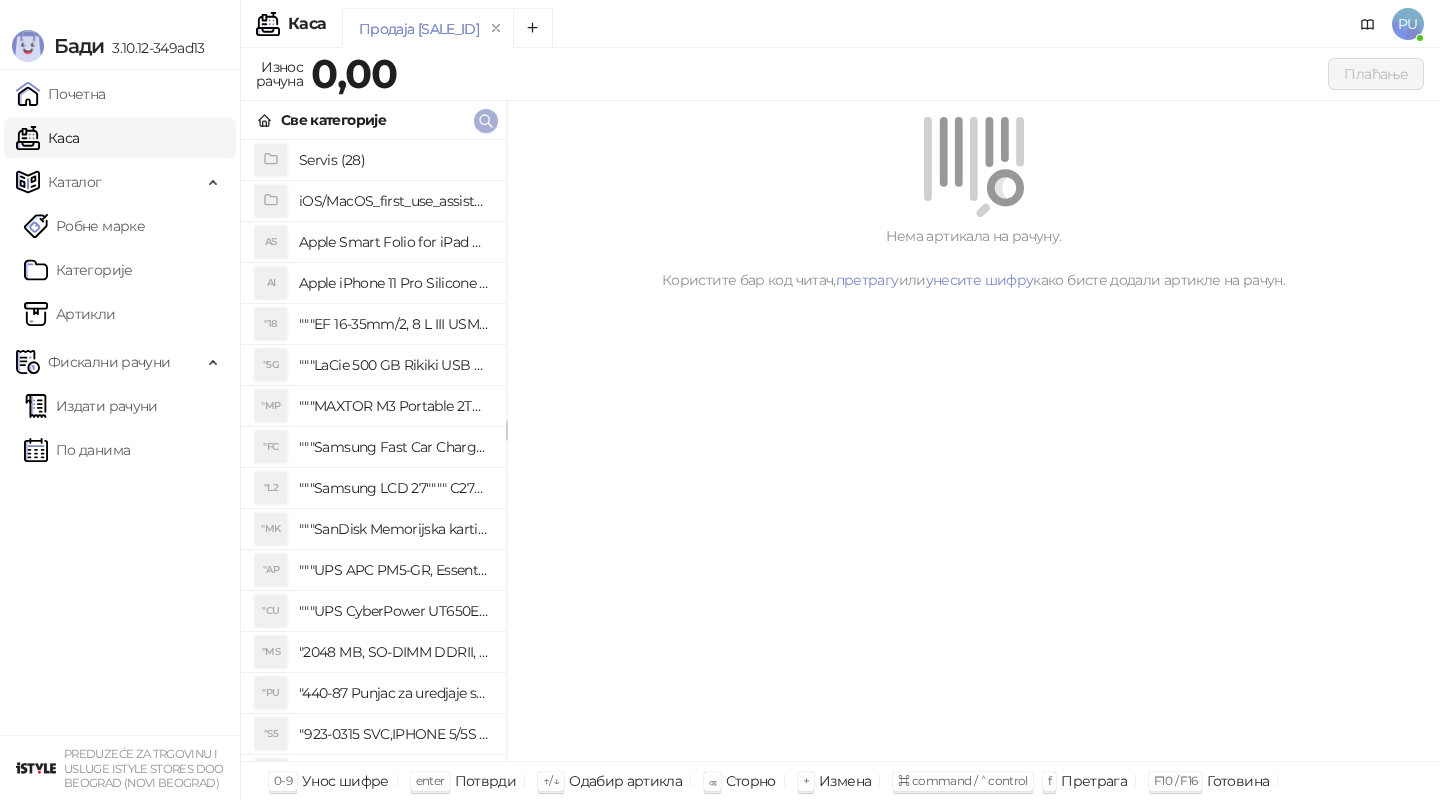 click 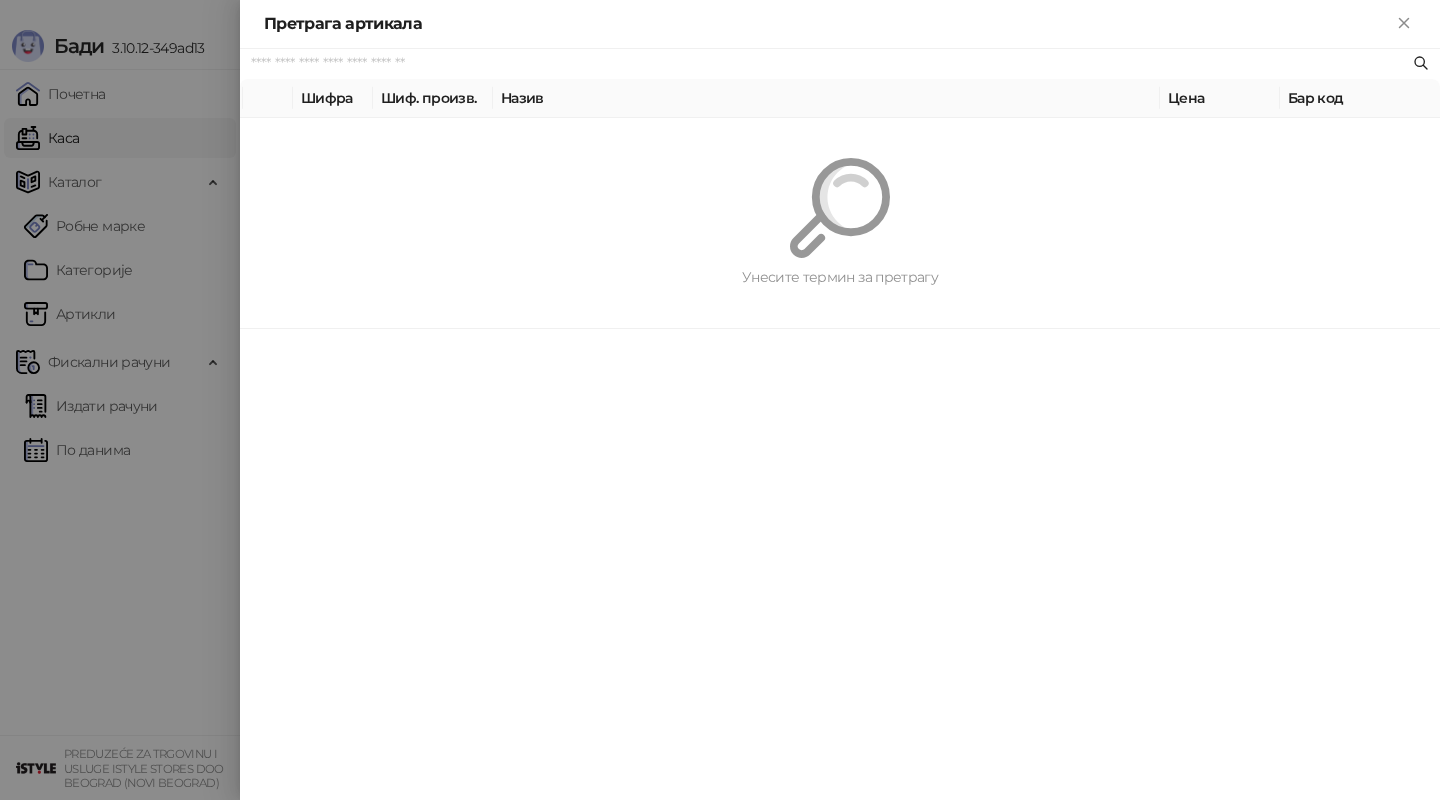 paste on "*********" 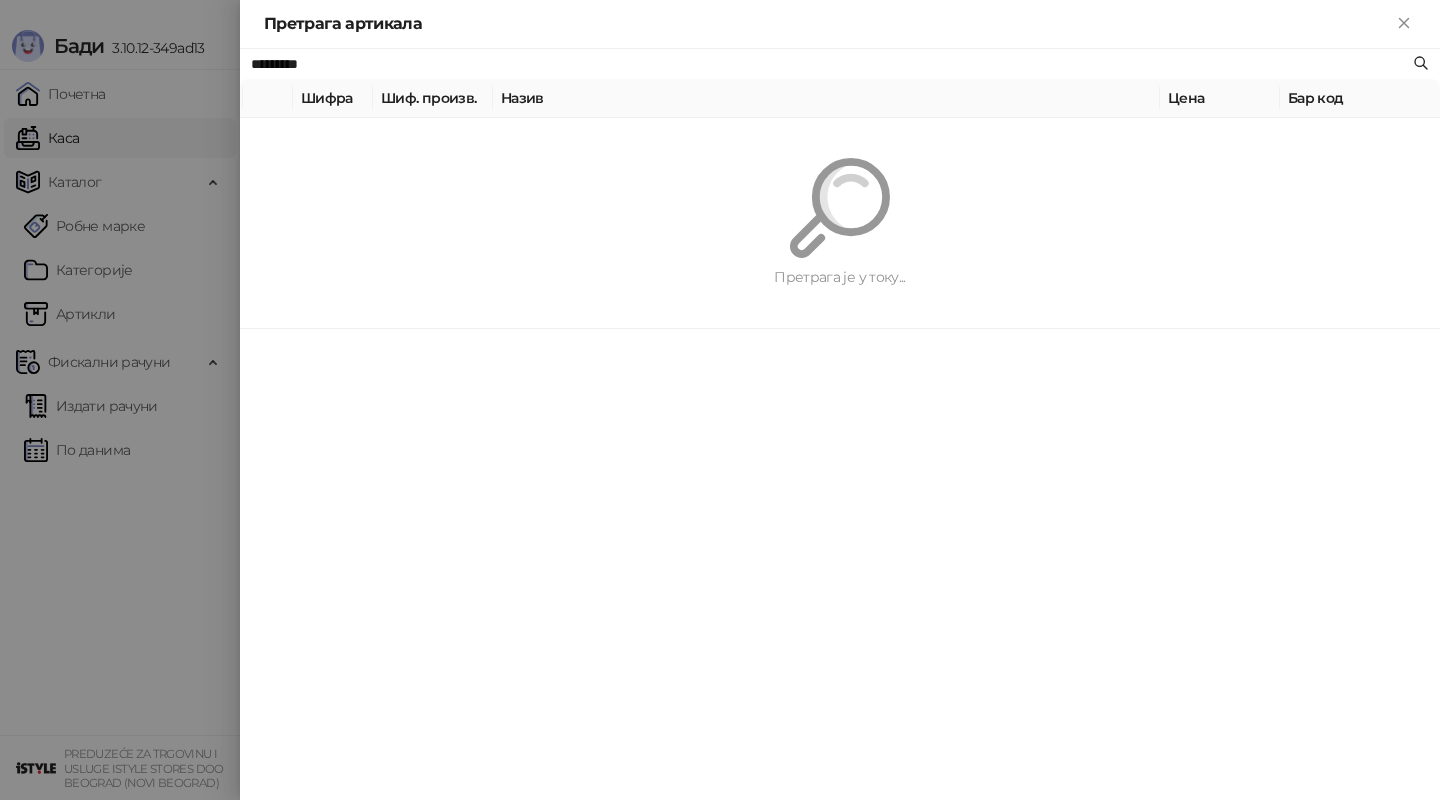 type on "*********" 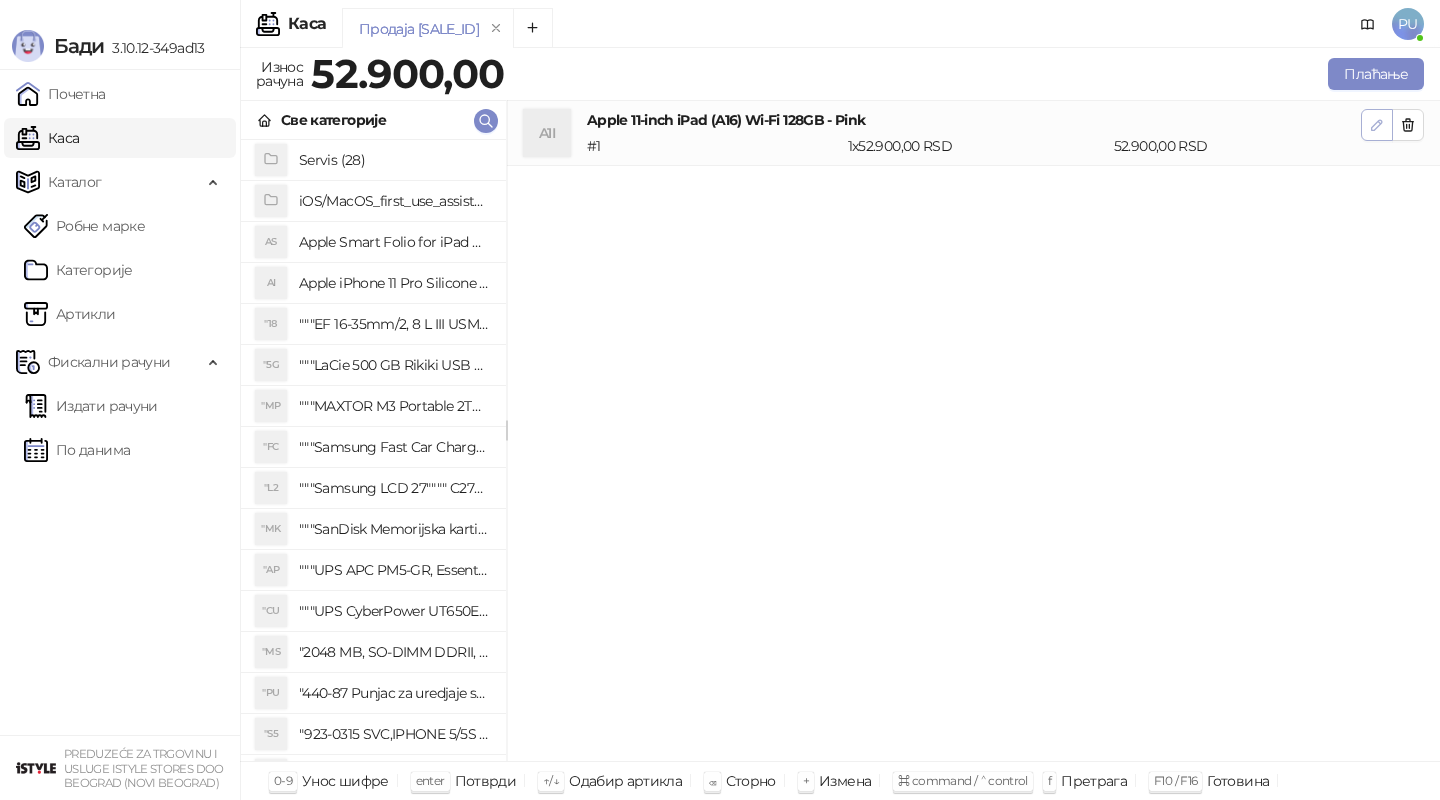 click 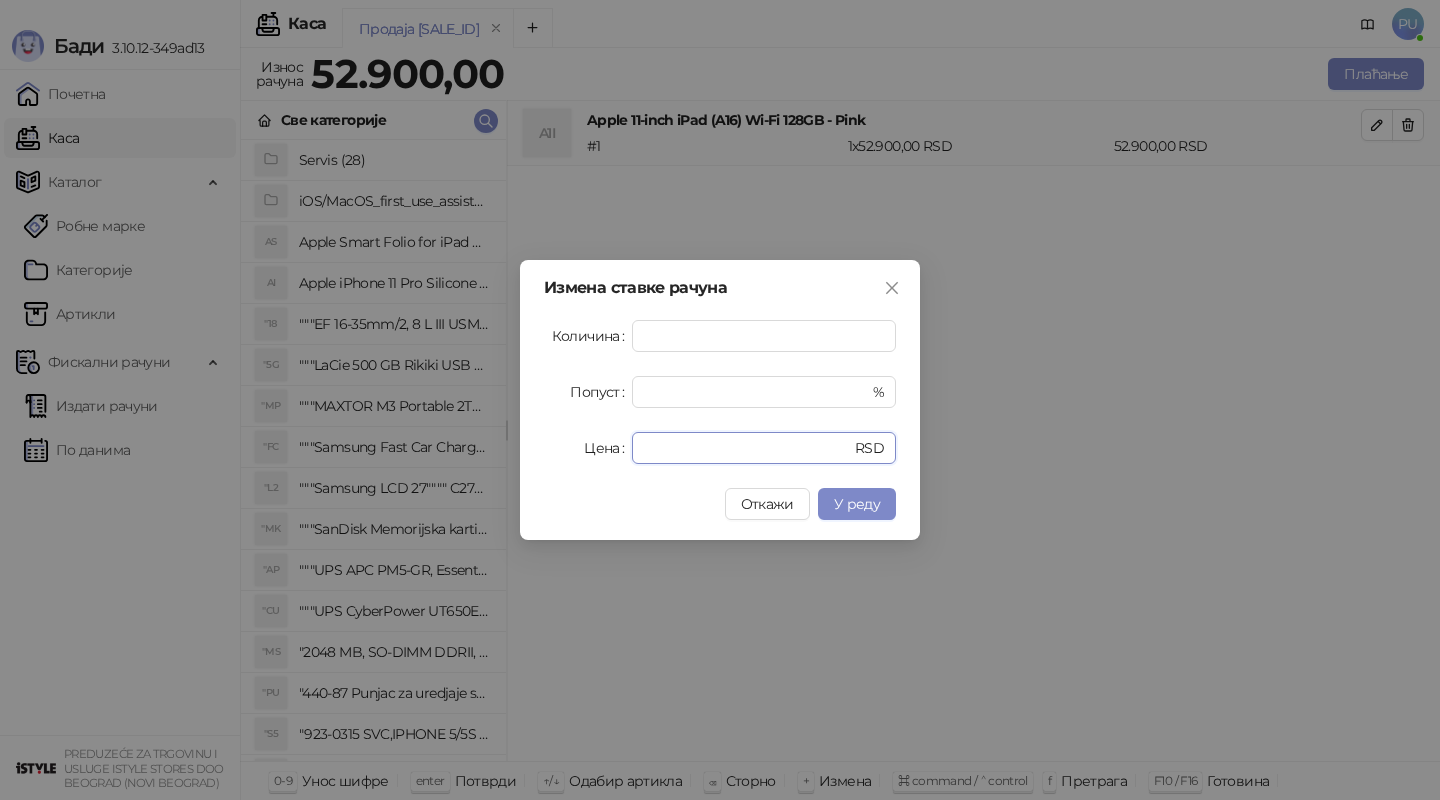 drag, startPoint x: 703, startPoint y: 440, endPoint x: 286, endPoint y: 372, distance: 422.508 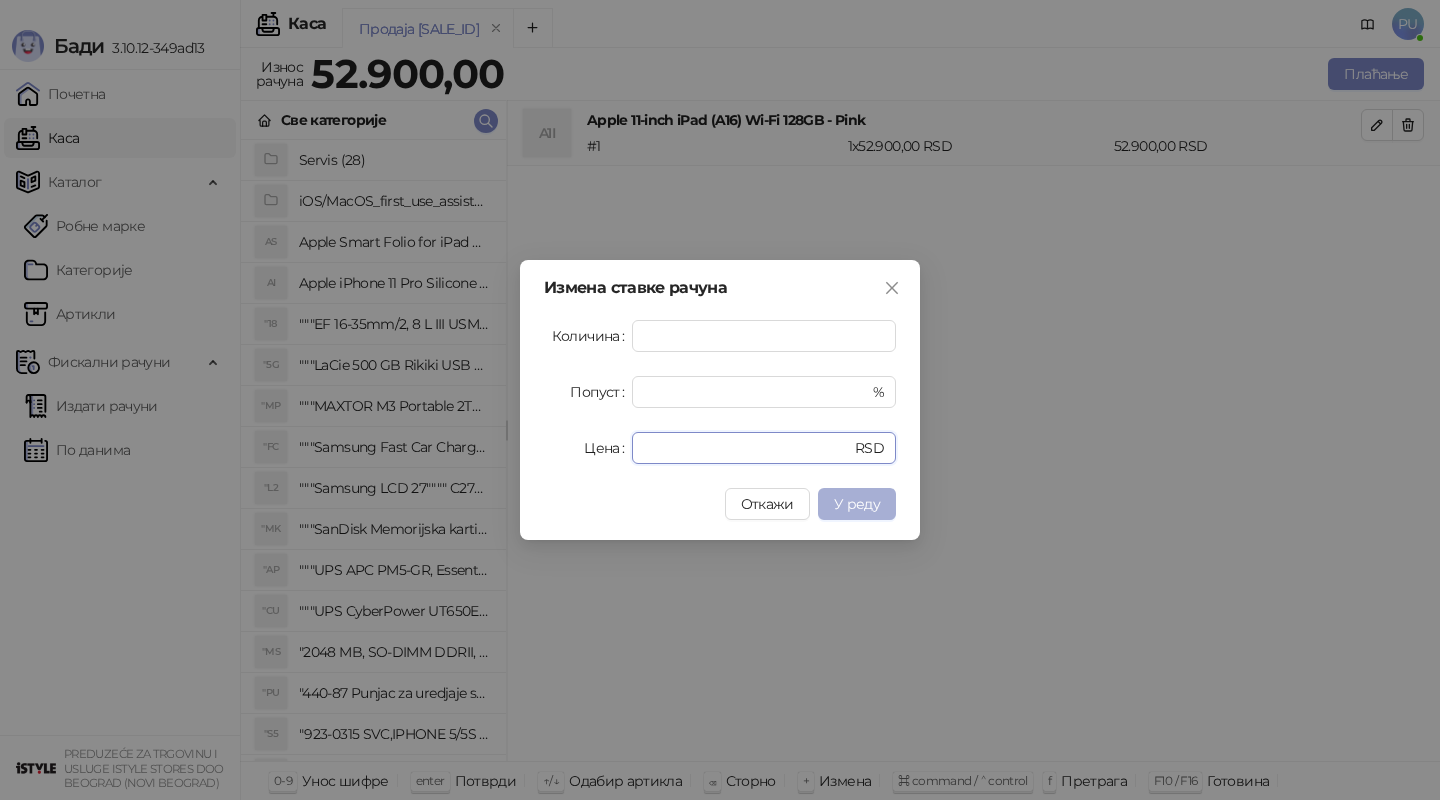 type on "*****" 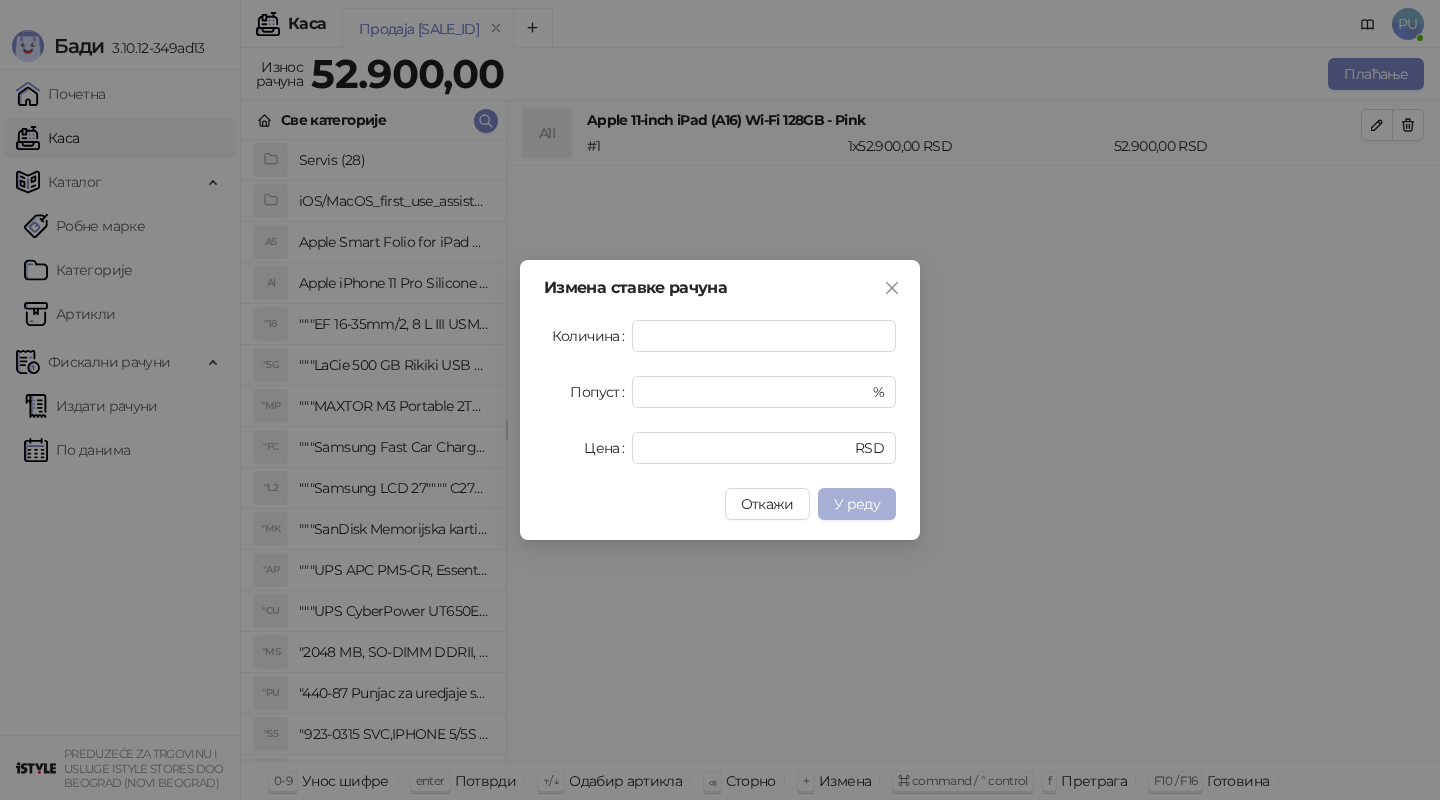 click on "У реду" at bounding box center [857, 504] 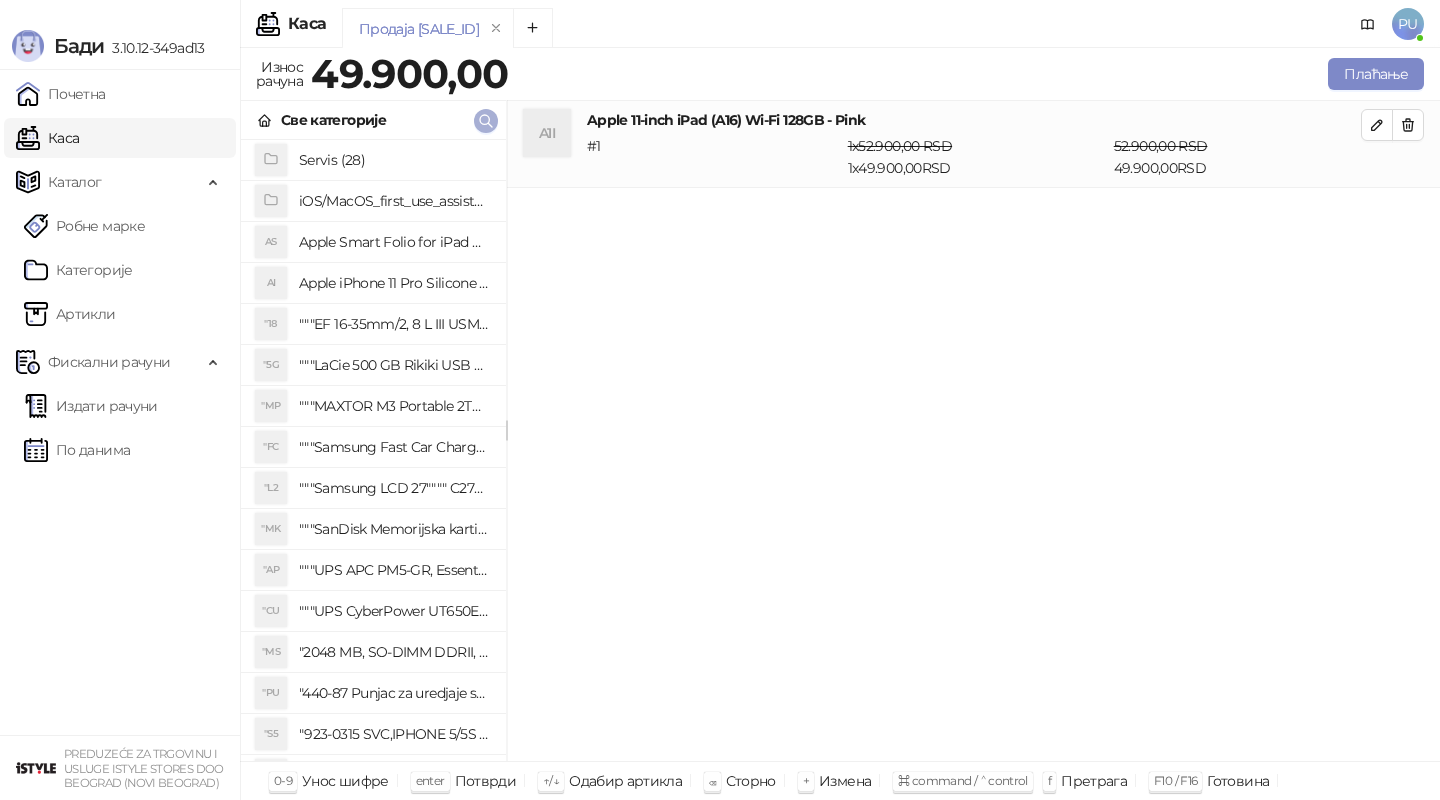 click at bounding box center (486, 121) 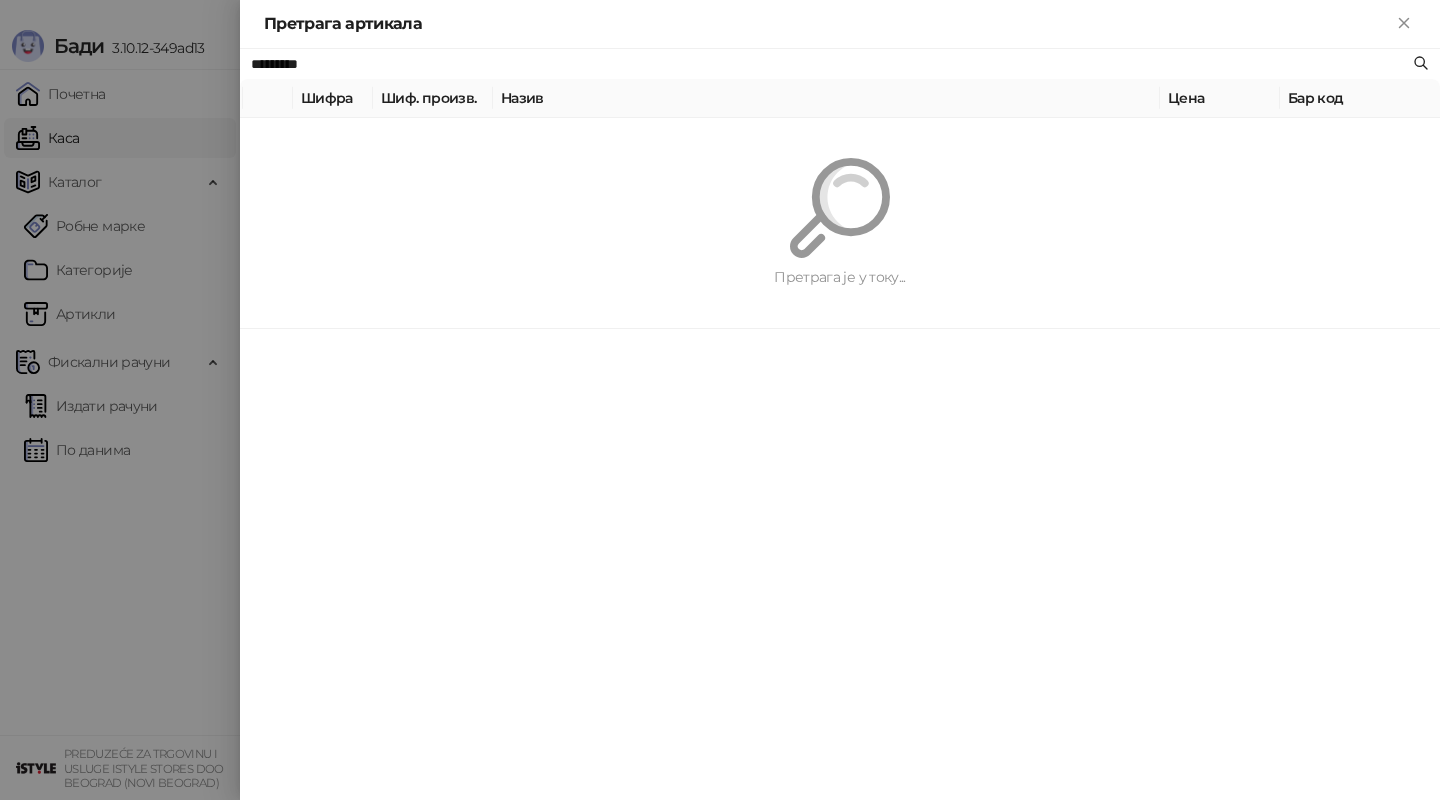paste 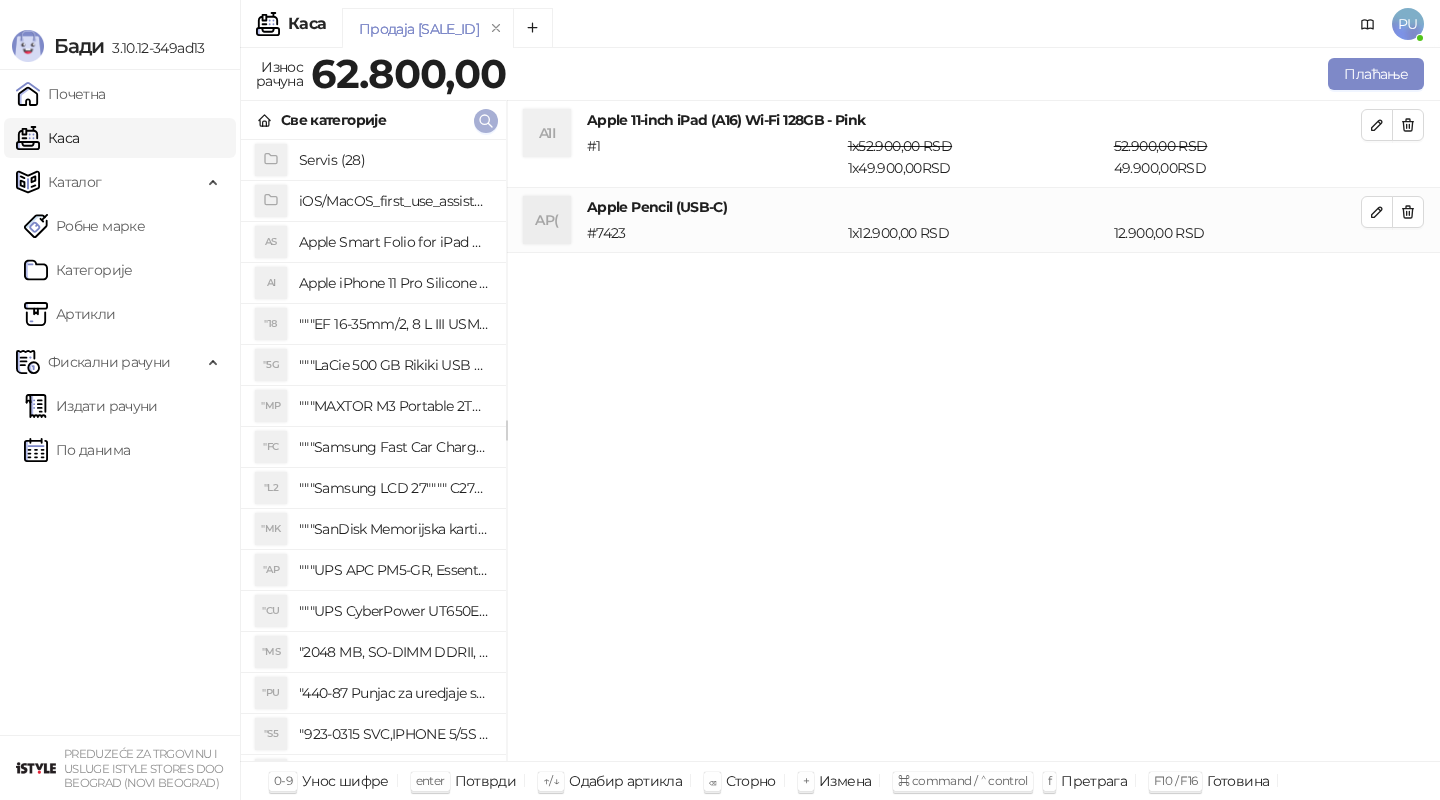 click 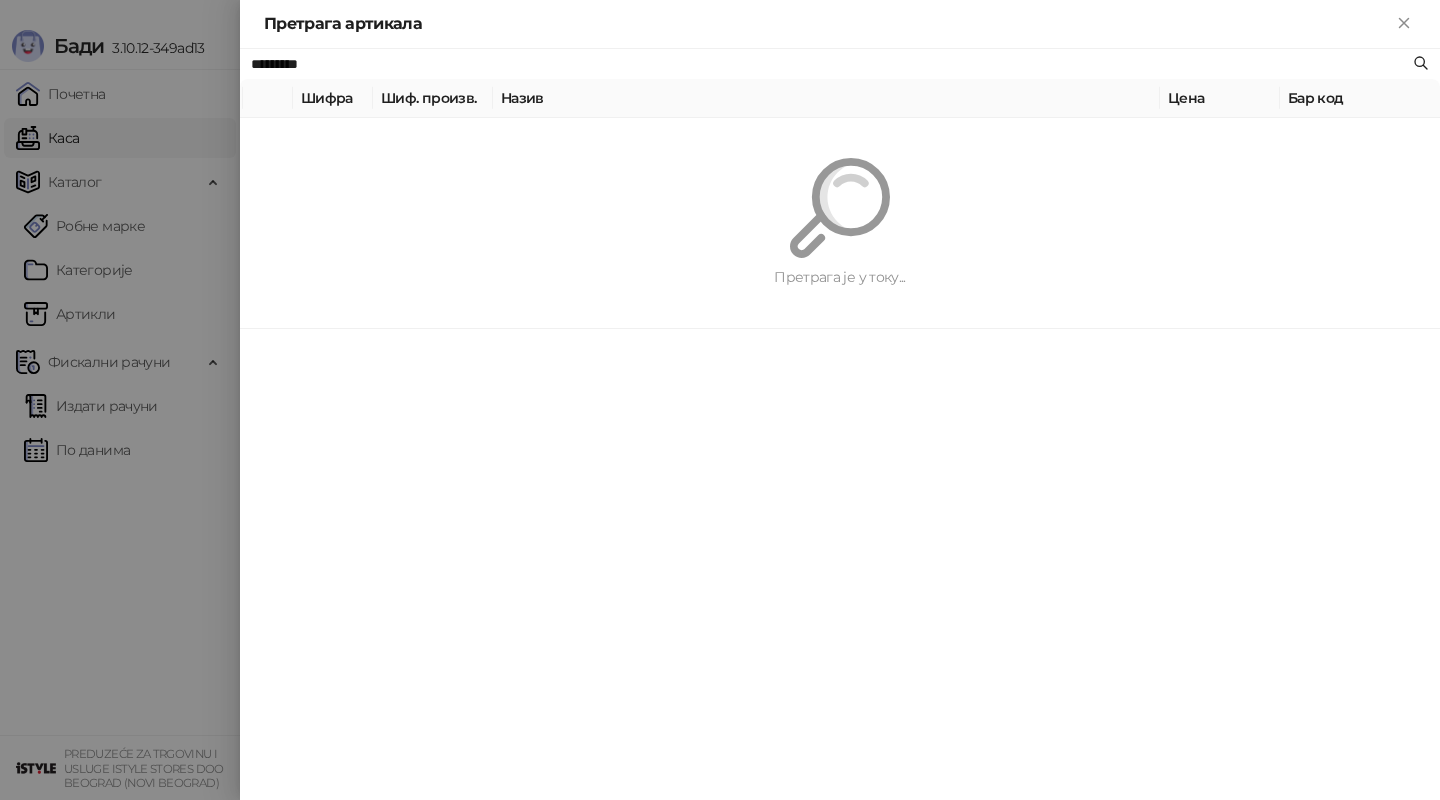 paste on "**********" 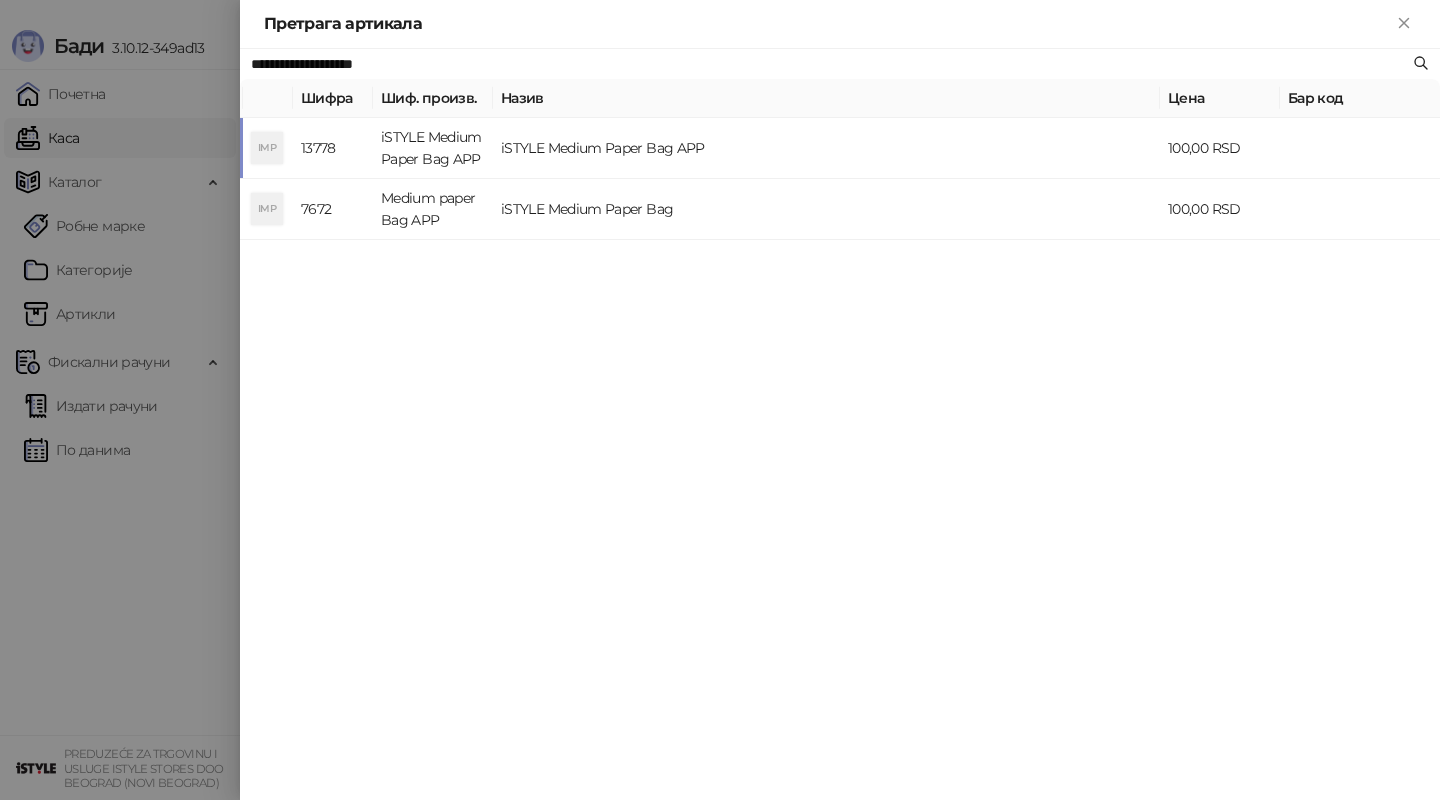 type on "**********" 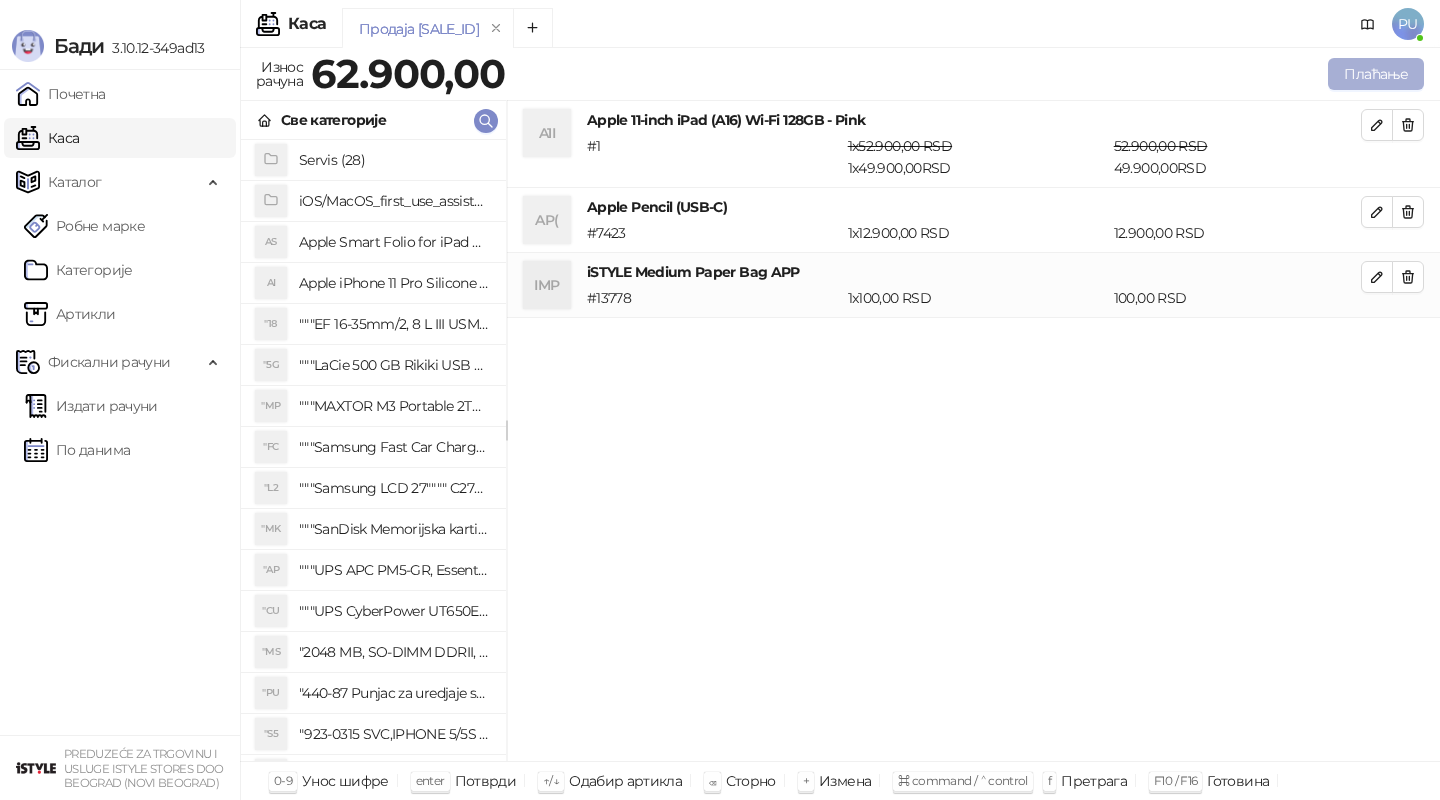 click on "Плаћање" at bounding box center (1376, 74) 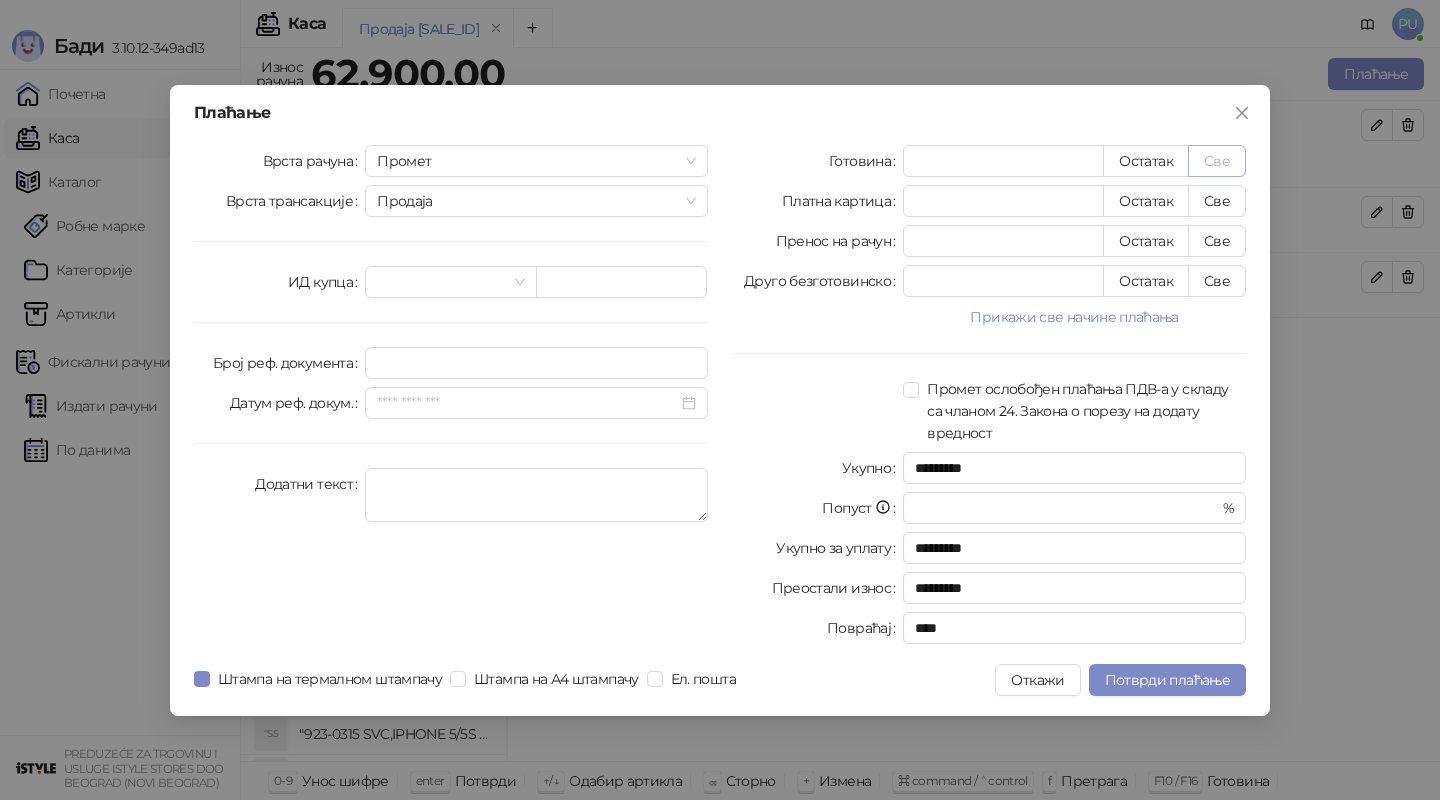 click on "Све" at bounding box center (1217, 161) 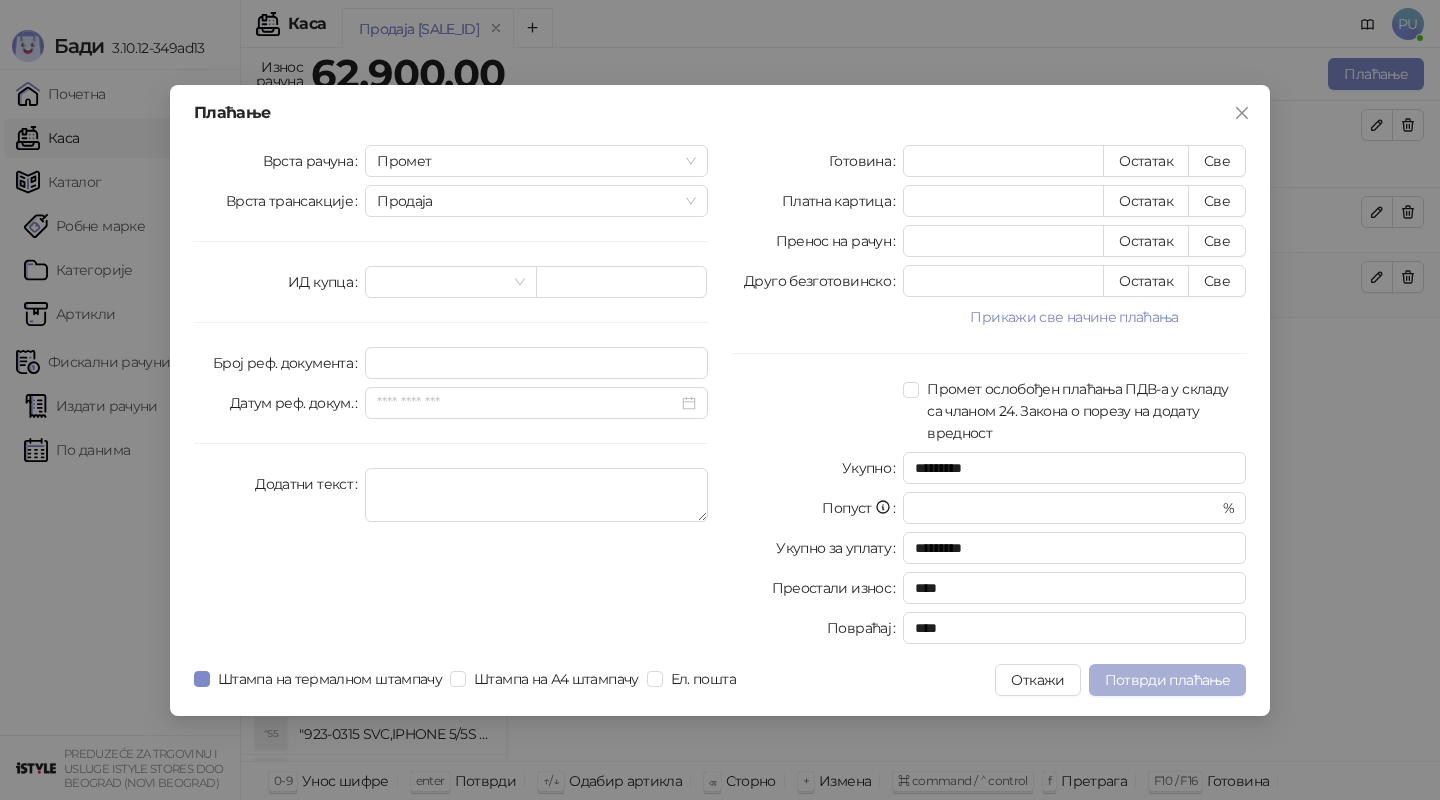 click on "Потврди плаћање" at bounding box center (1167, 680) 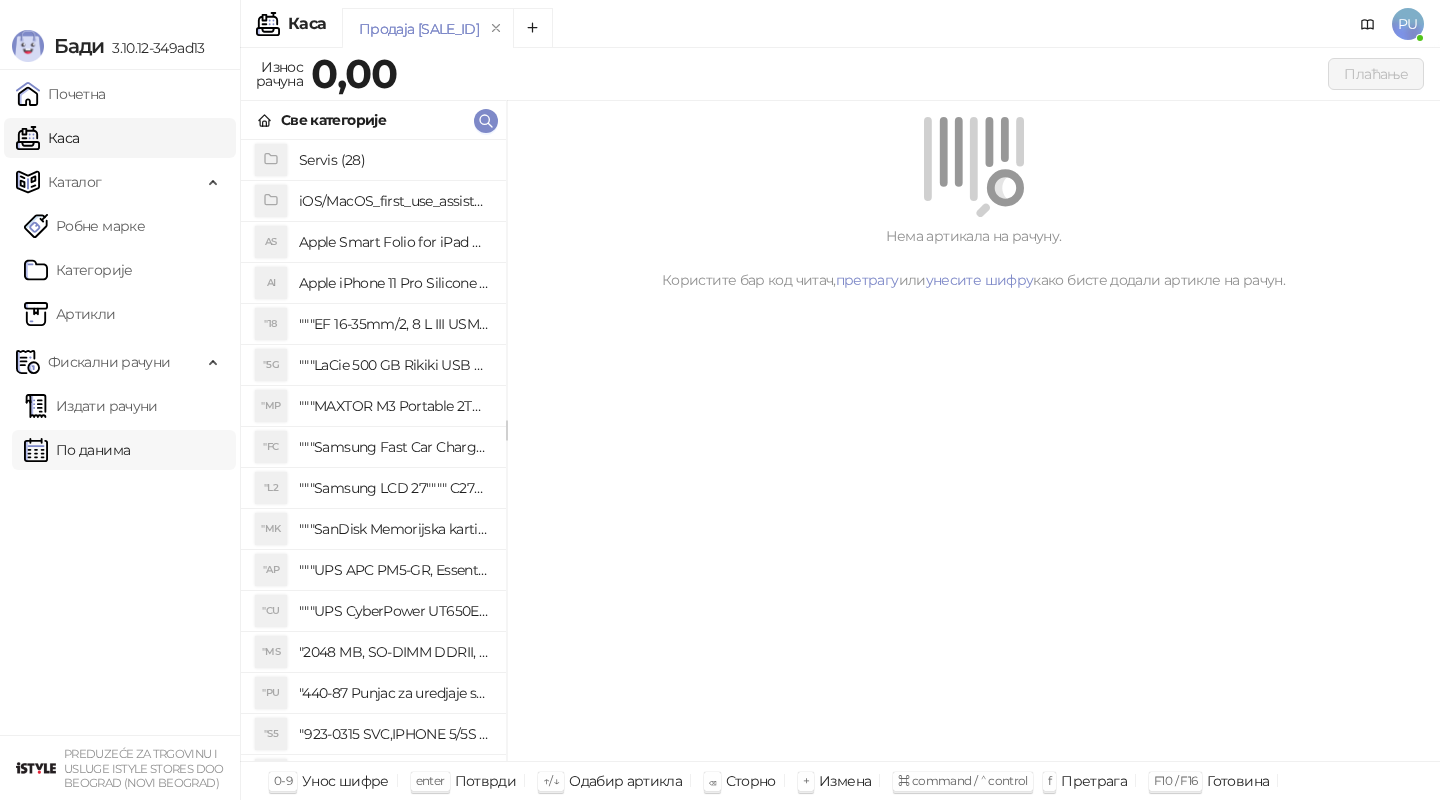 drag, startPoint x: 88, startPoint y: 456, endPoint x: 124, endPoint y: 435, distance: 41.677334 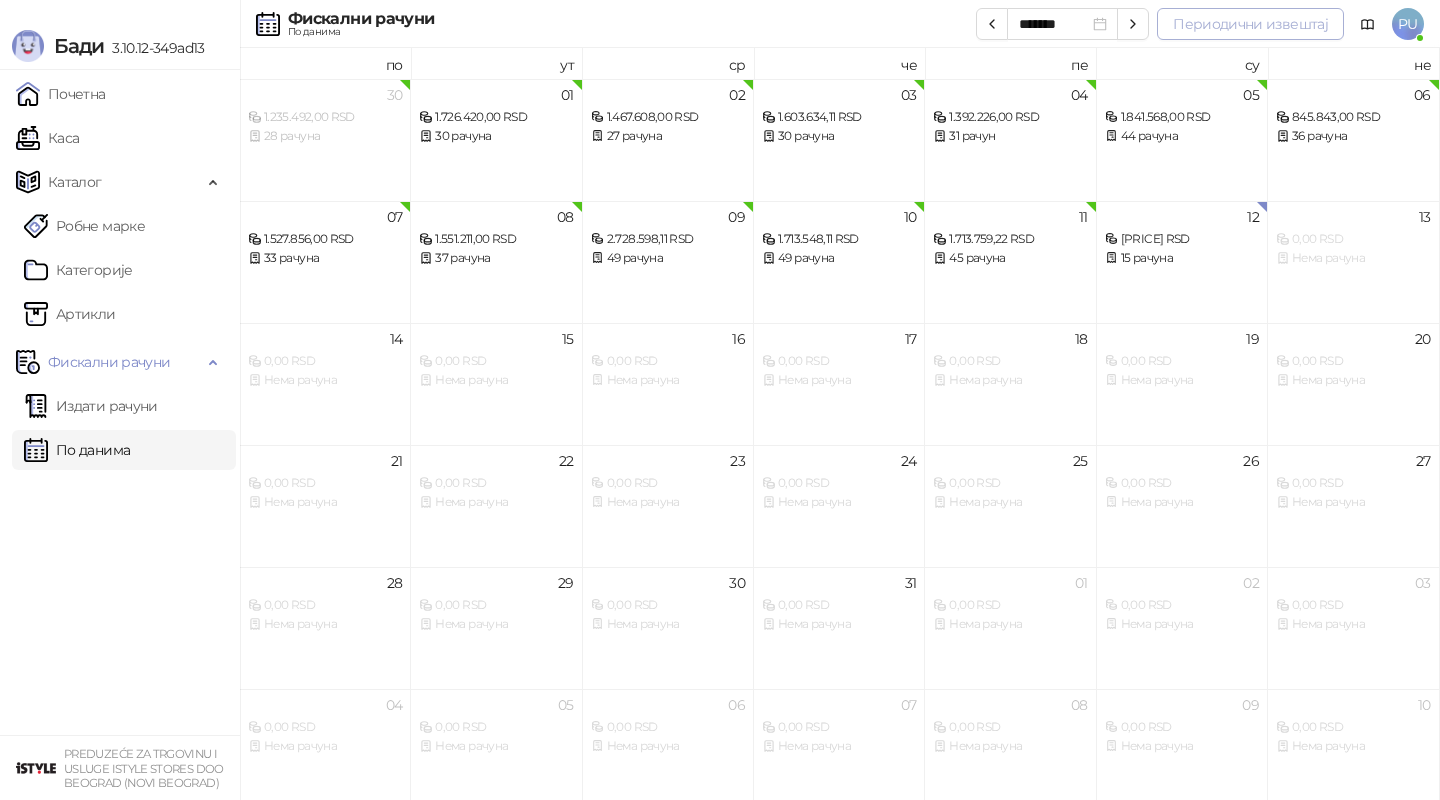 click on "Периодични извештај" at bounding box center [1250, 24] 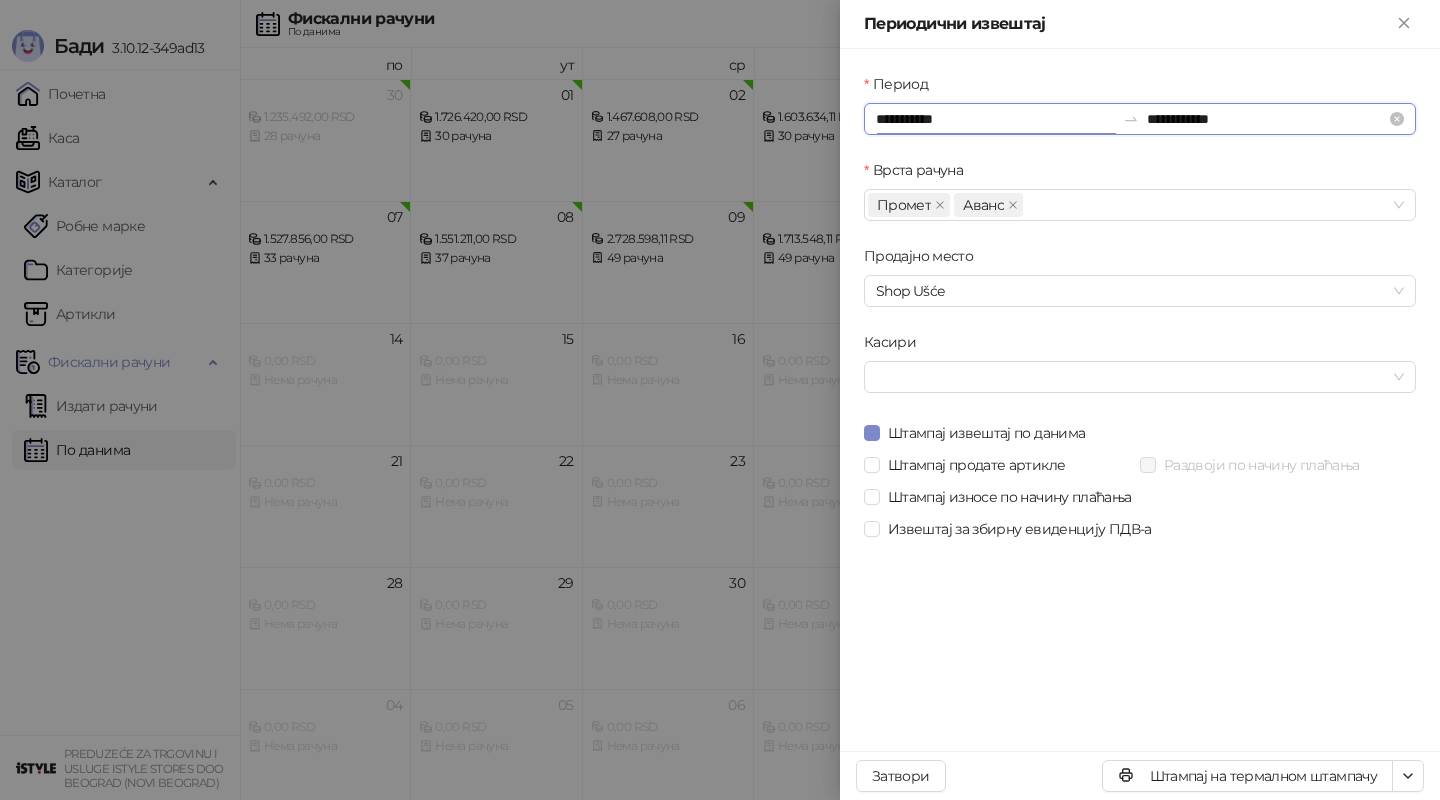 click on "**********" at bounding box center (995, 119) 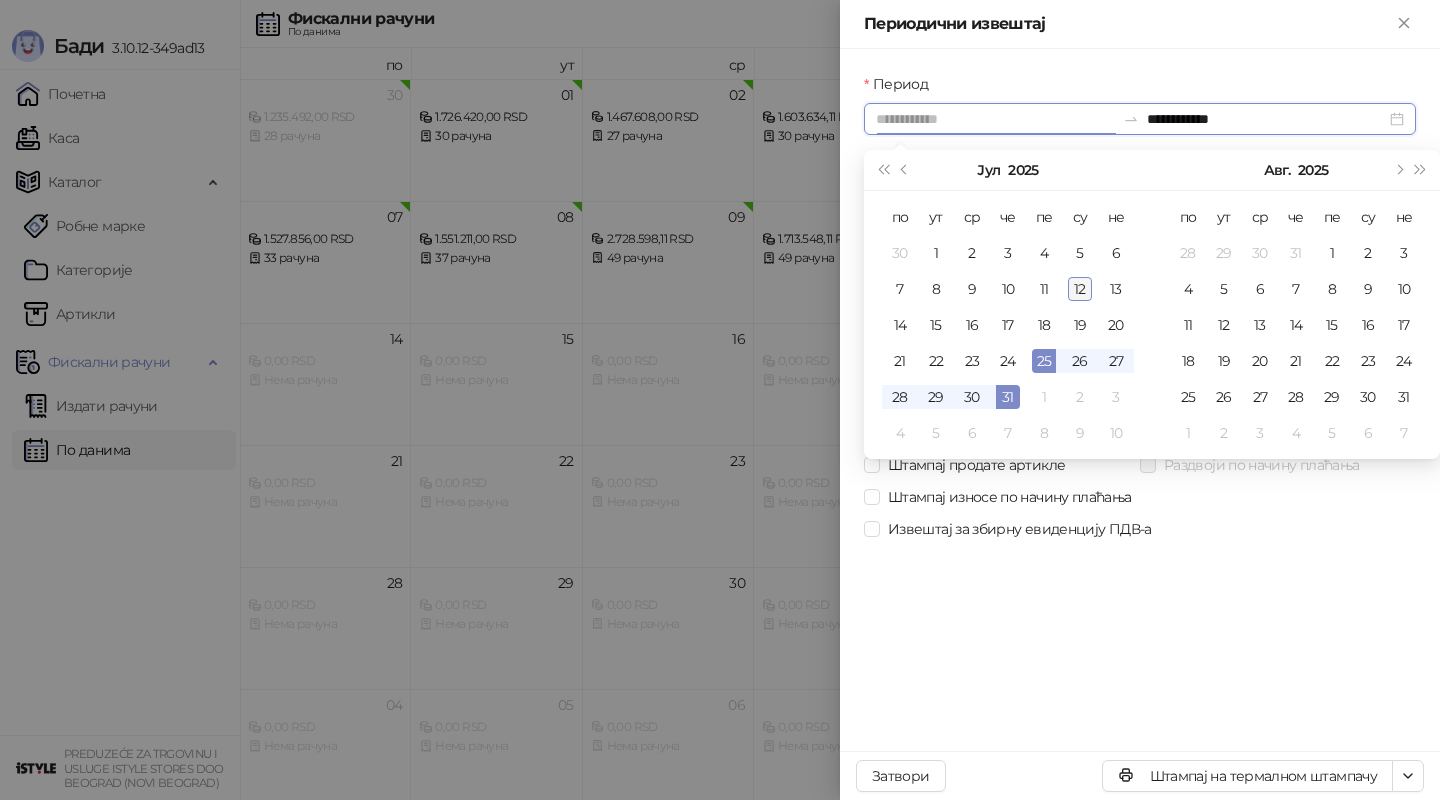 type on "**********" 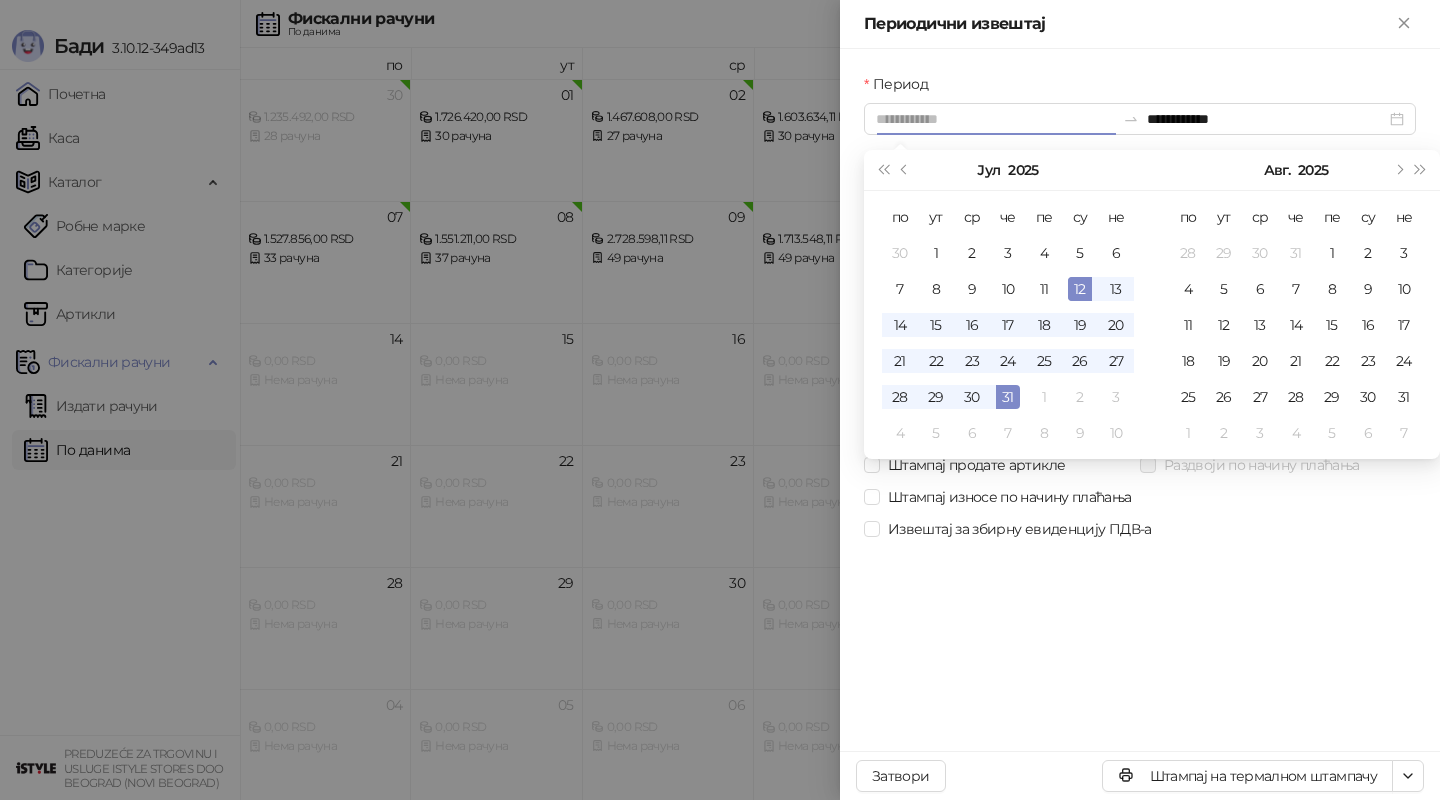click on "12" at bounding box center (1080, 289) 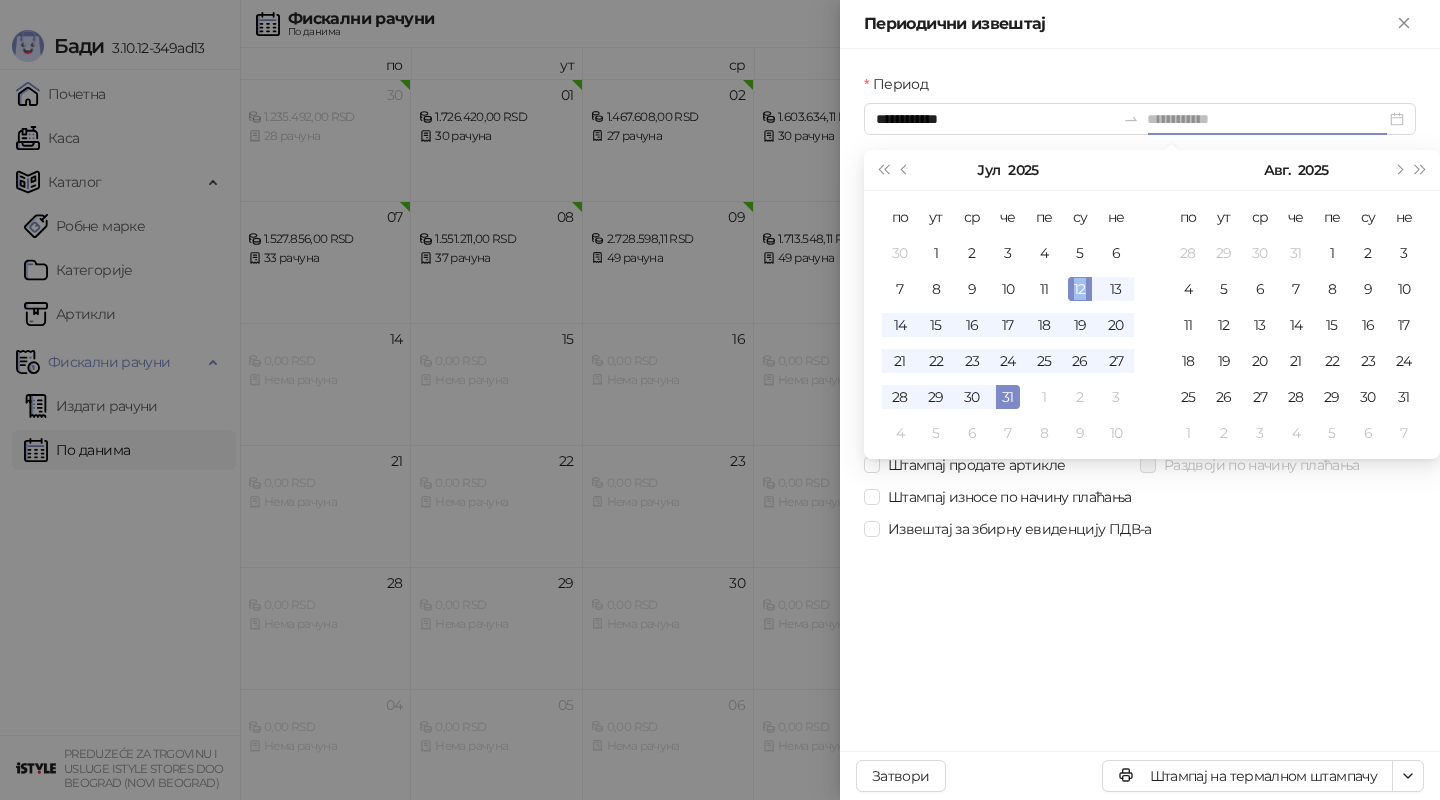 click on "12" at bounding box center (1080, 289) 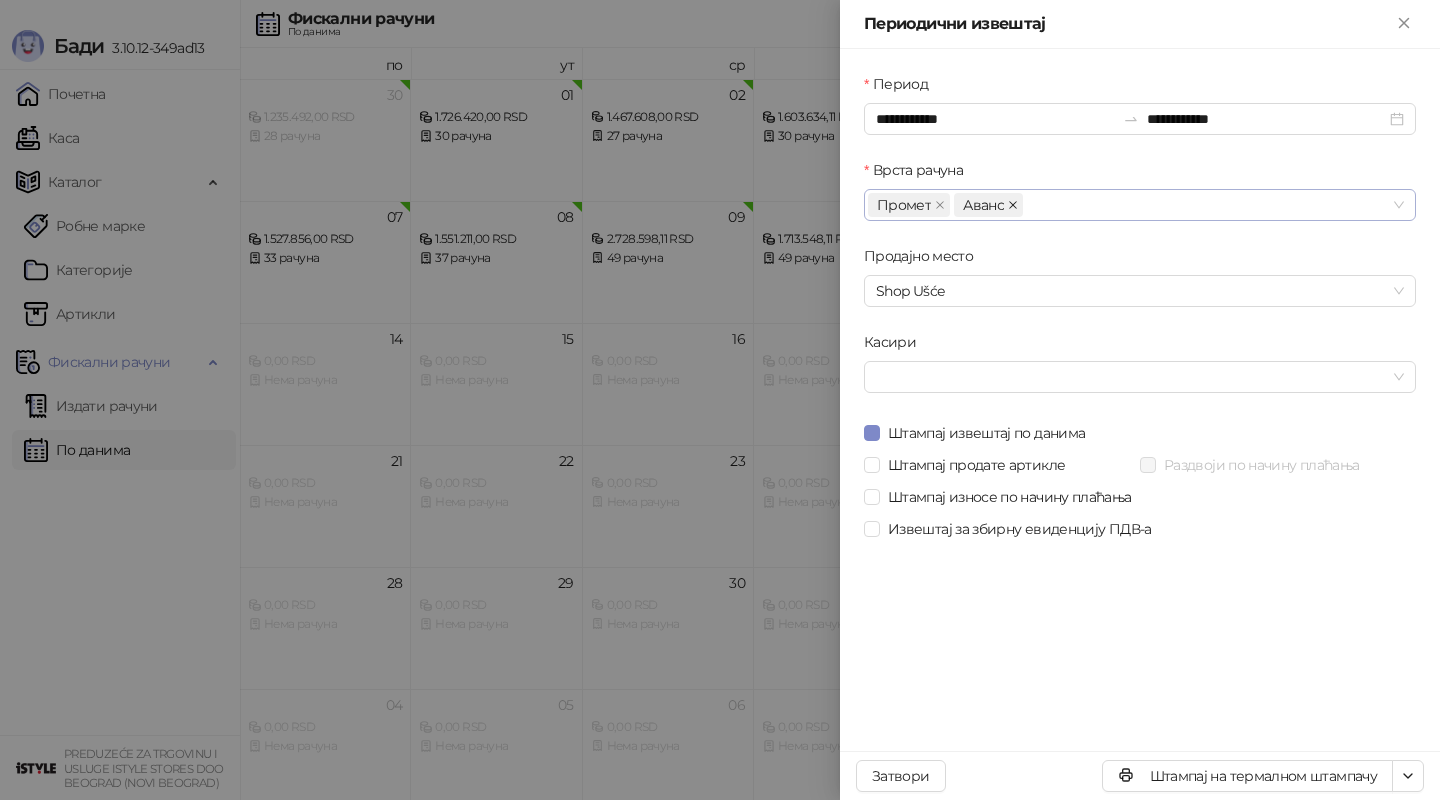 click 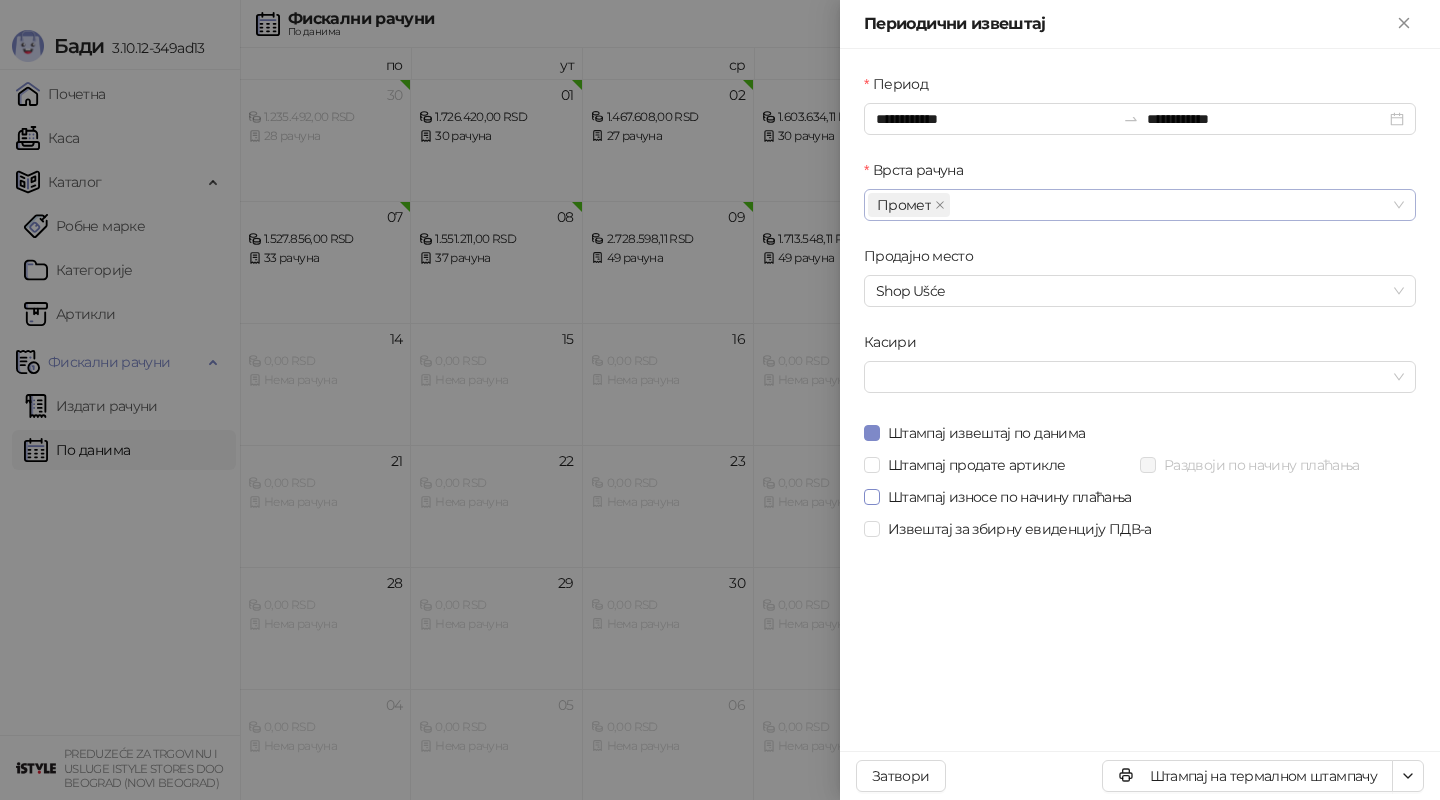 click on "Штампај износе по начину плаћања" at bounding box center (1010, 497) 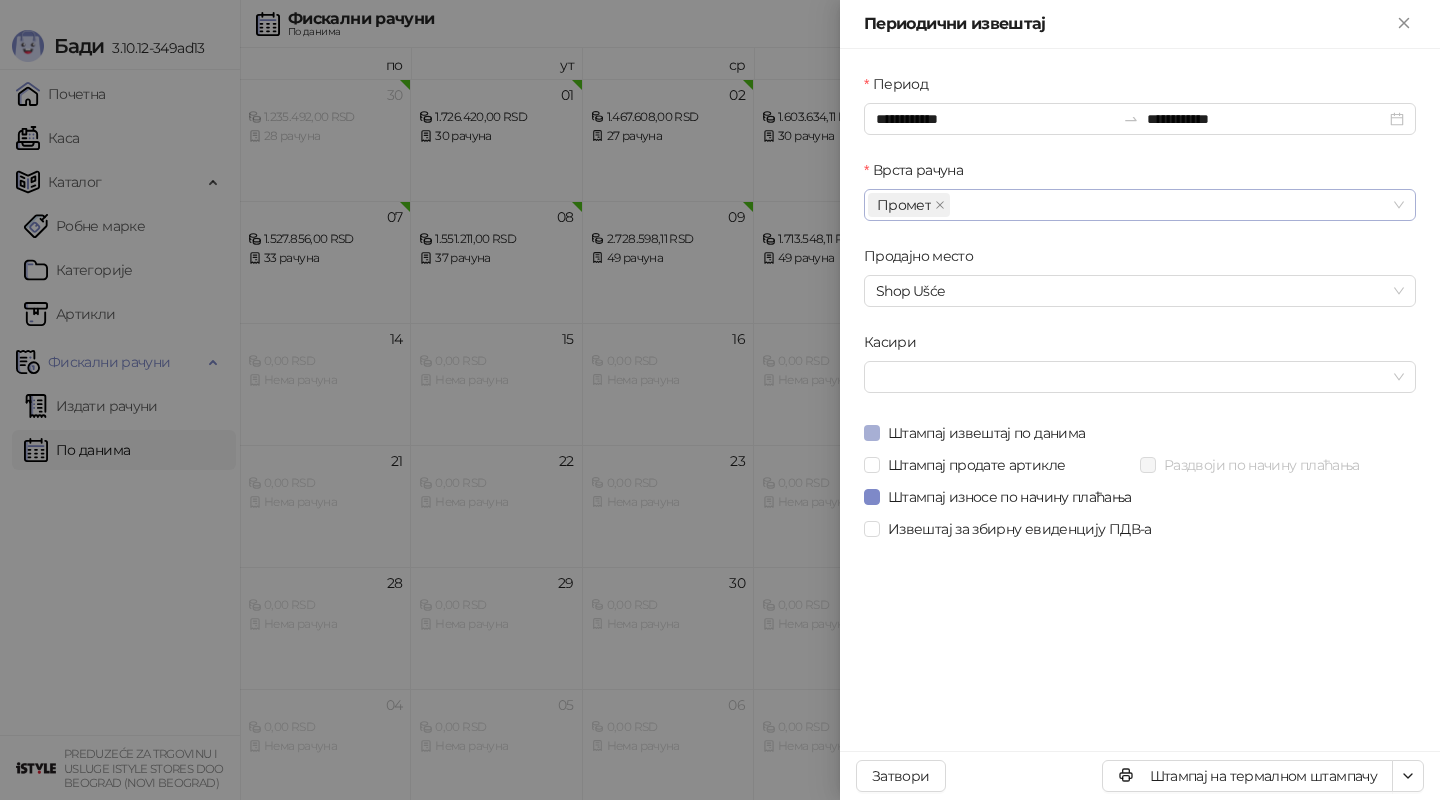 click on "Штампај извештај по данима" at bounding box center (986, 433) 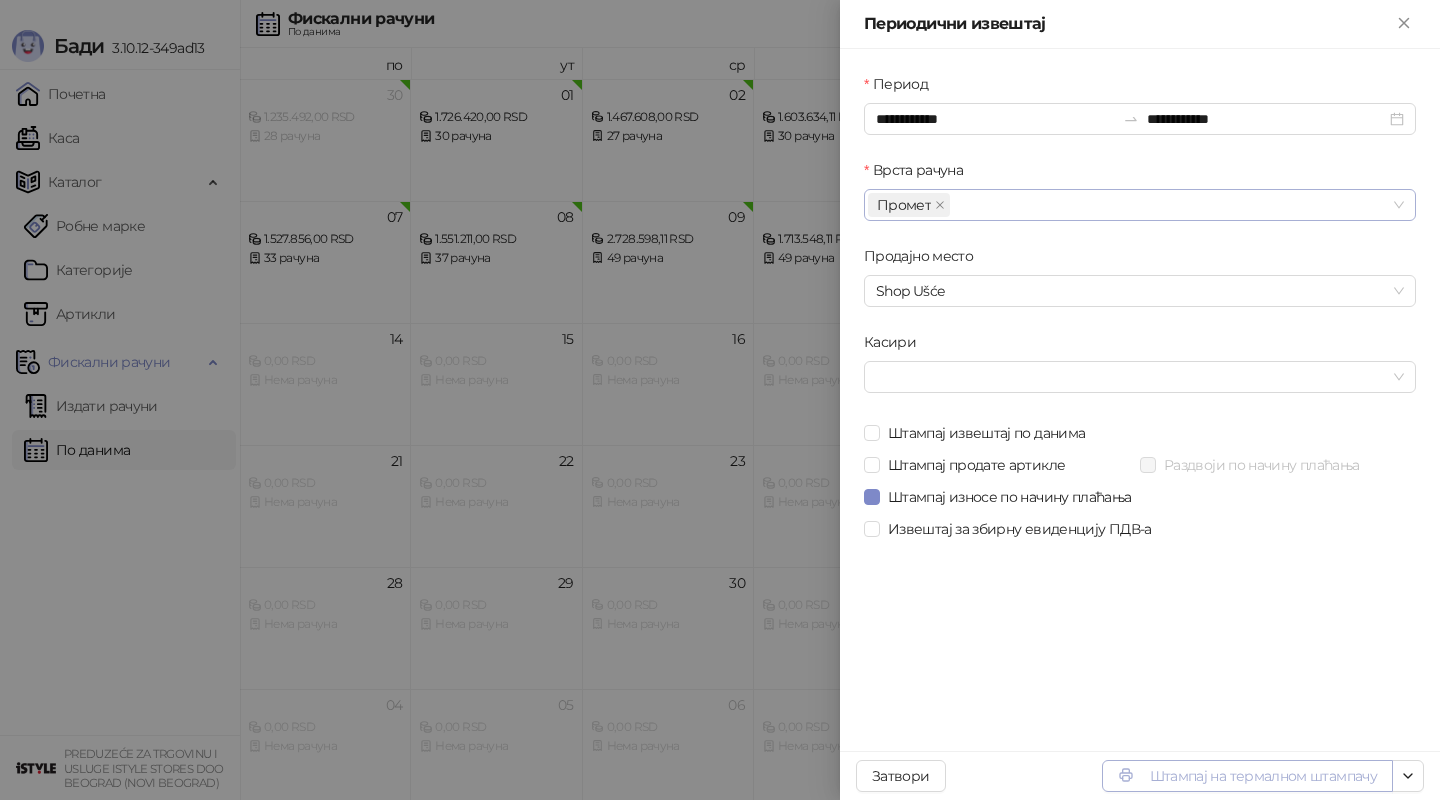 click on "Штампај на термалном штампачу" at bounding box center [1247, 776] 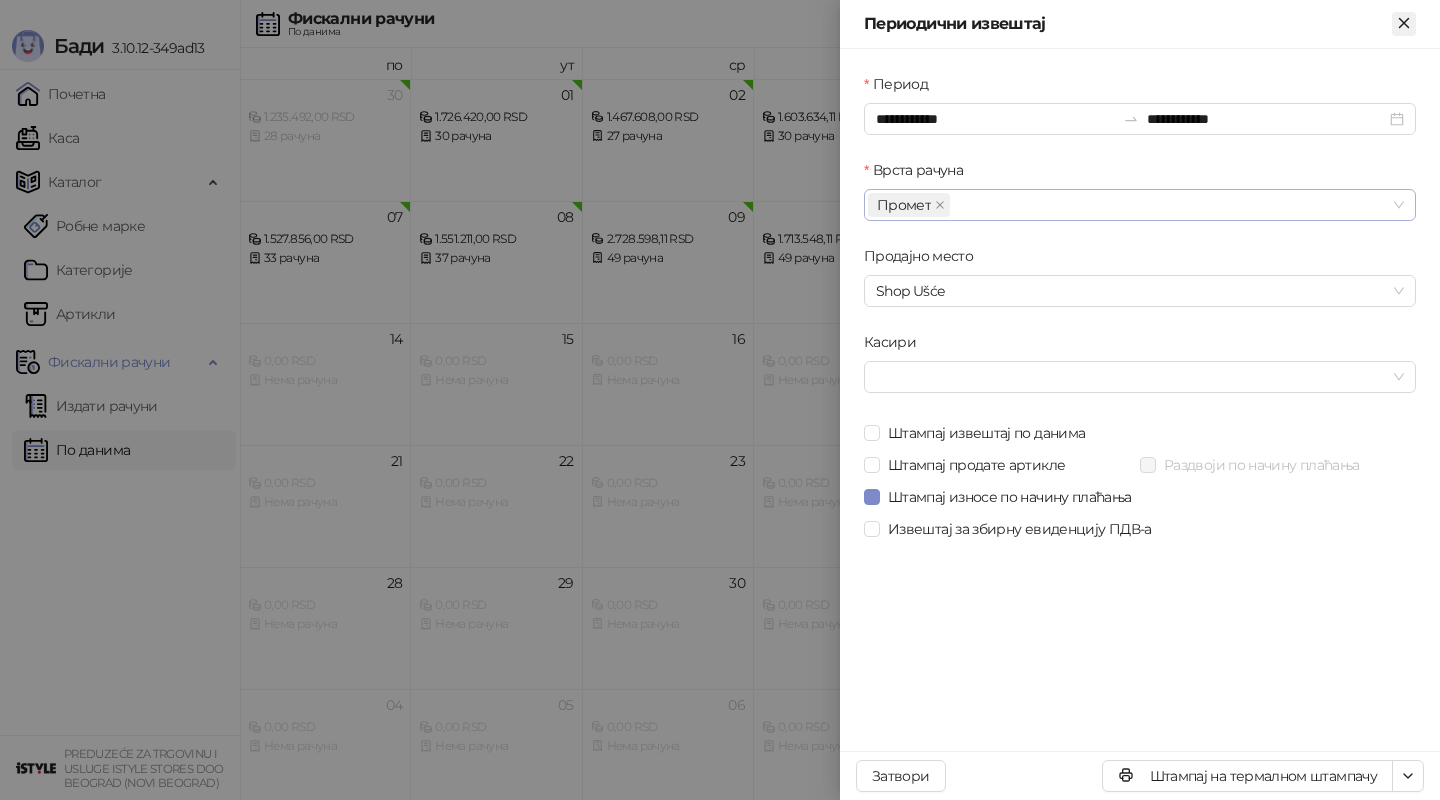 click 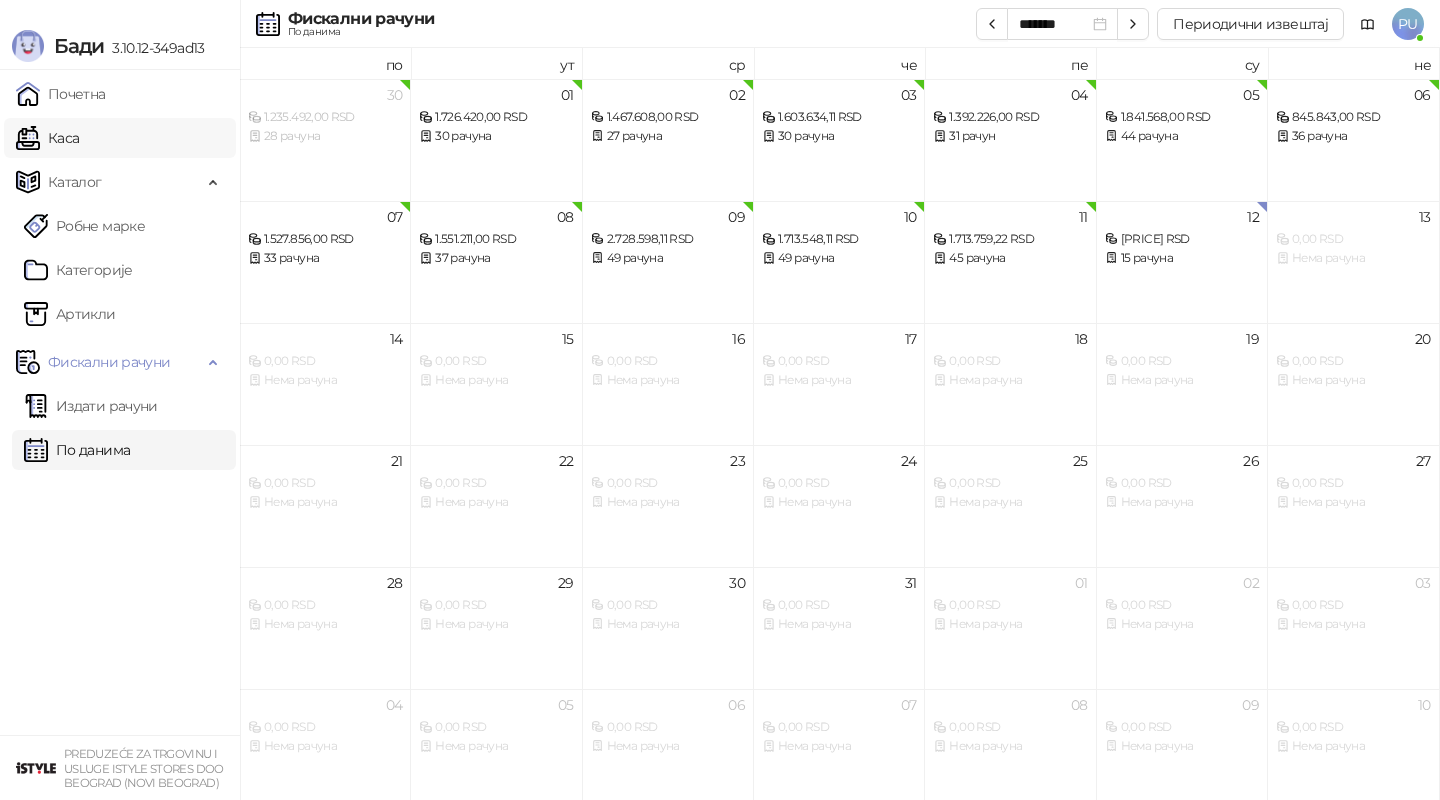 click on "Каса" at bounding box center (47, 138) 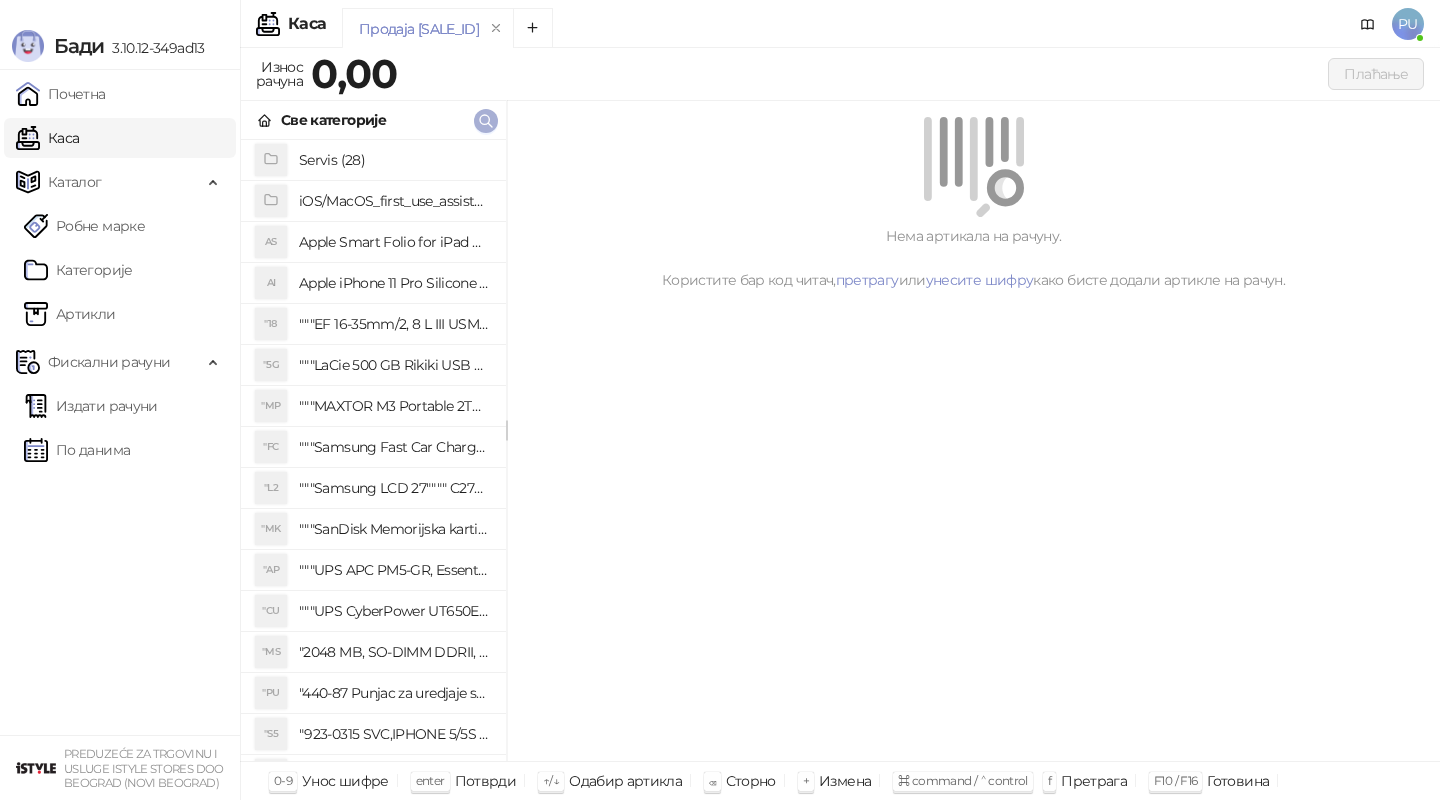 click 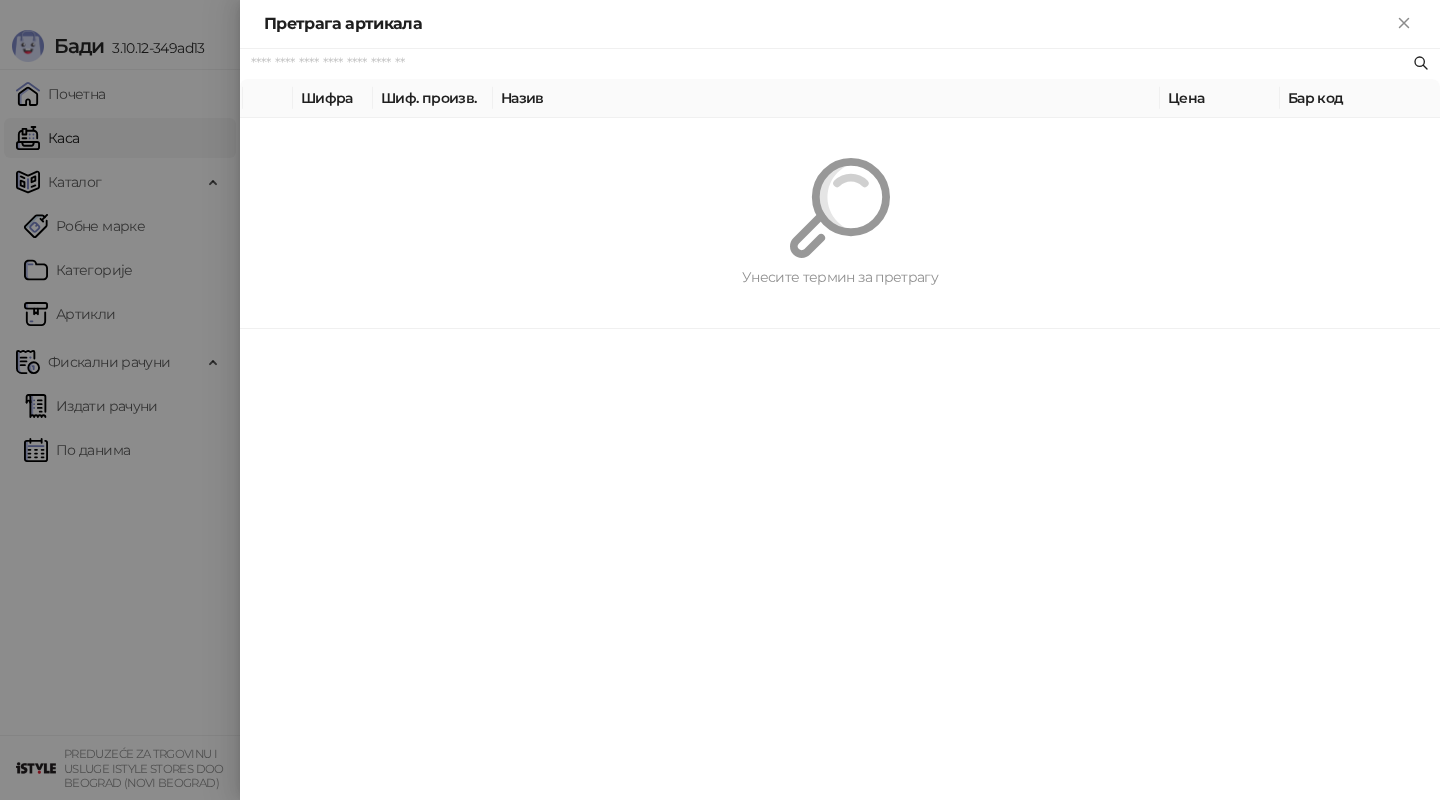 paste on "********" 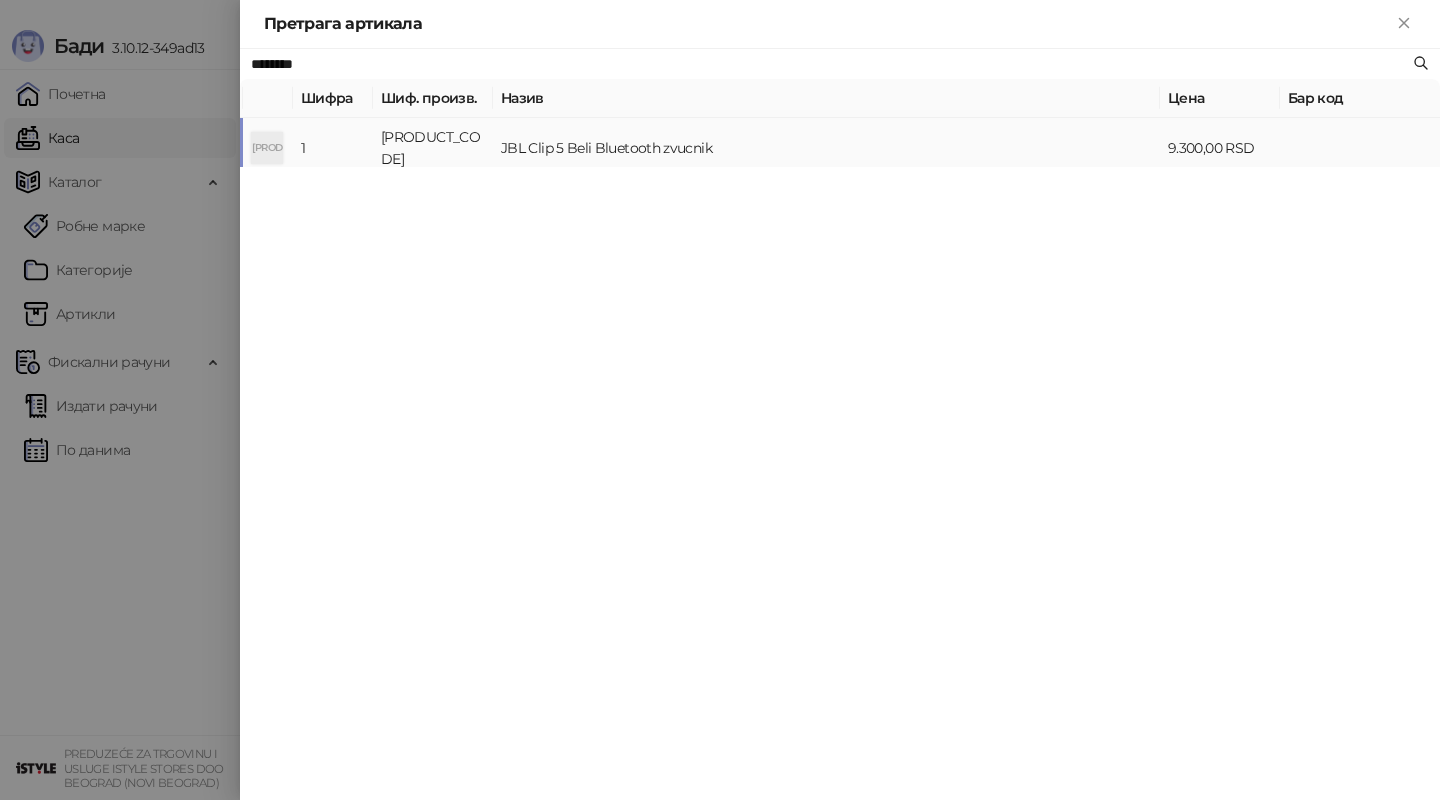 click on "JBL Clip 5 Beli Bluetooth zvucnik" at bounding box center [826, 148] 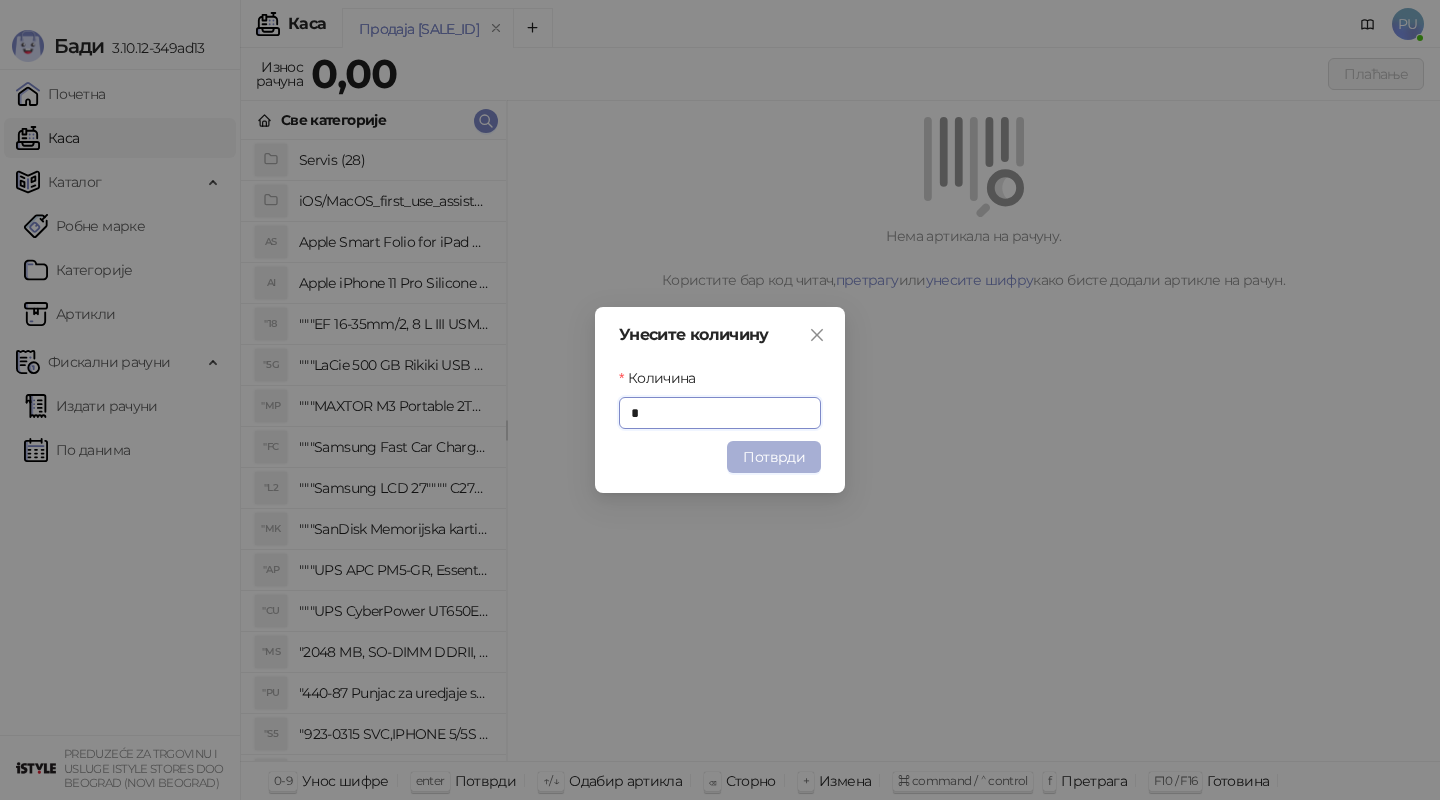 click on "Потврди" at bounding box center (774, 457) 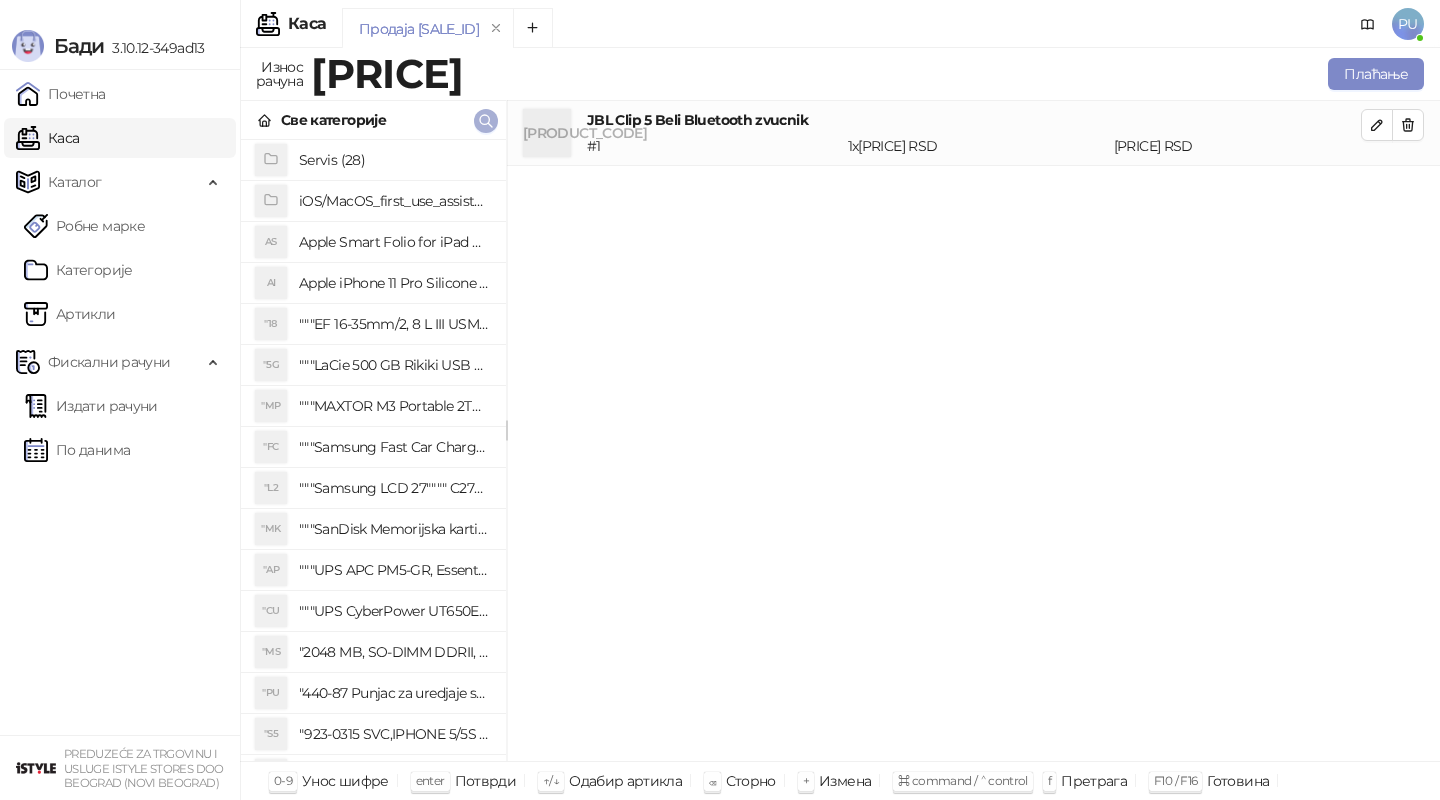 click 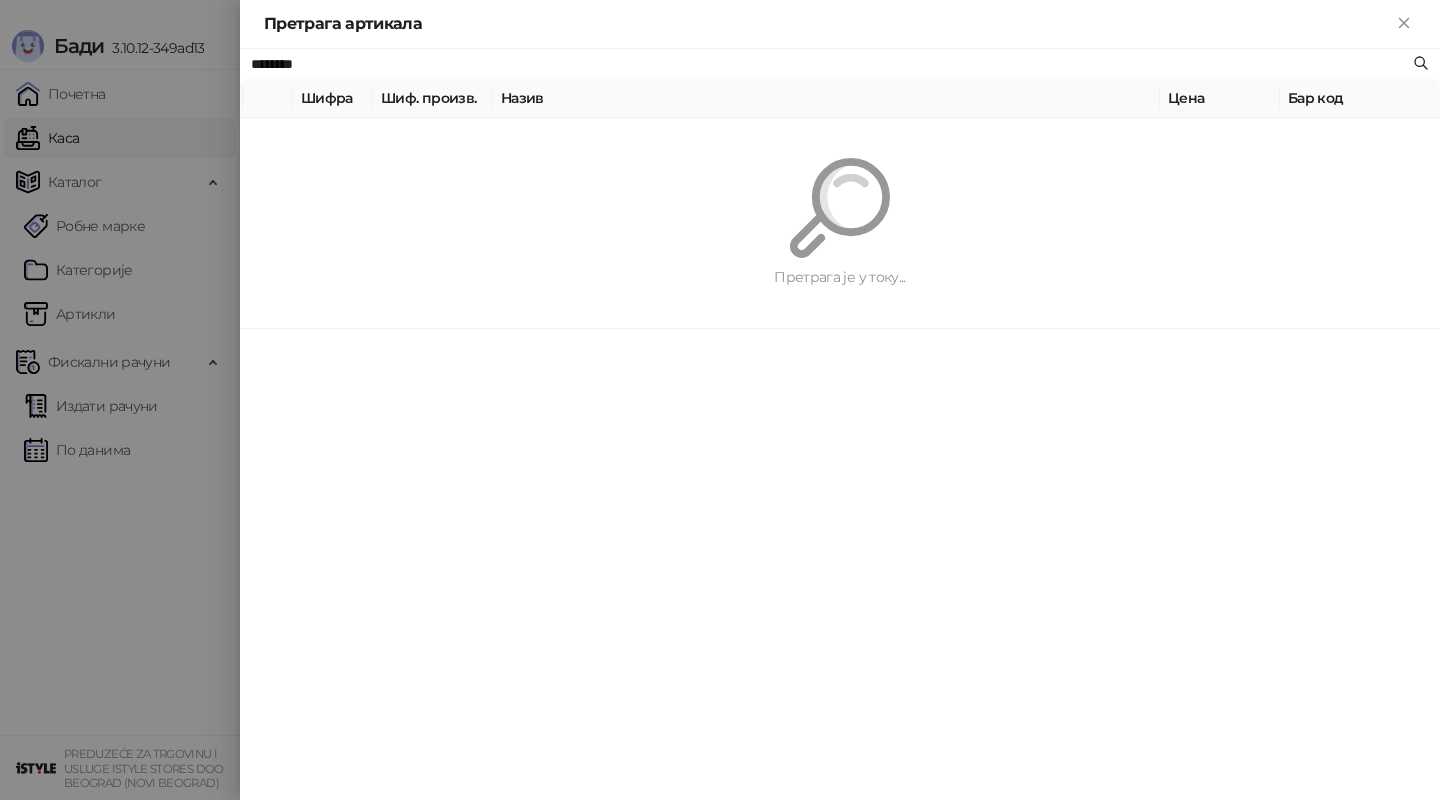 paste on "*" 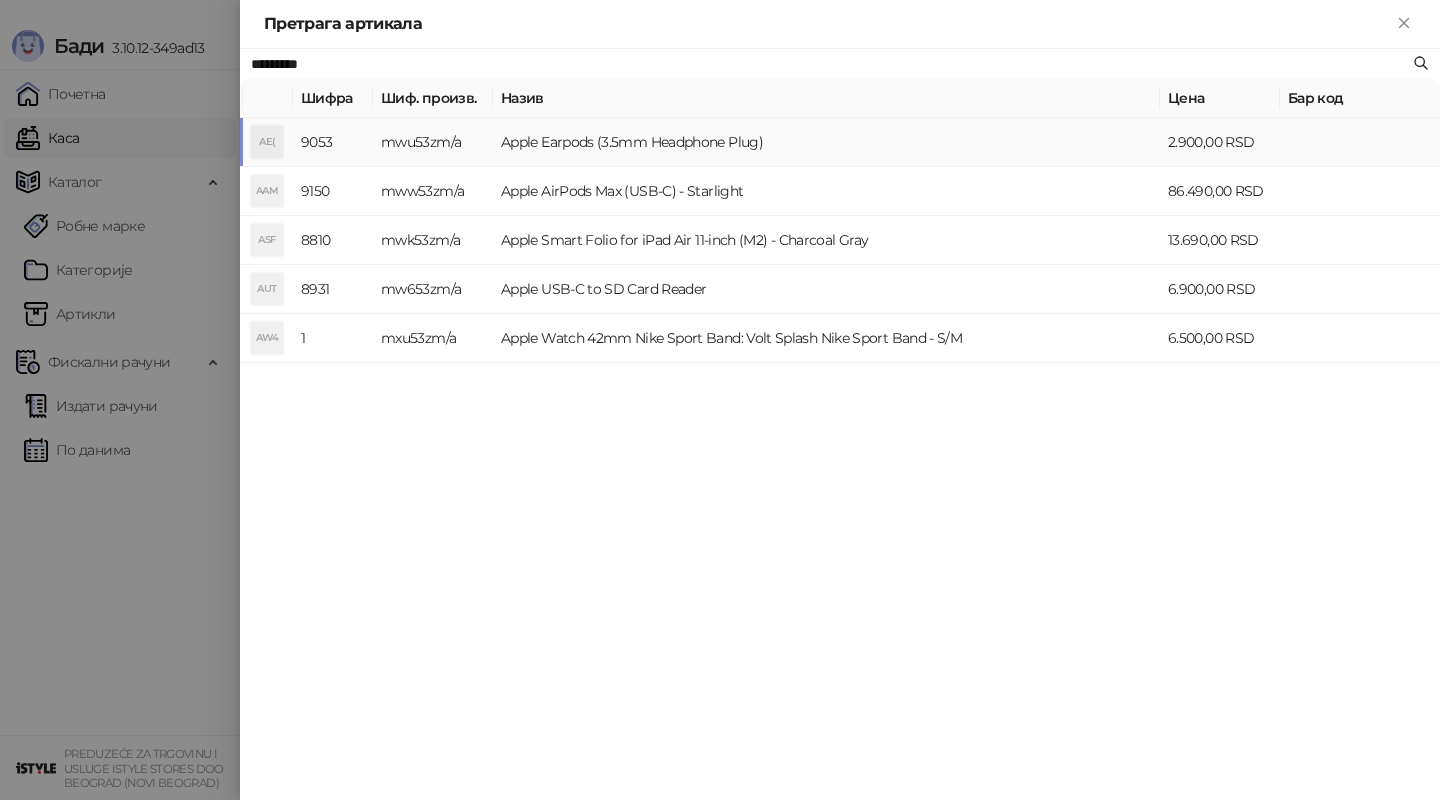 click on "Apple Earpods (3.5mm Headphone Plug)" at bounding box center (826, 142) 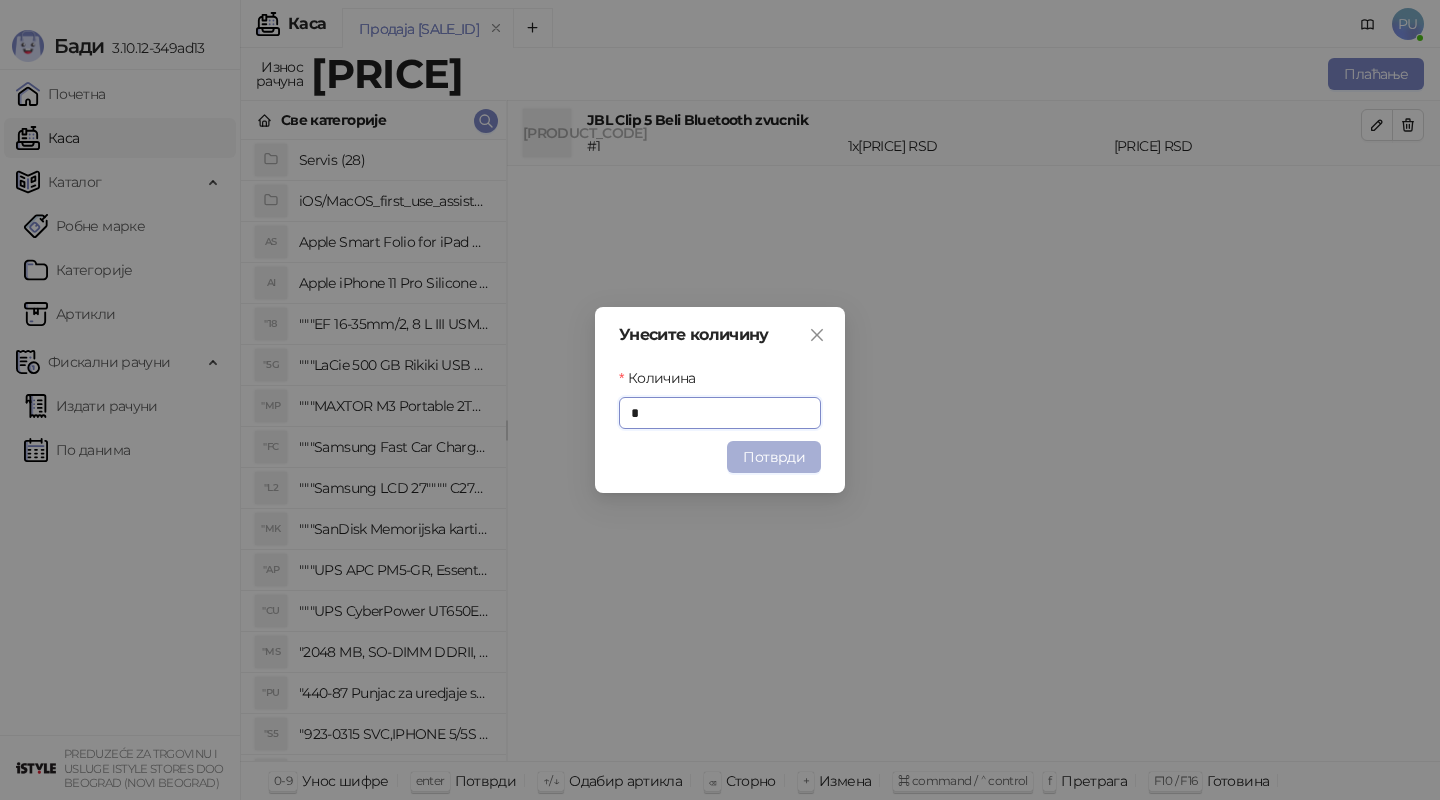 click on "Потврди" at bounding box center [774, 457] 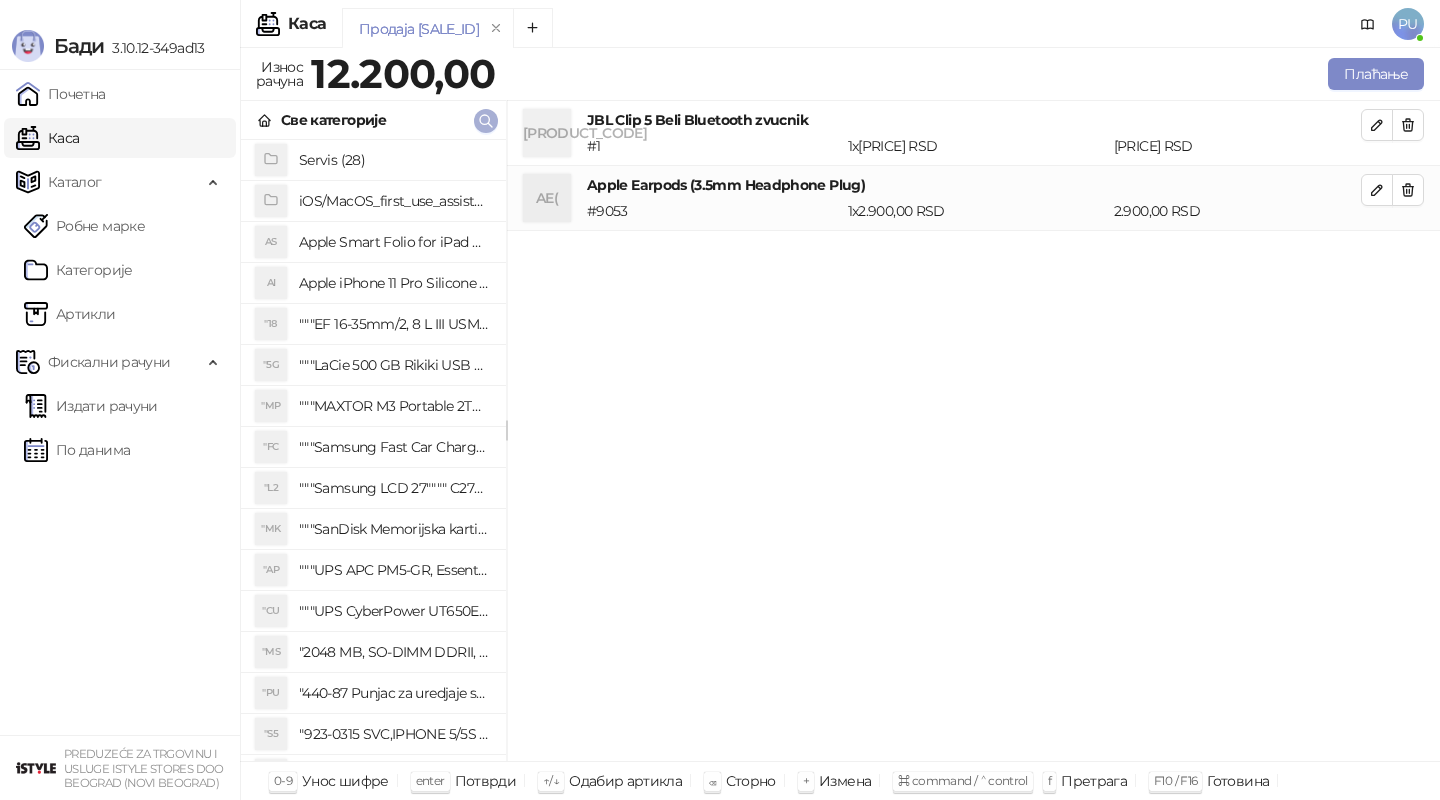 click 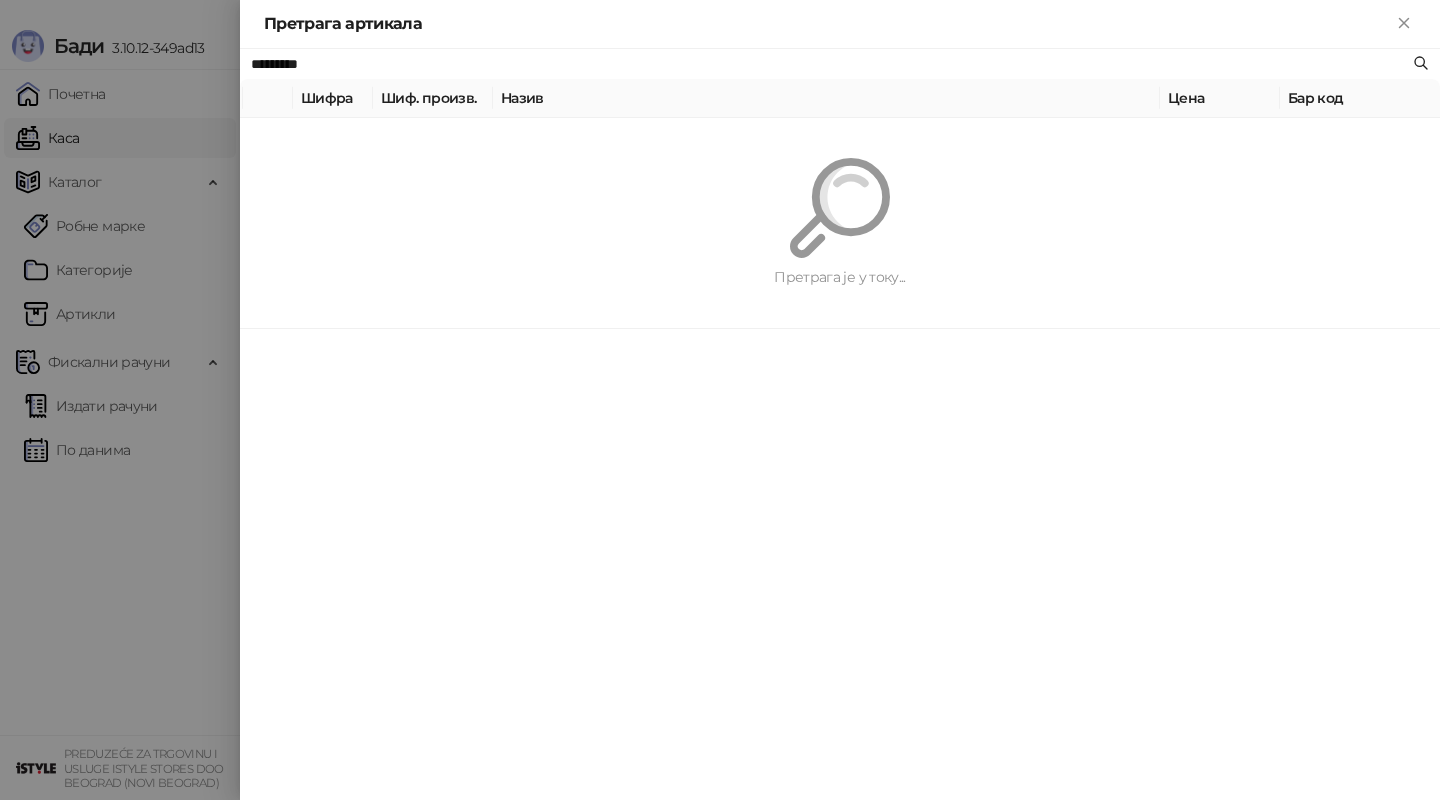 paste 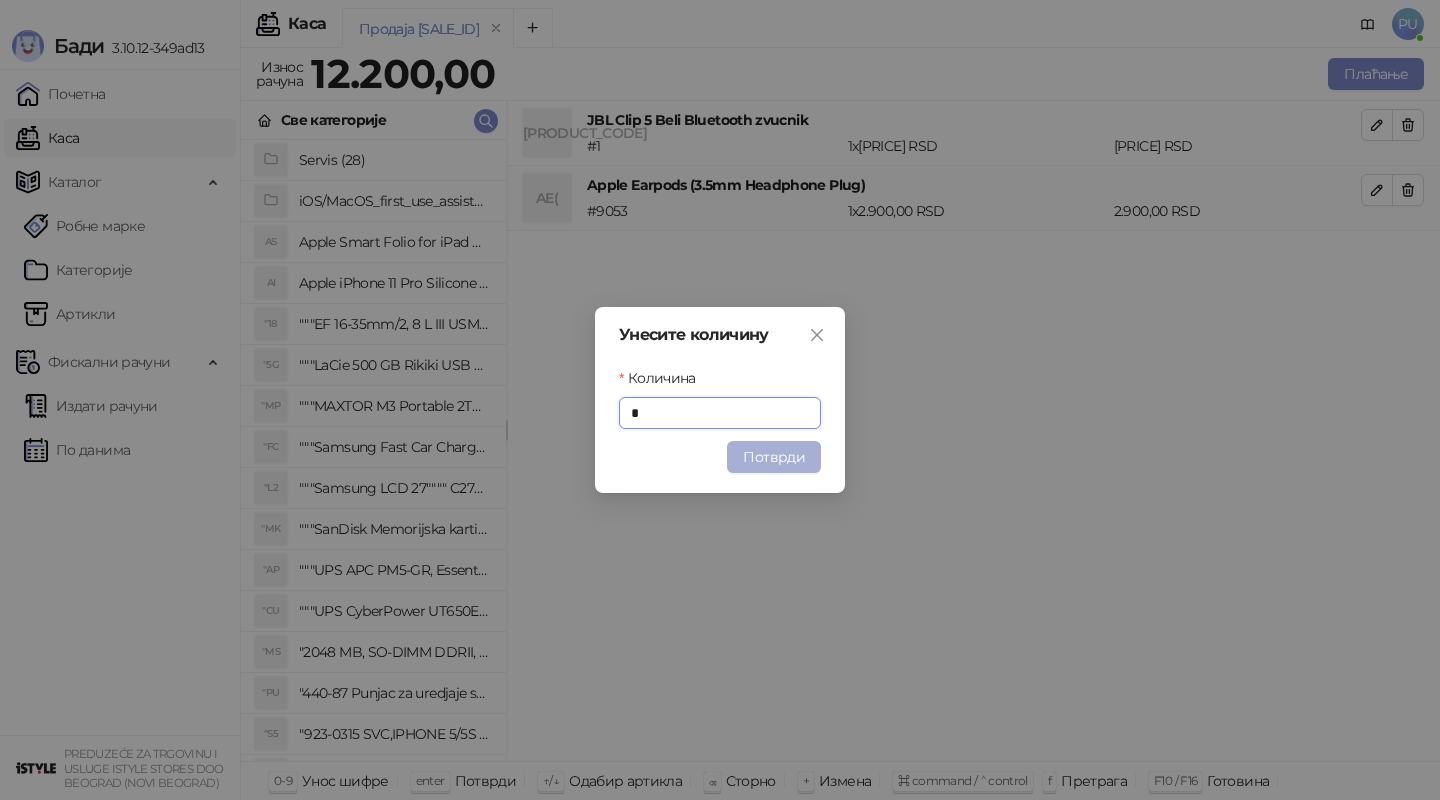 click on "Потврди" at bounding box center (774, 457) 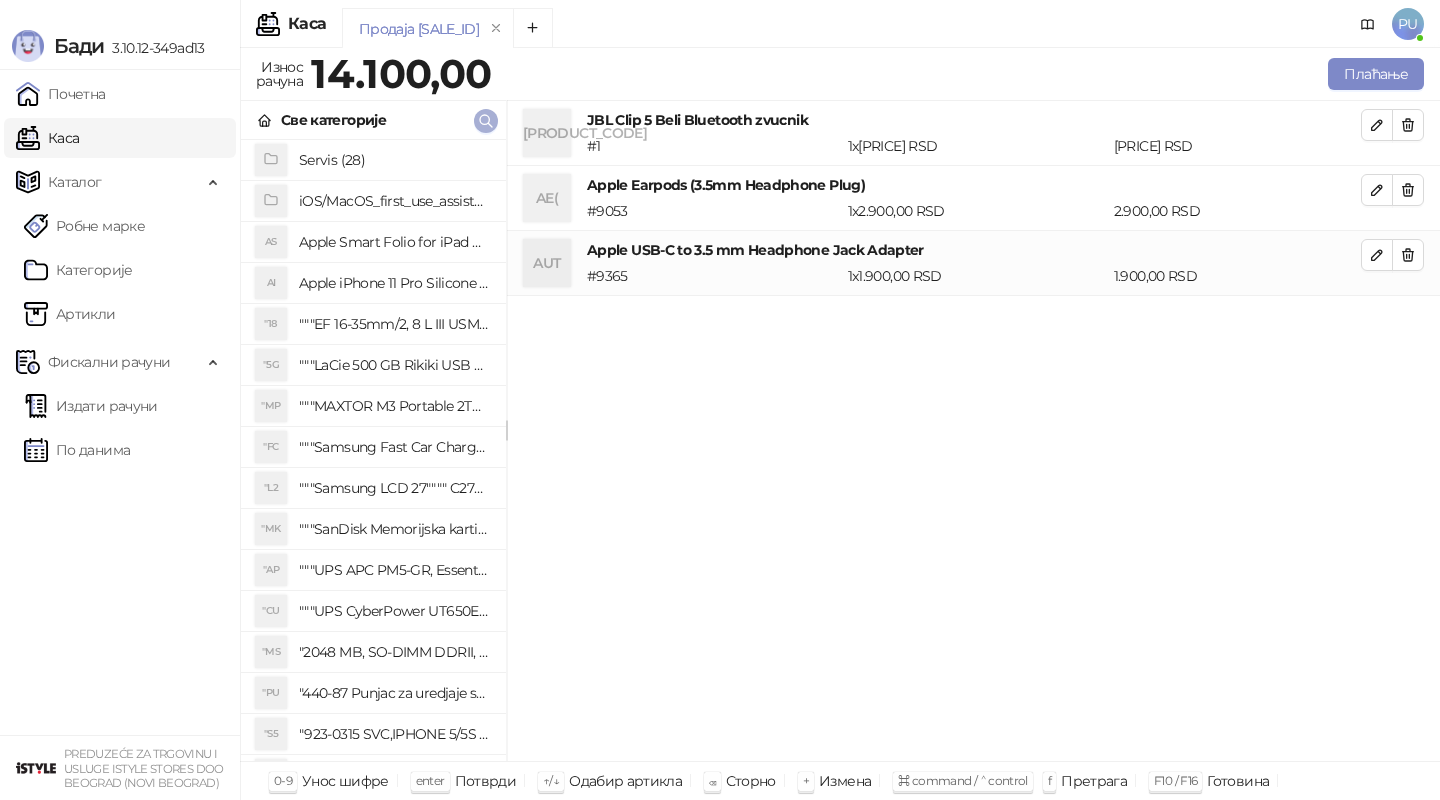 click 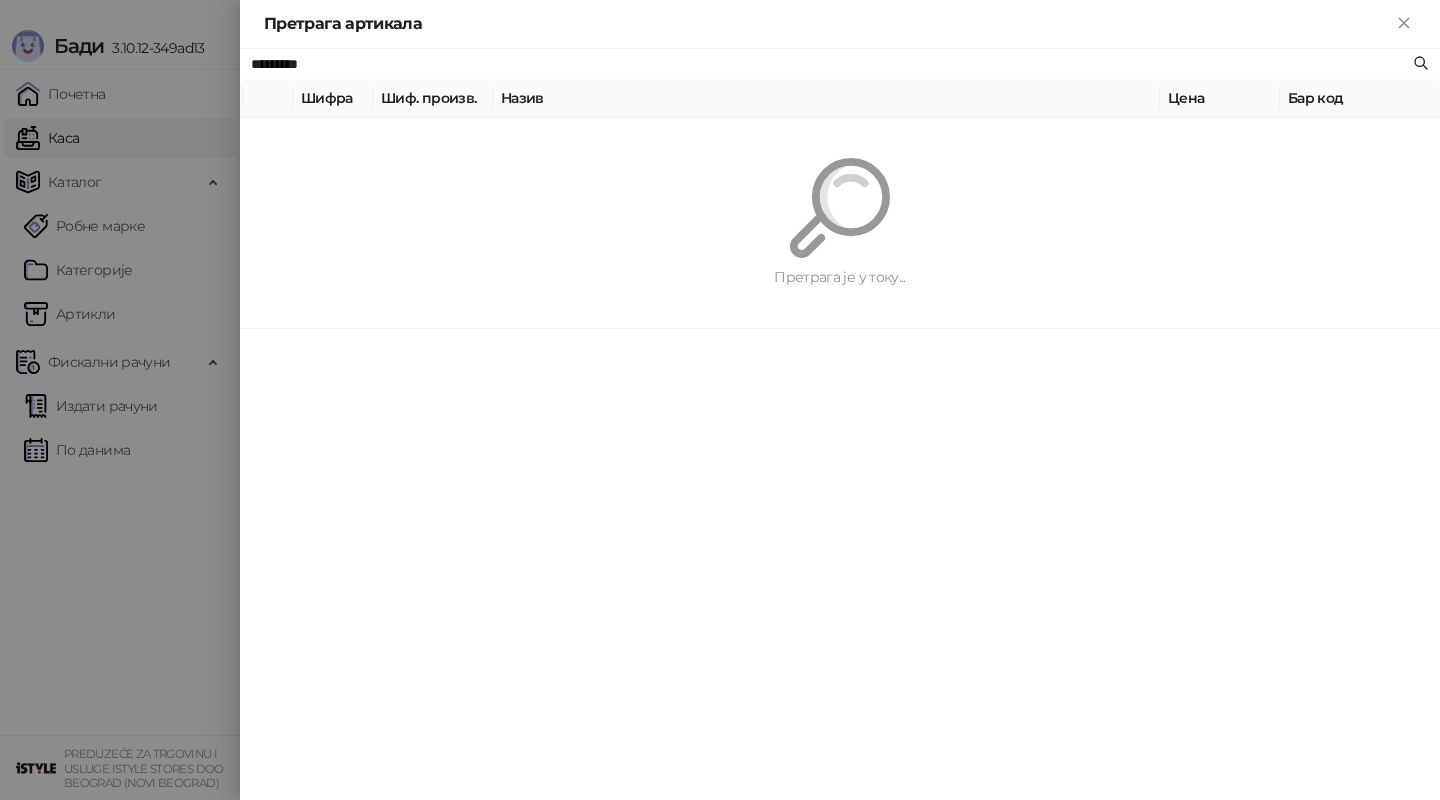paste on "**********" 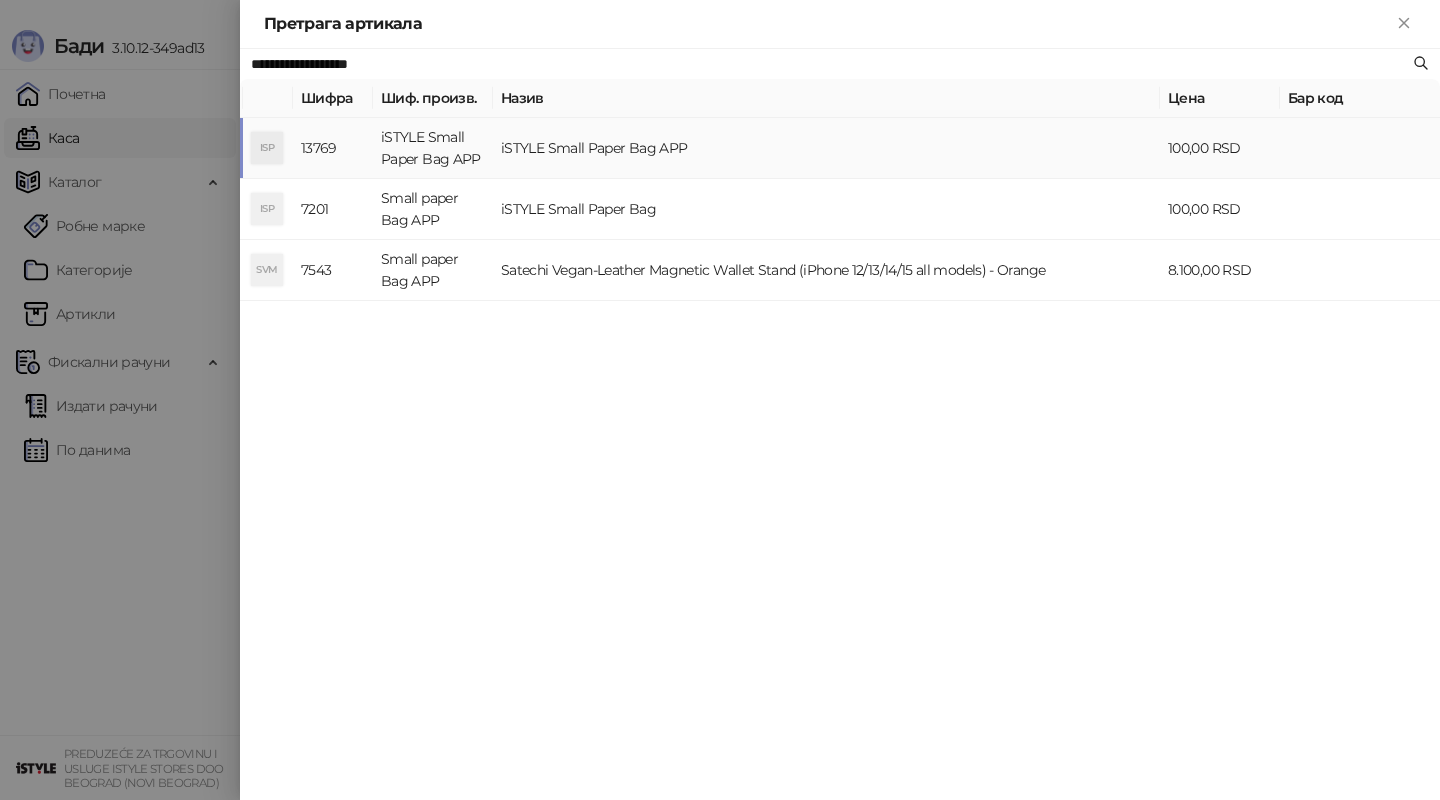 type on "**********" 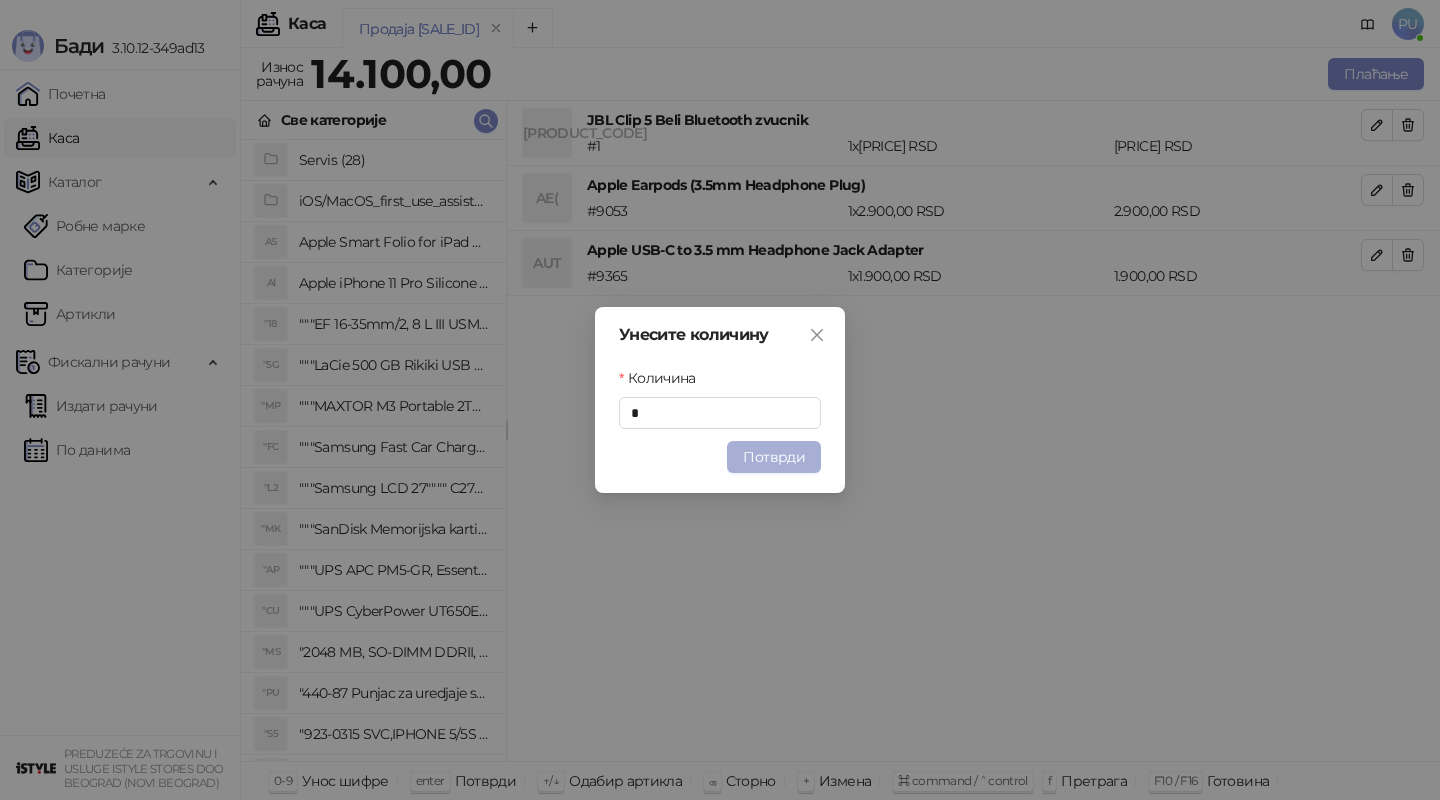 click on "Потврди" at bounding box center (774, 457) 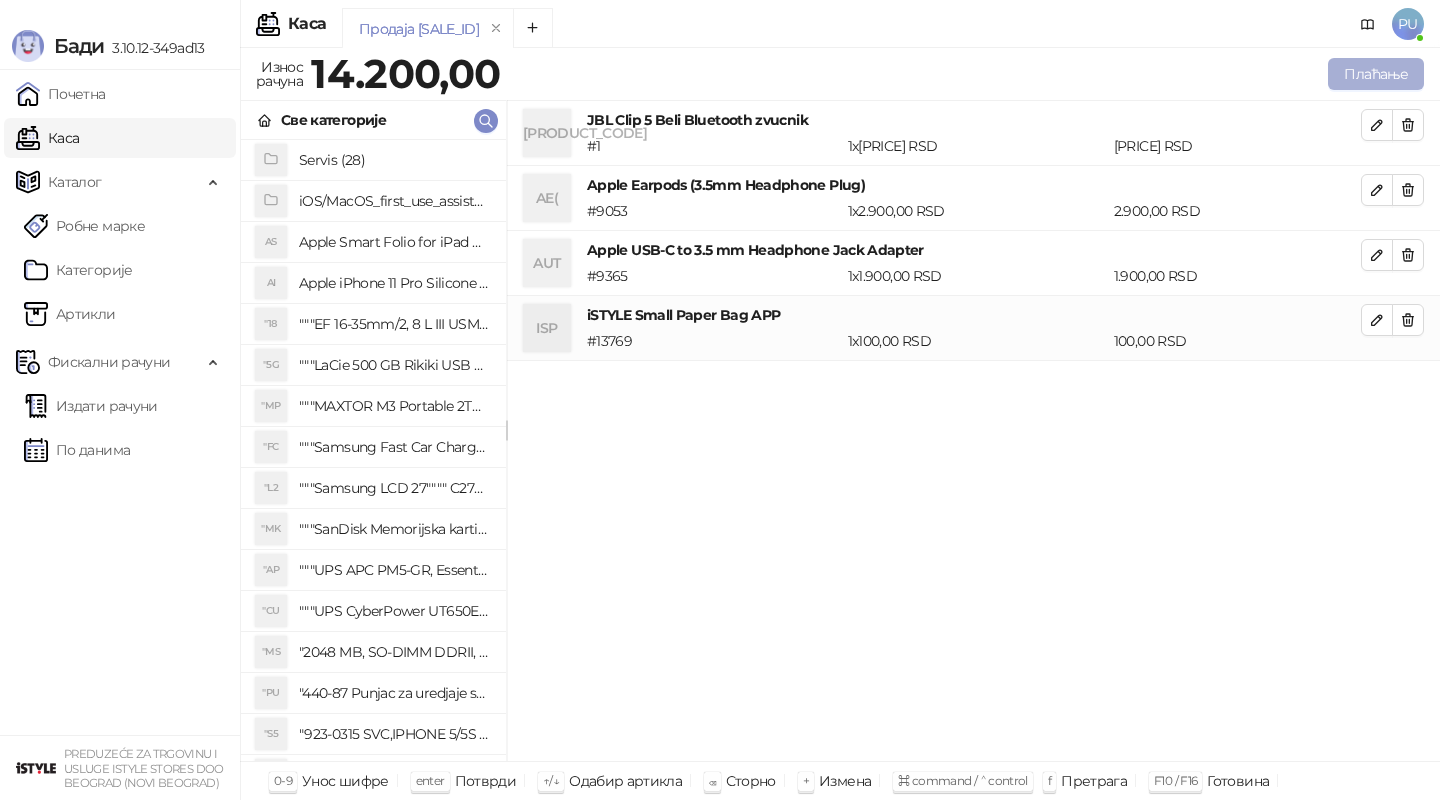 click on "Плаћање" at bounding box center [1376, 74] 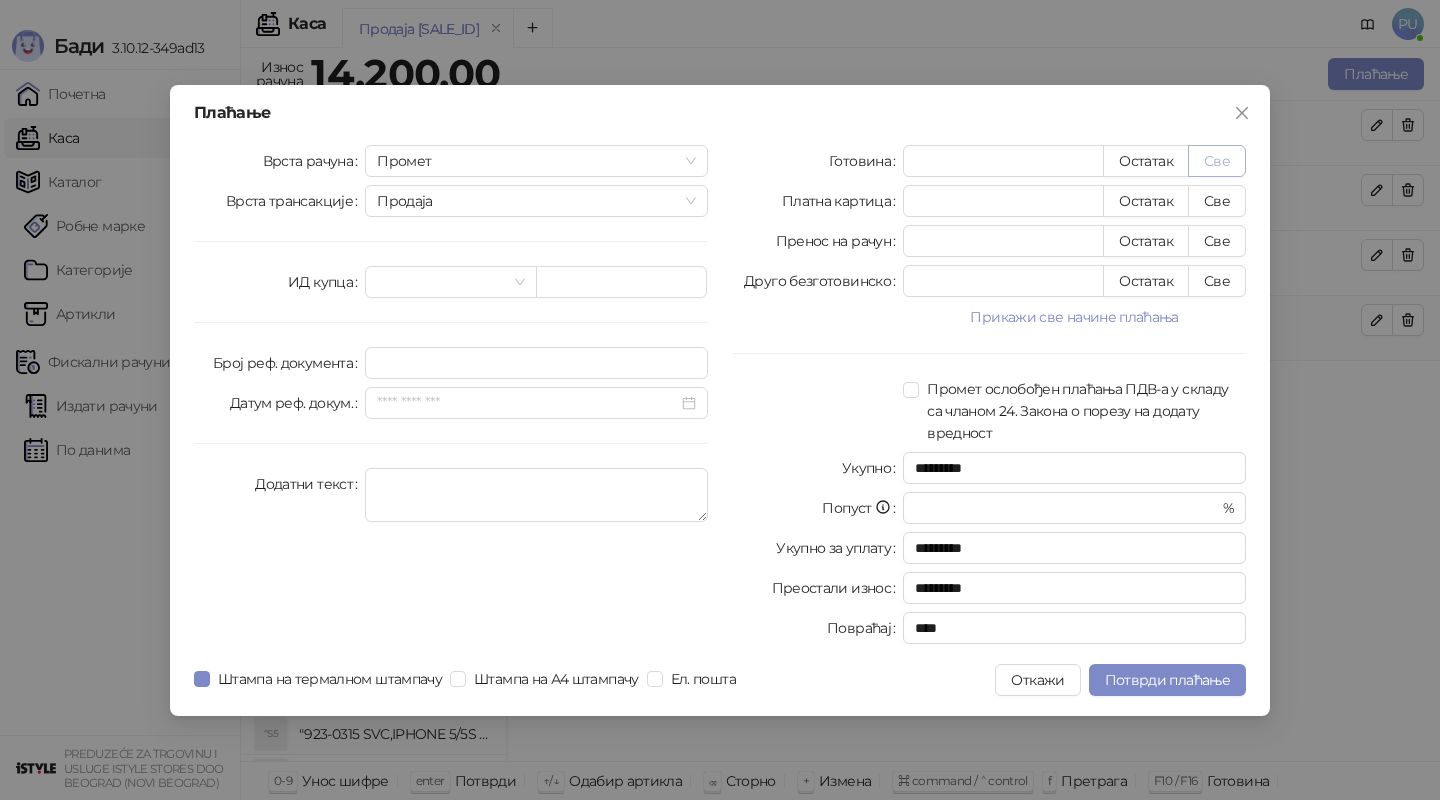 click on "Све" at bounding box center (1217, 161) 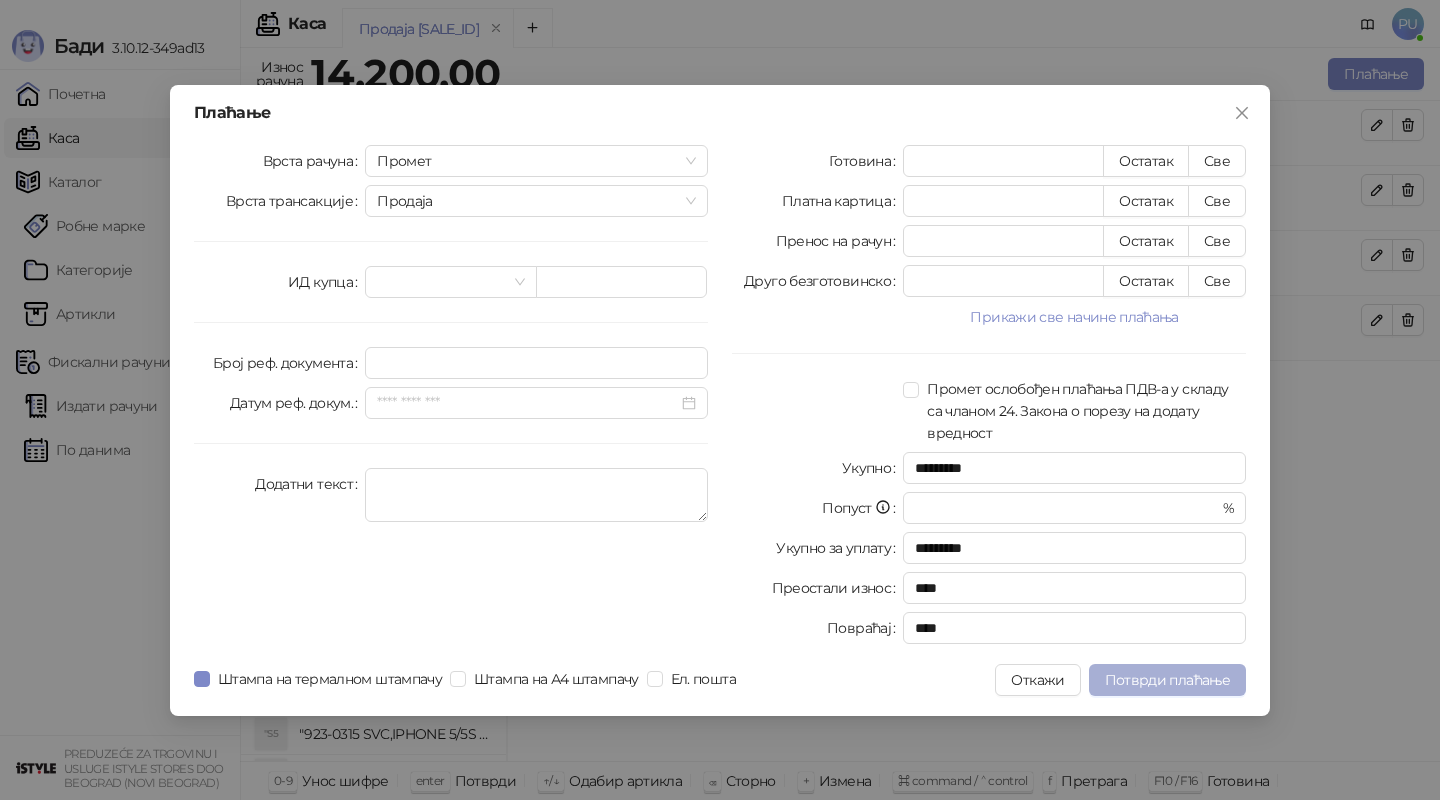 click on "Потврди плаћање" at bounding box center (1167, 680) 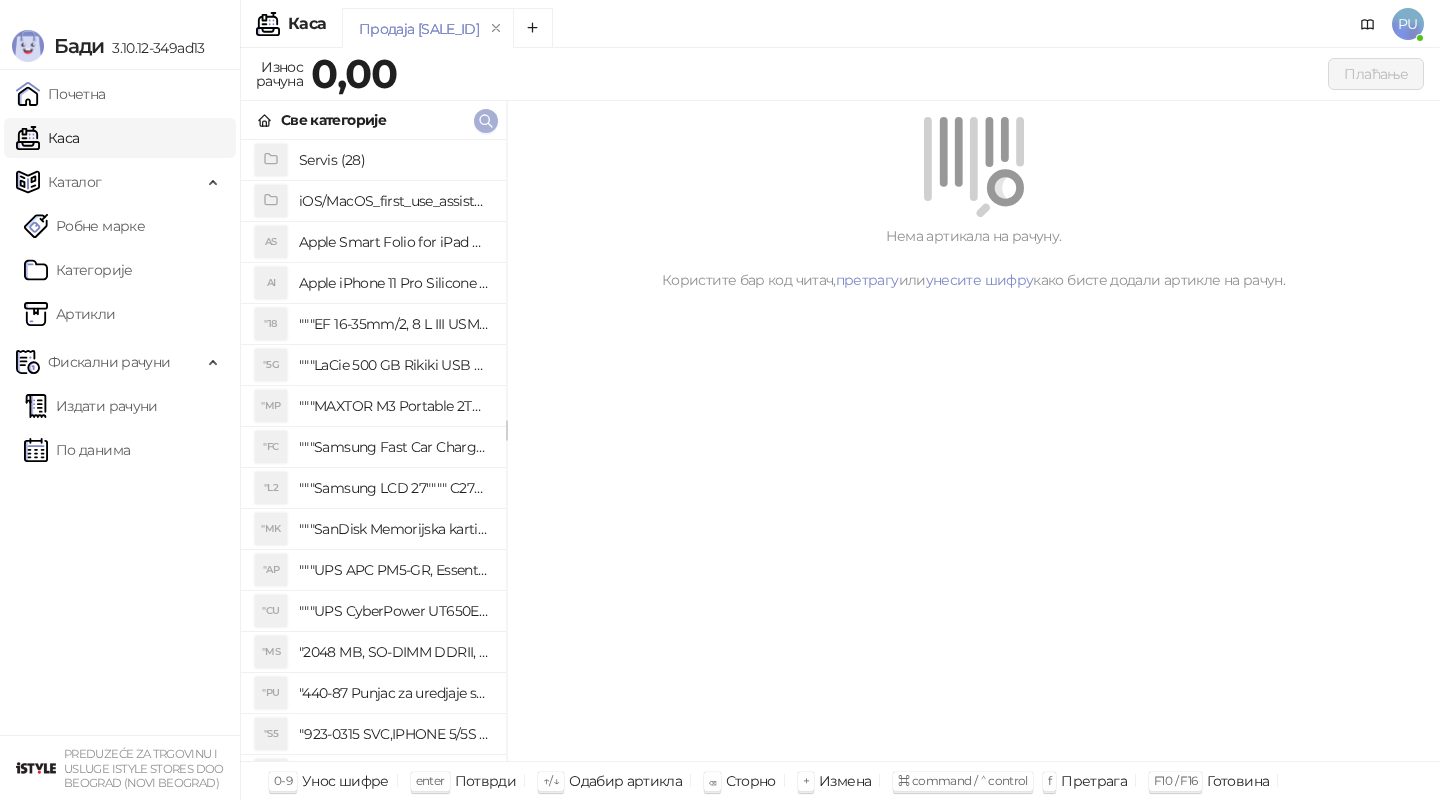 click 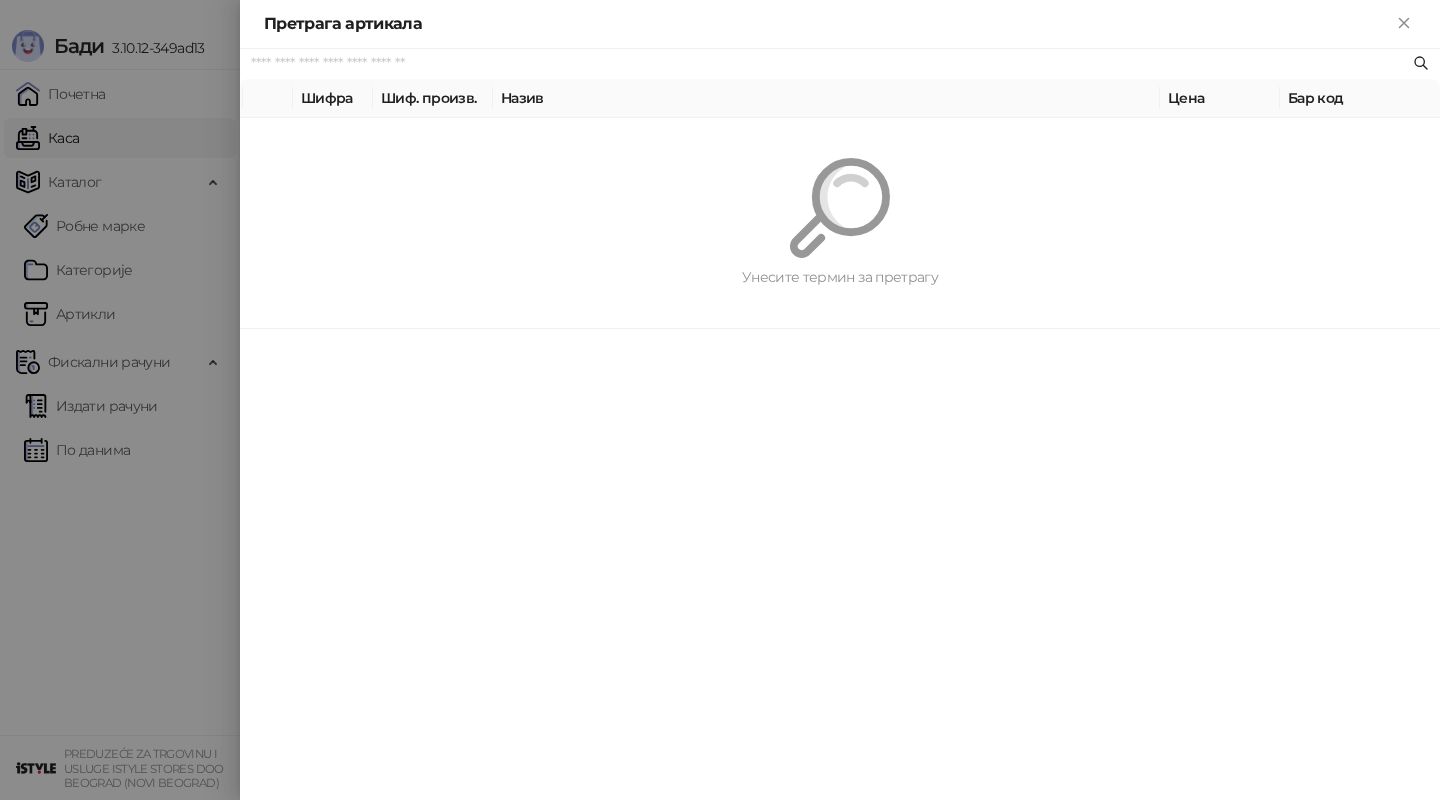paste on "*********" 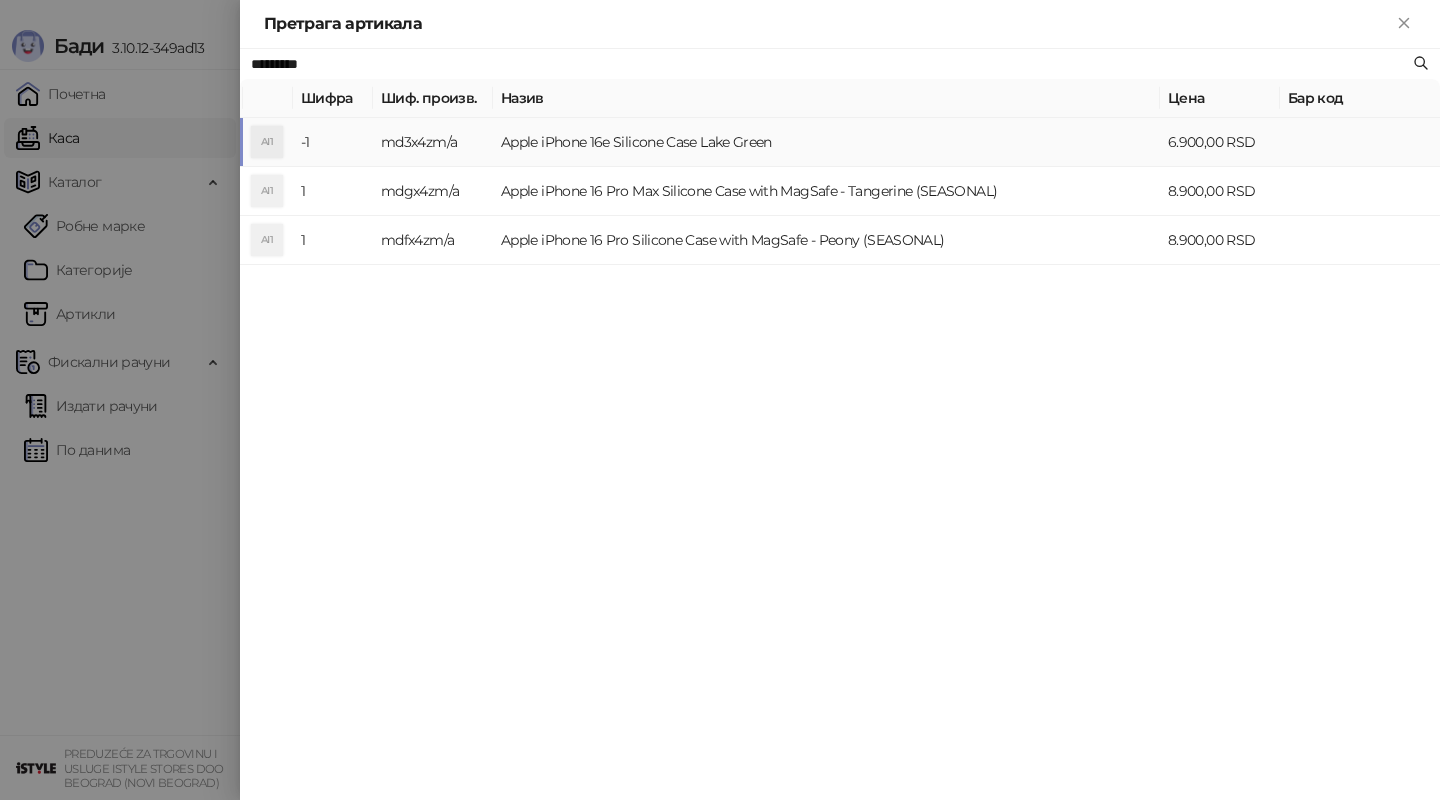 type on "*********" 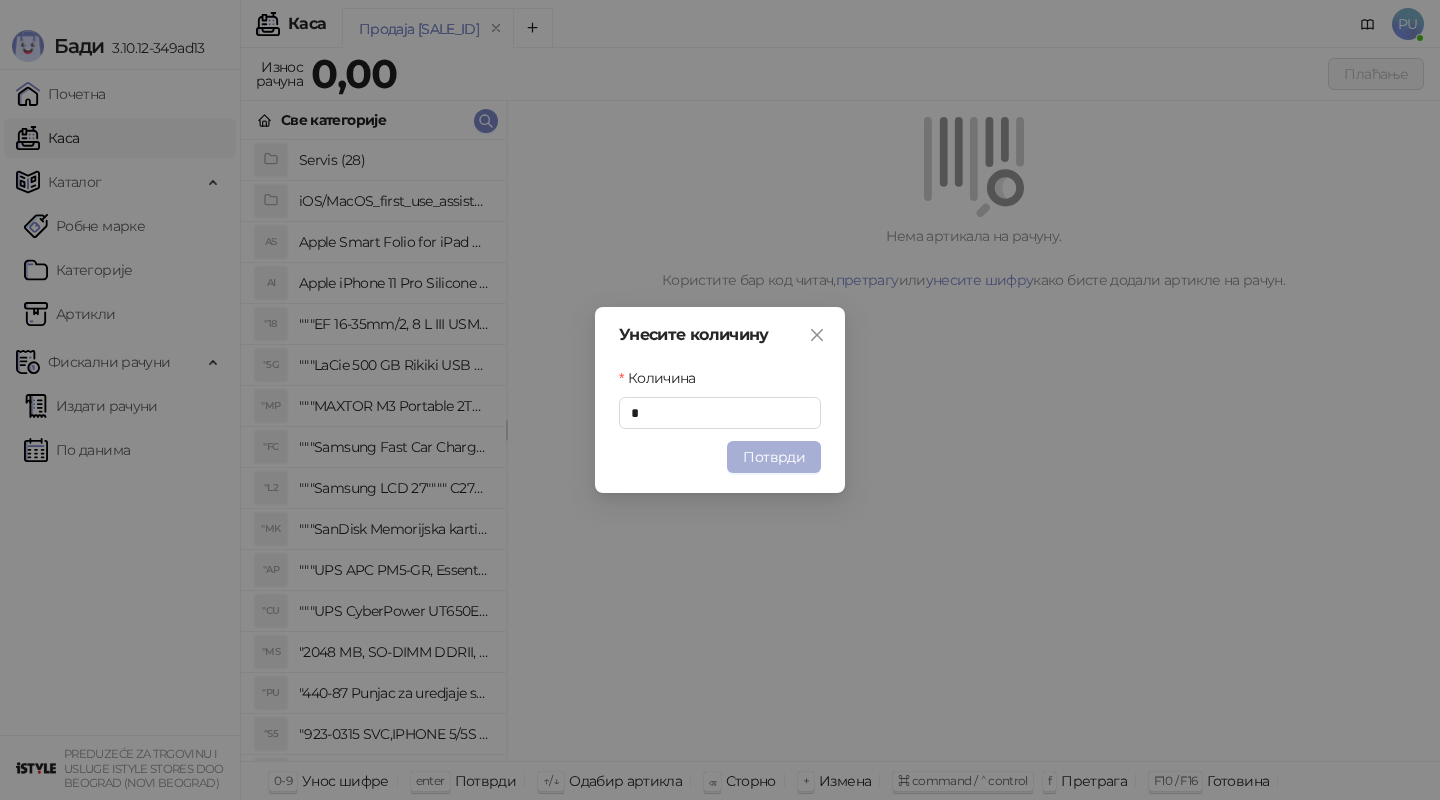 click on "Потврди" at bounding box center (774, 457) 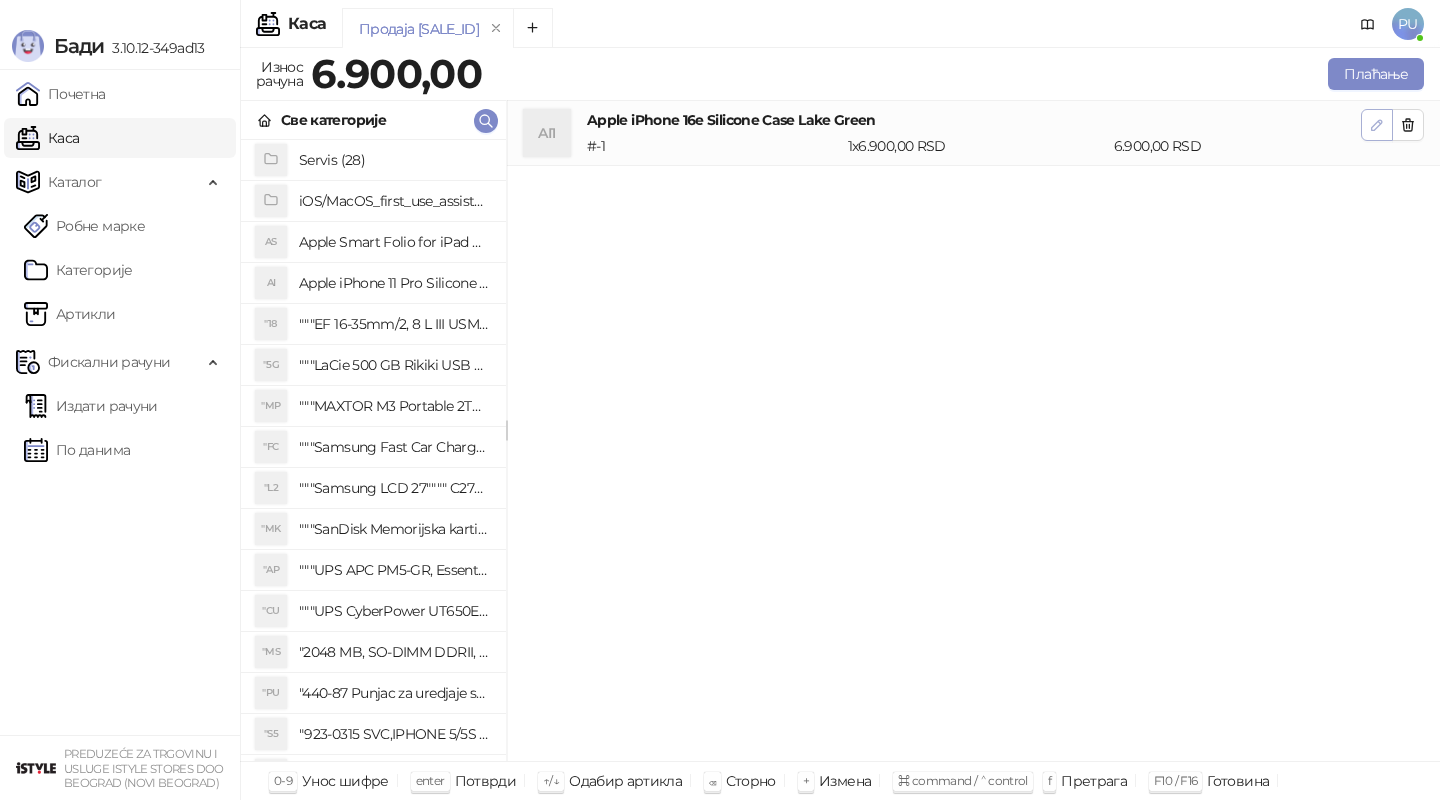 click 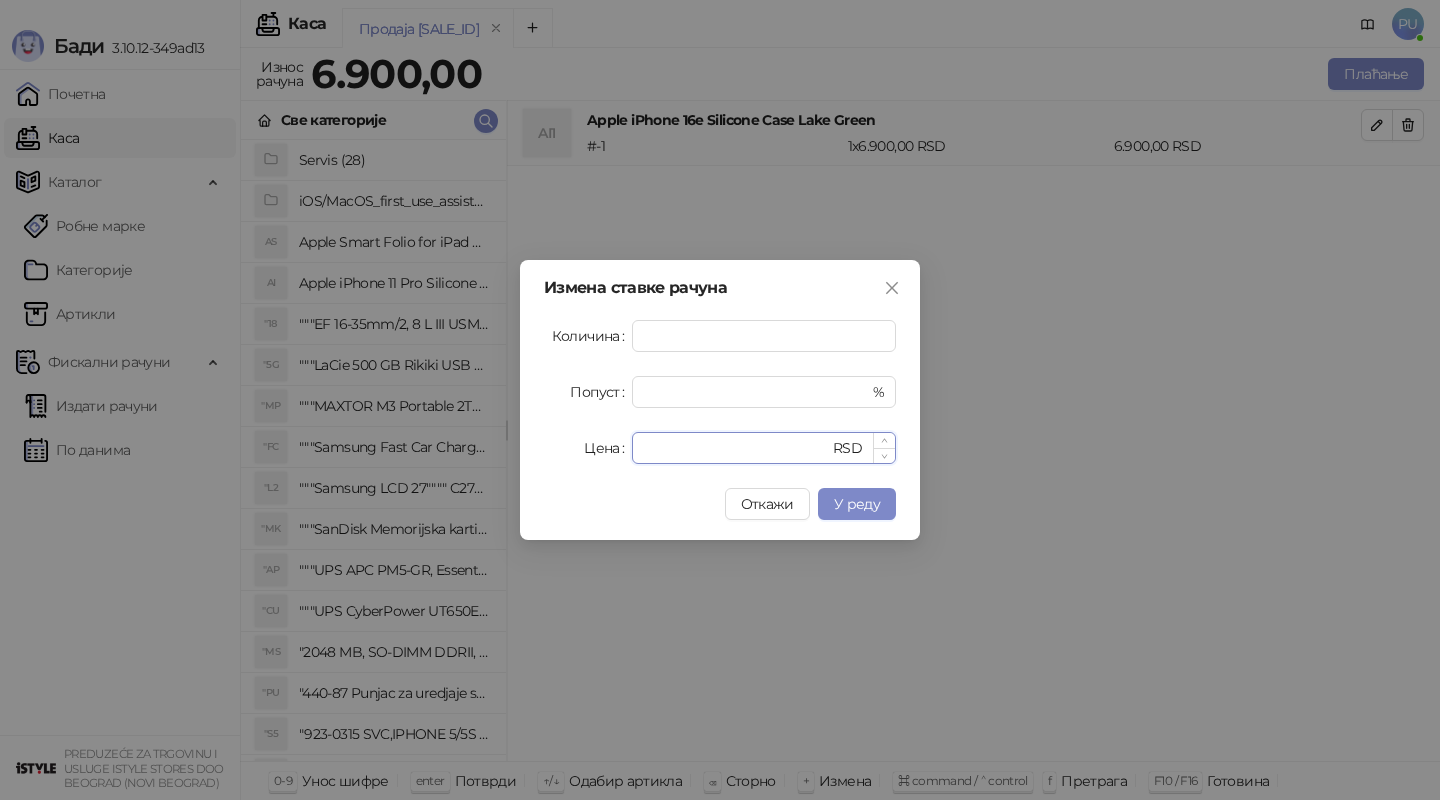click on "****" at bounding box center (736, 448) 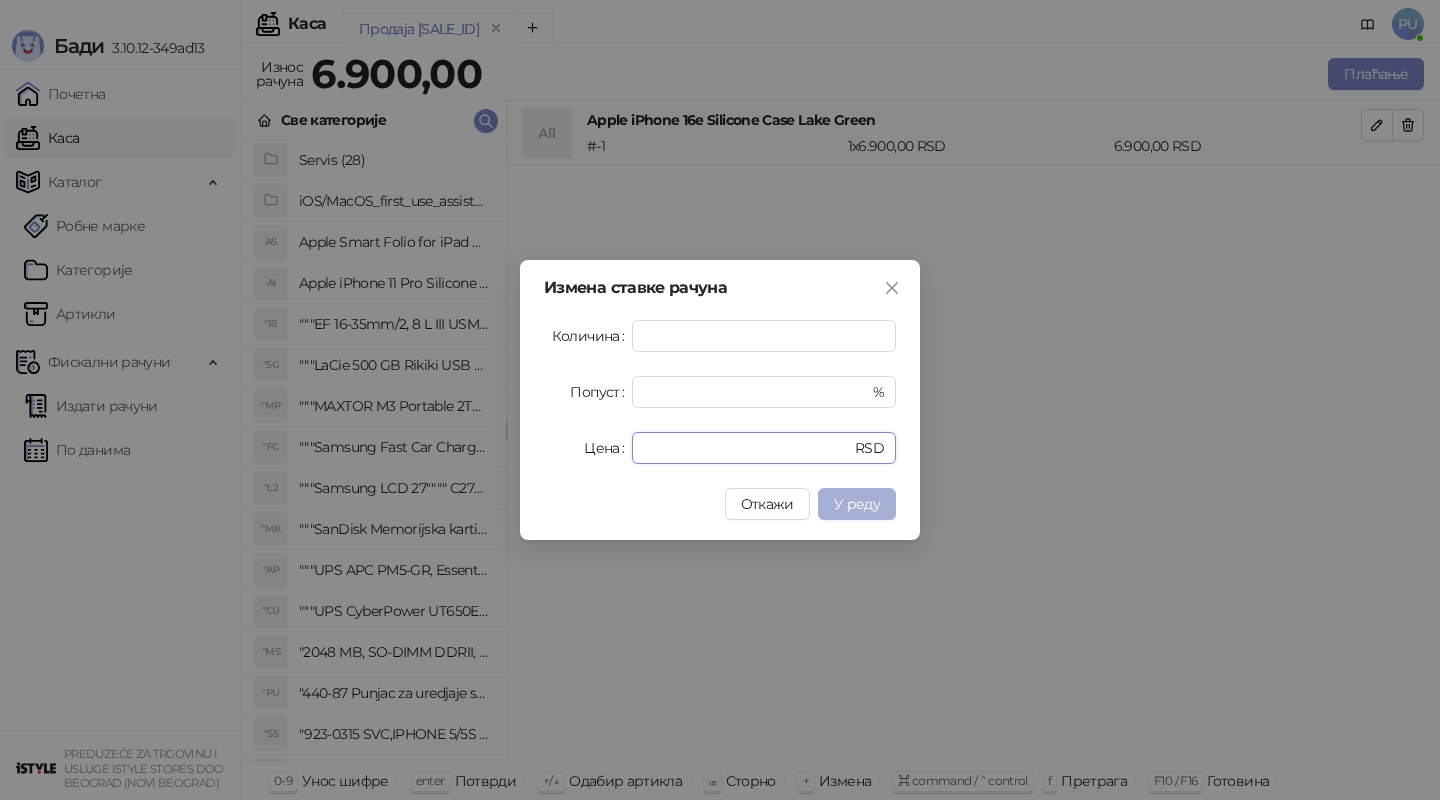 type on "****" 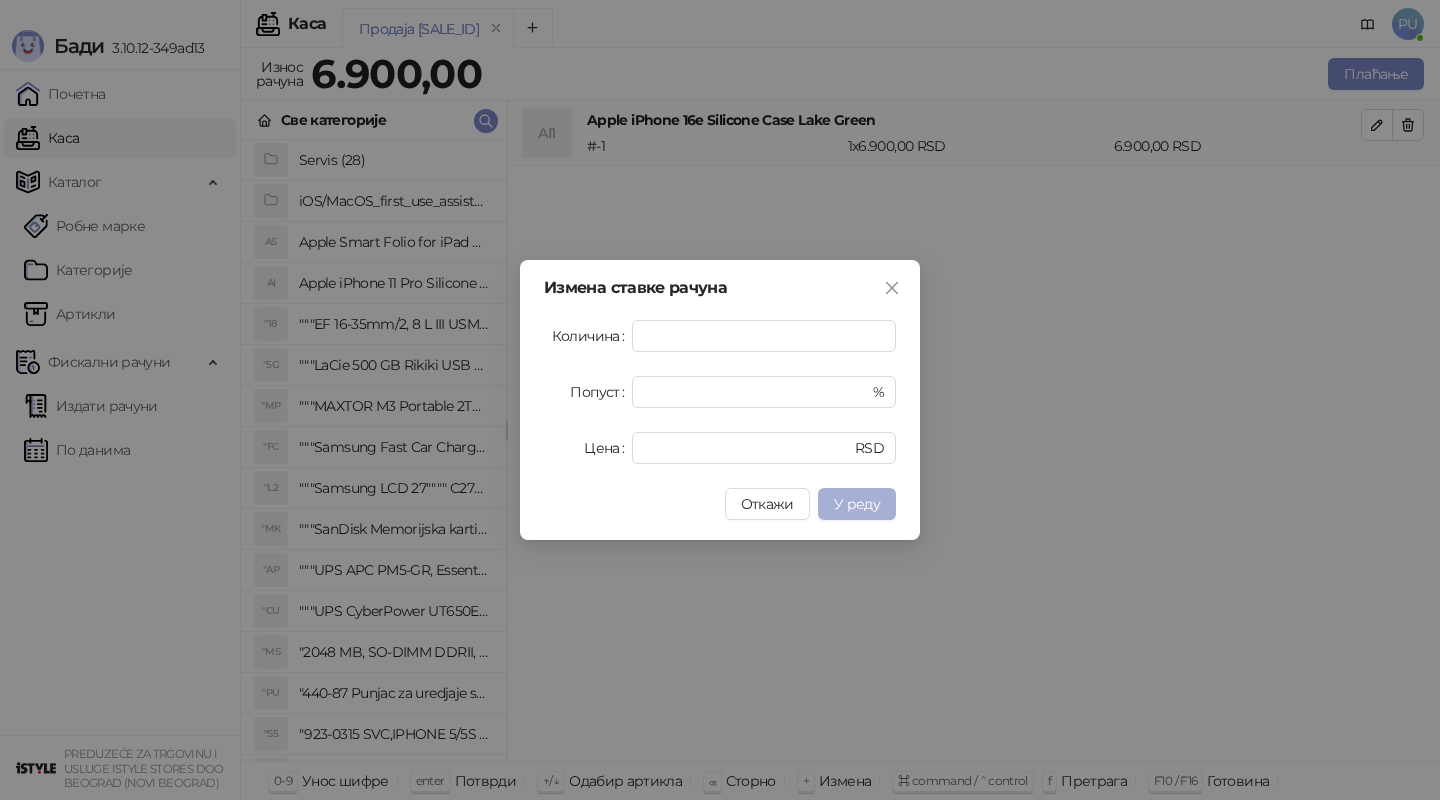 click on "У реду" at bounding box center [857, 504] 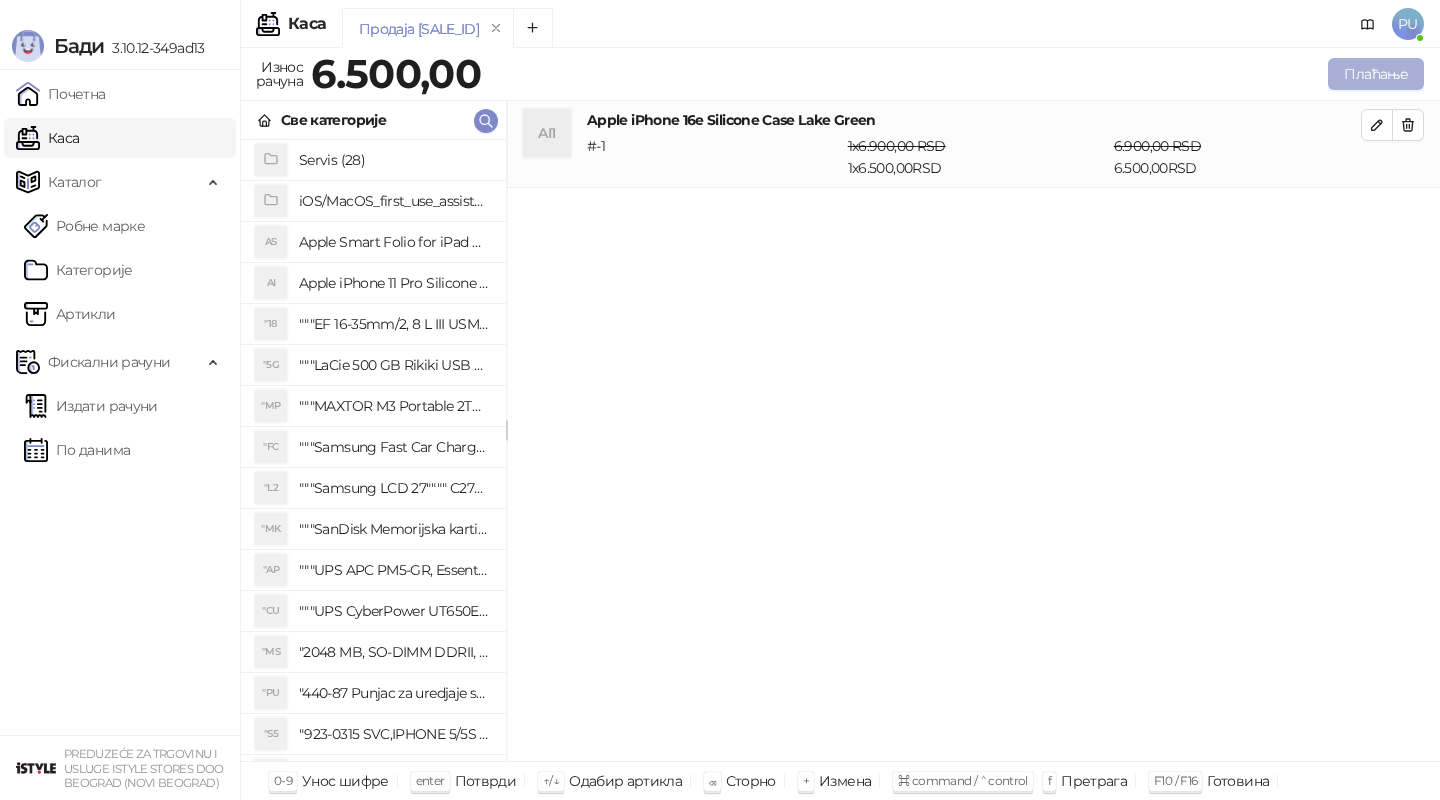 click on "Плаћање" at bounding box center [1376, 74] 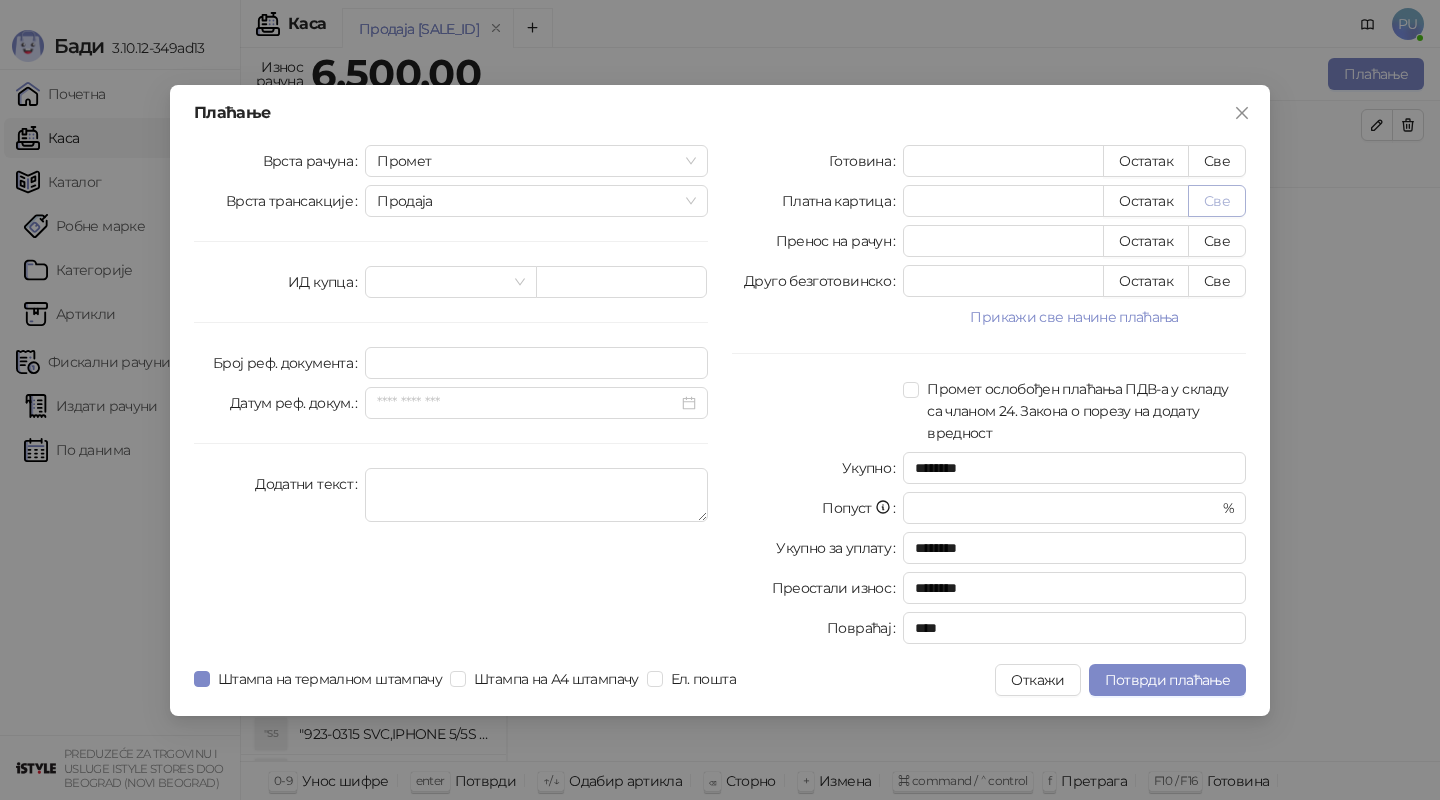 click on "Све" at bounding box center (1217, 201) 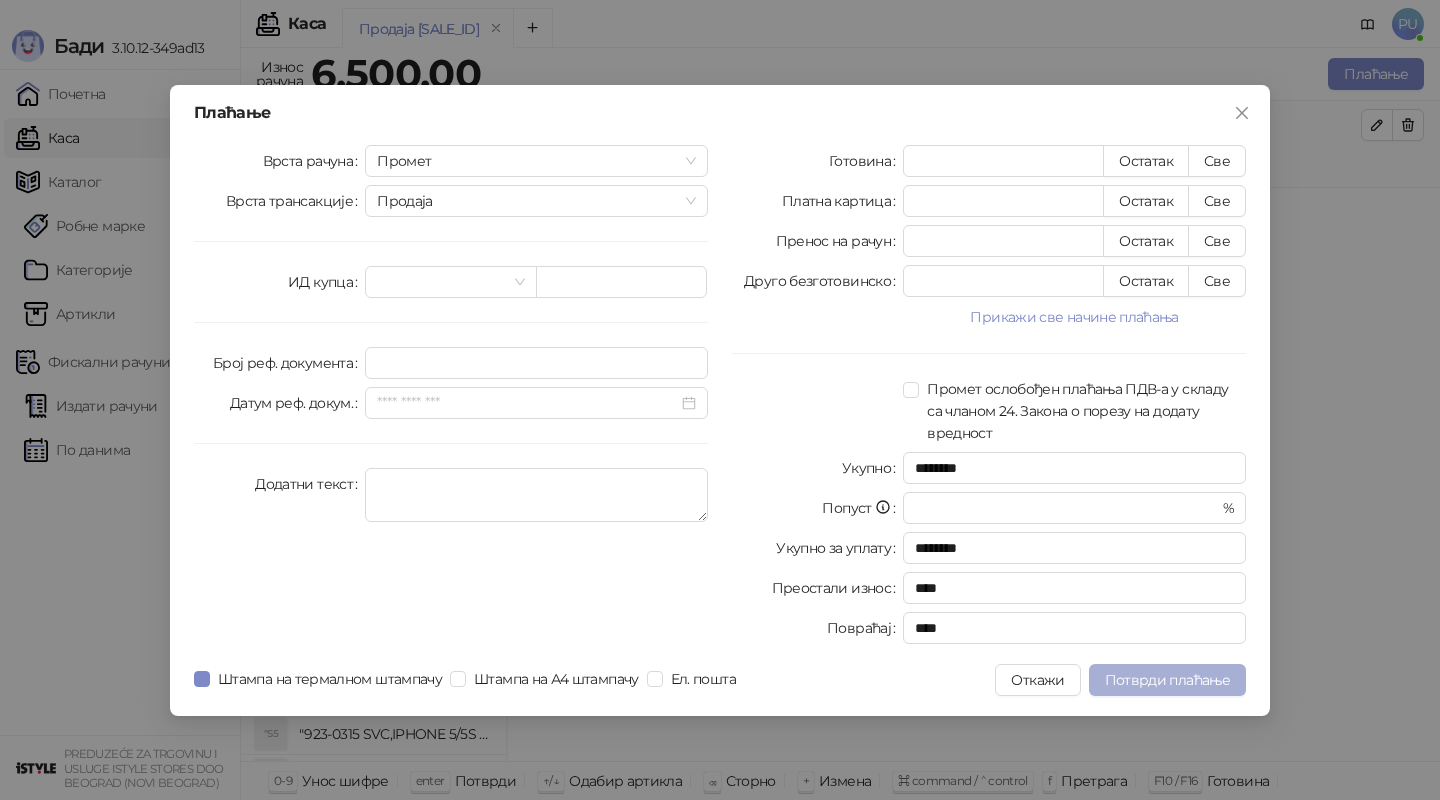 click on "Потврди плаћање" at bounding box center [1167, 680] 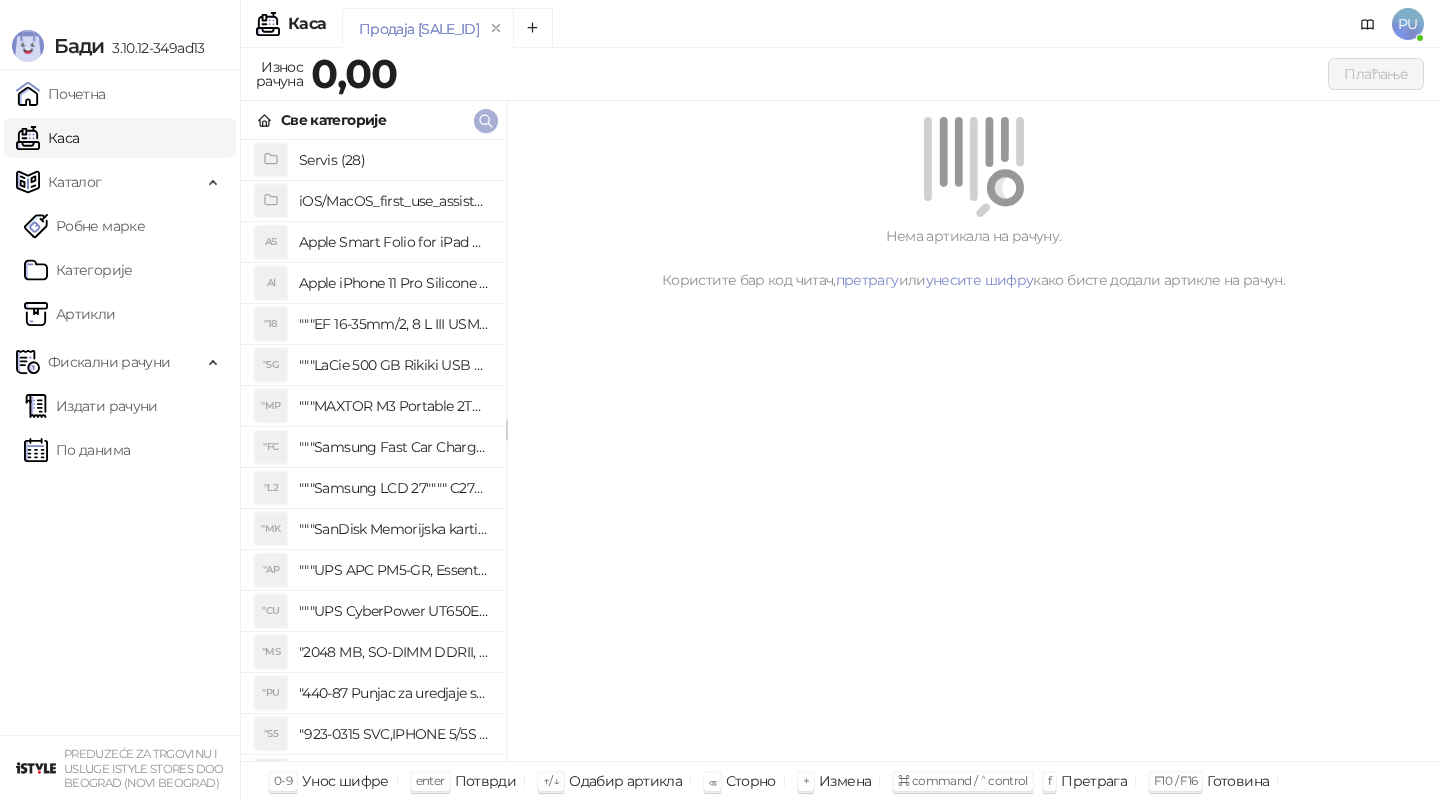 click 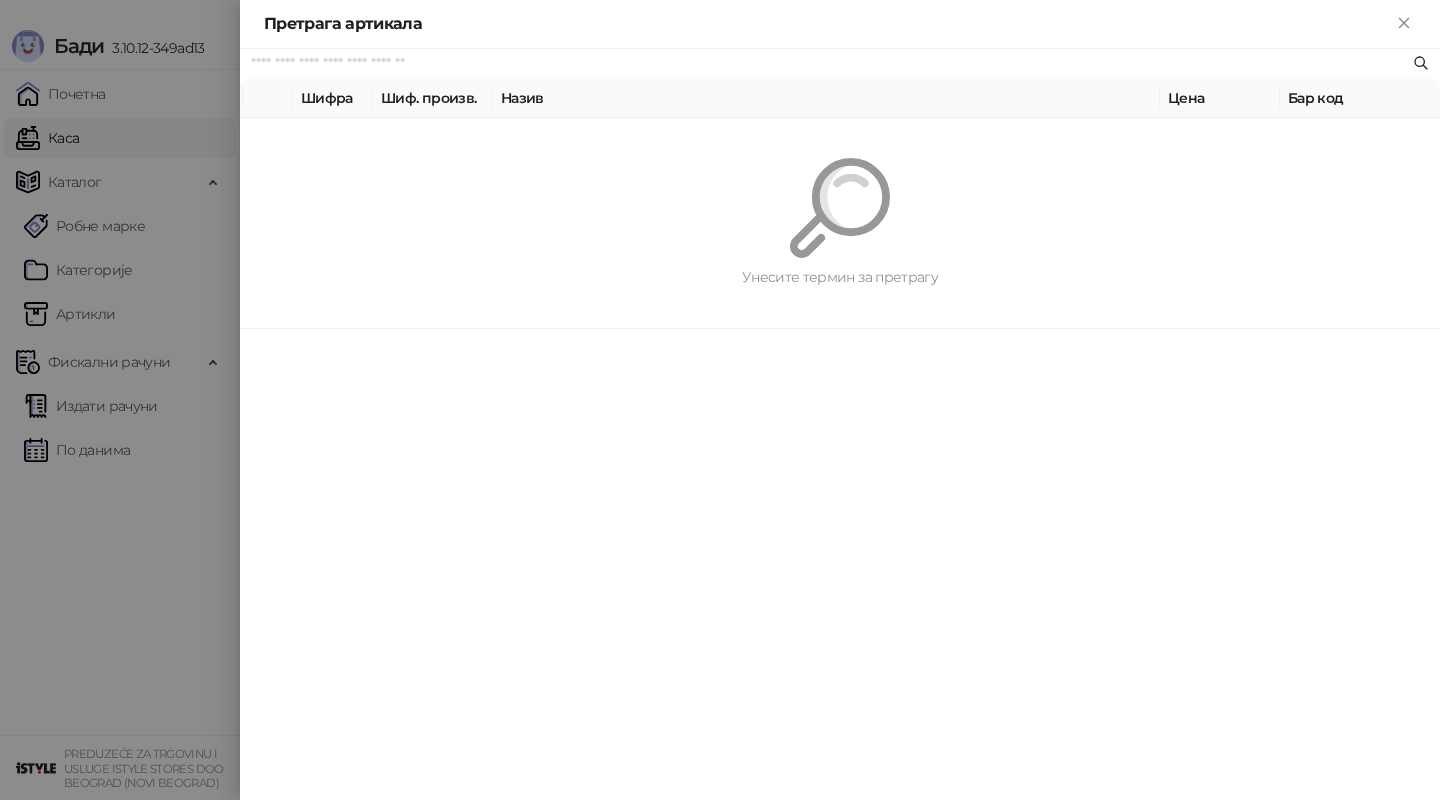 paste on "*********" 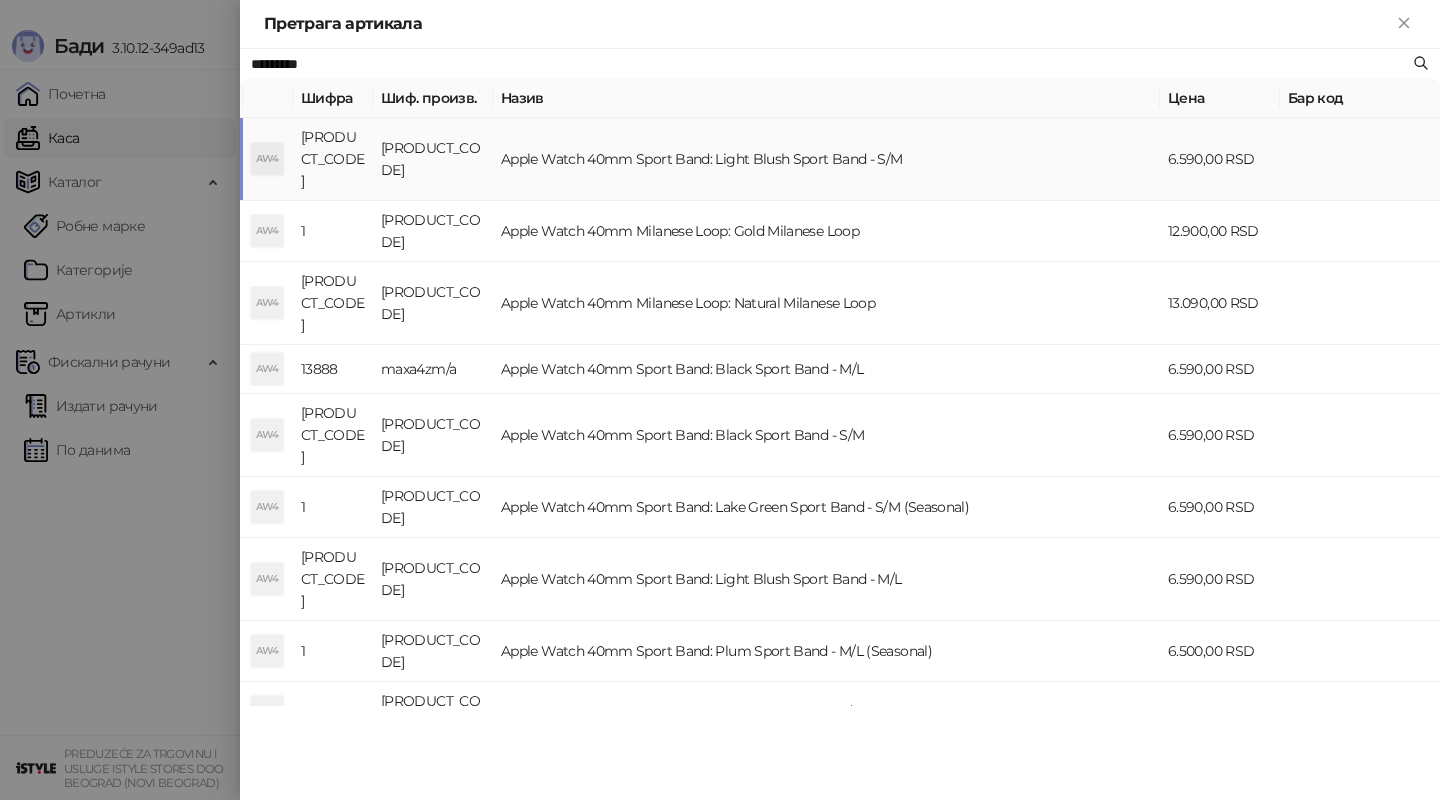 click on "Apple Watch 40mm Sport Band:  Light Blush Sport Band - S/M" at bounding box center [826, 159] 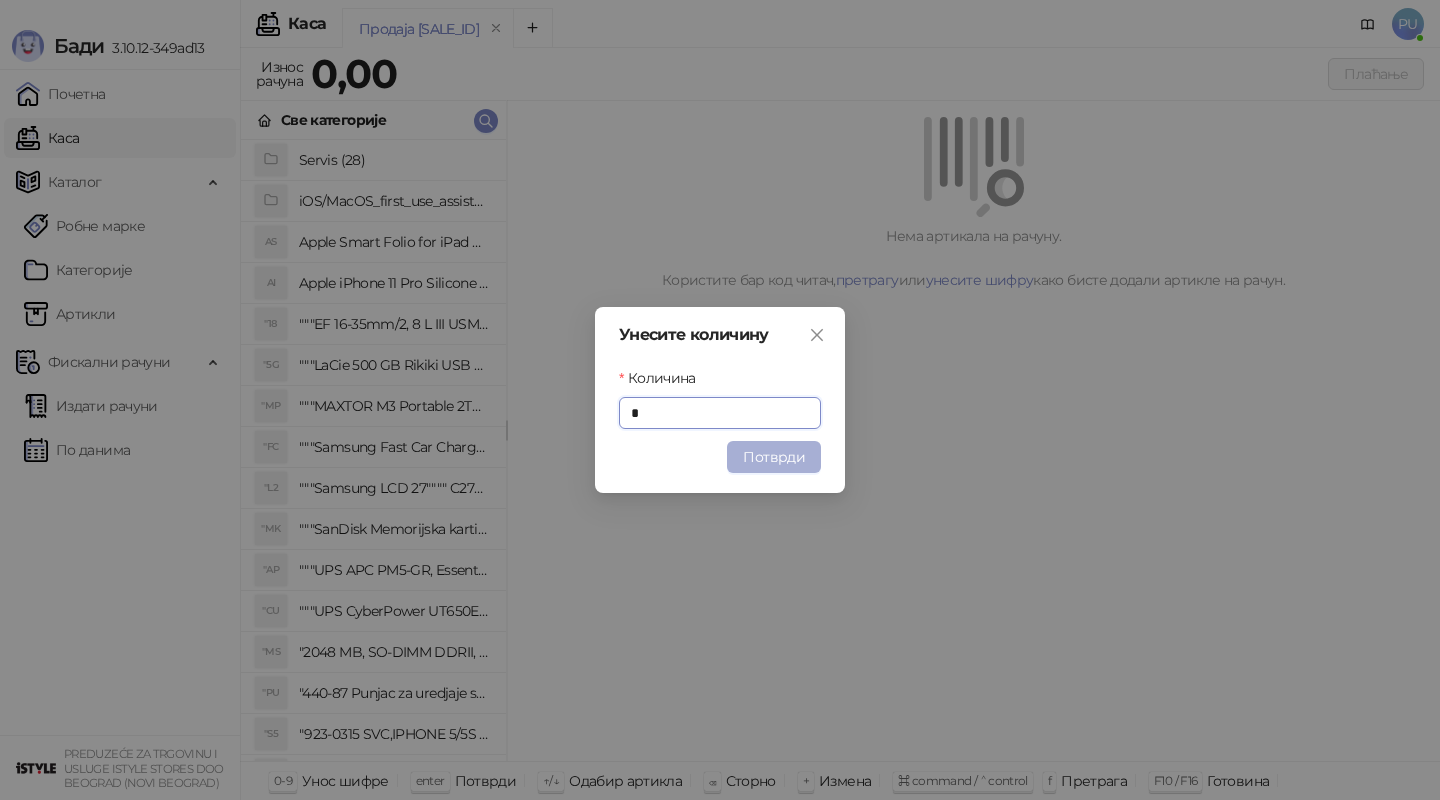 click on "Потврди" at bounding box center [774, 457] 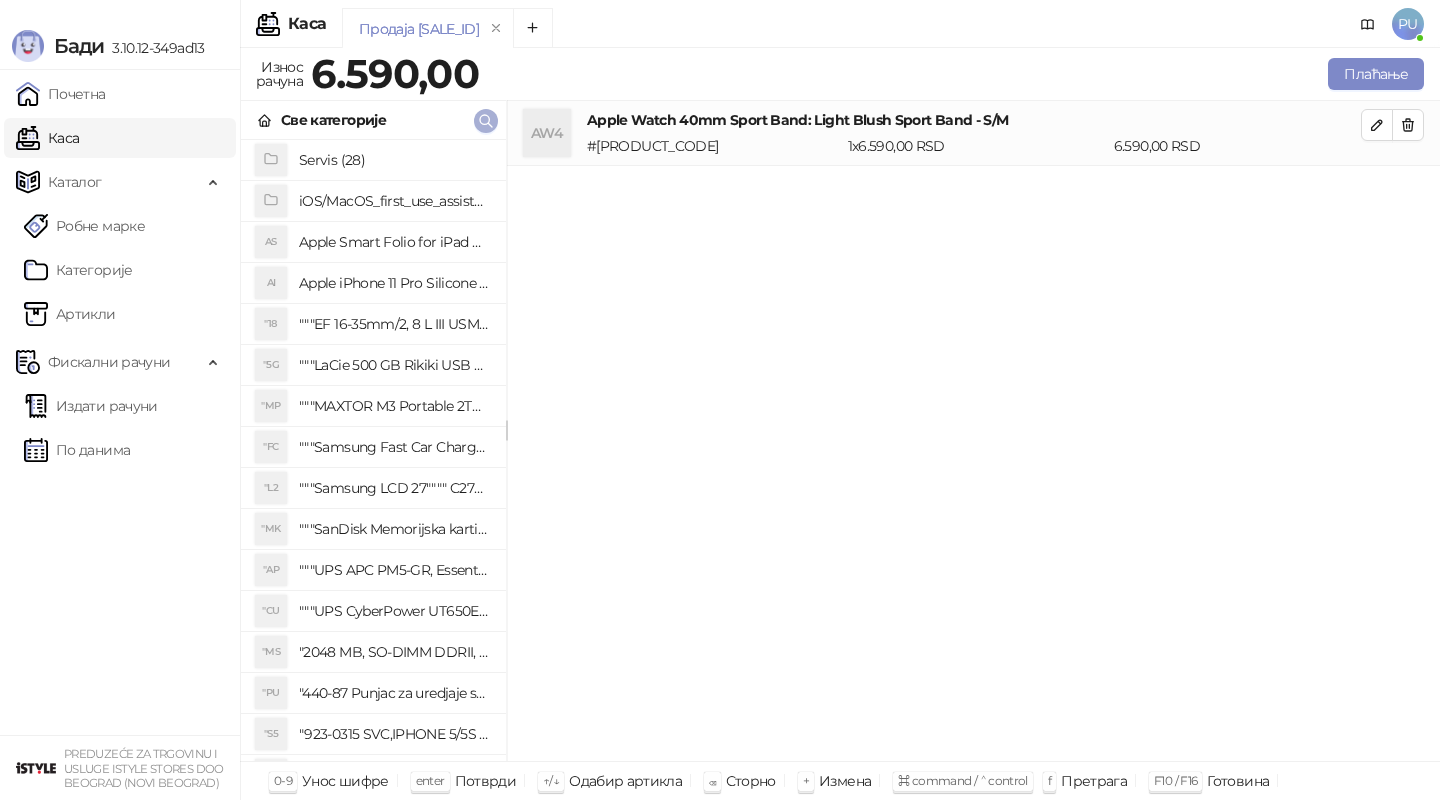 click 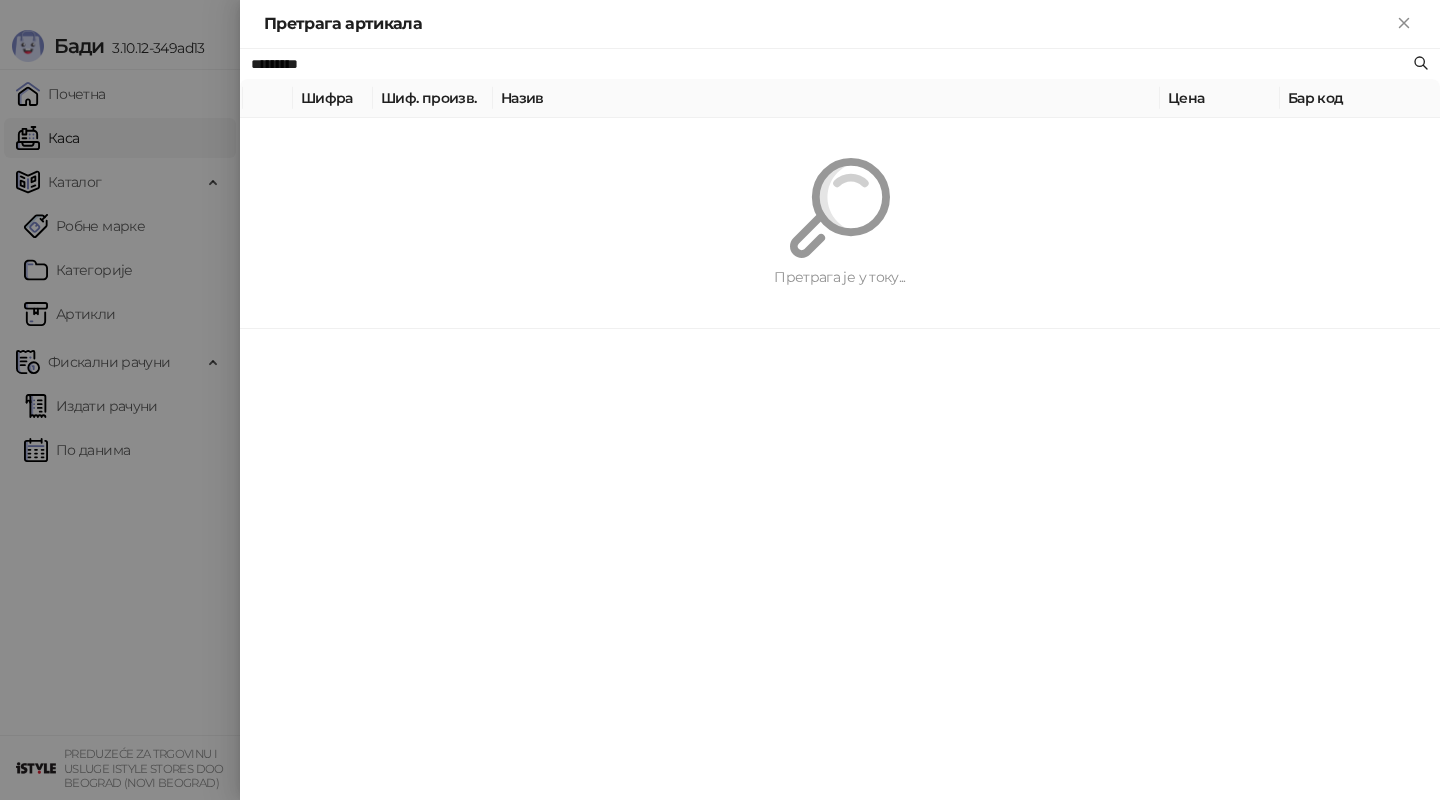 paste on "**********" 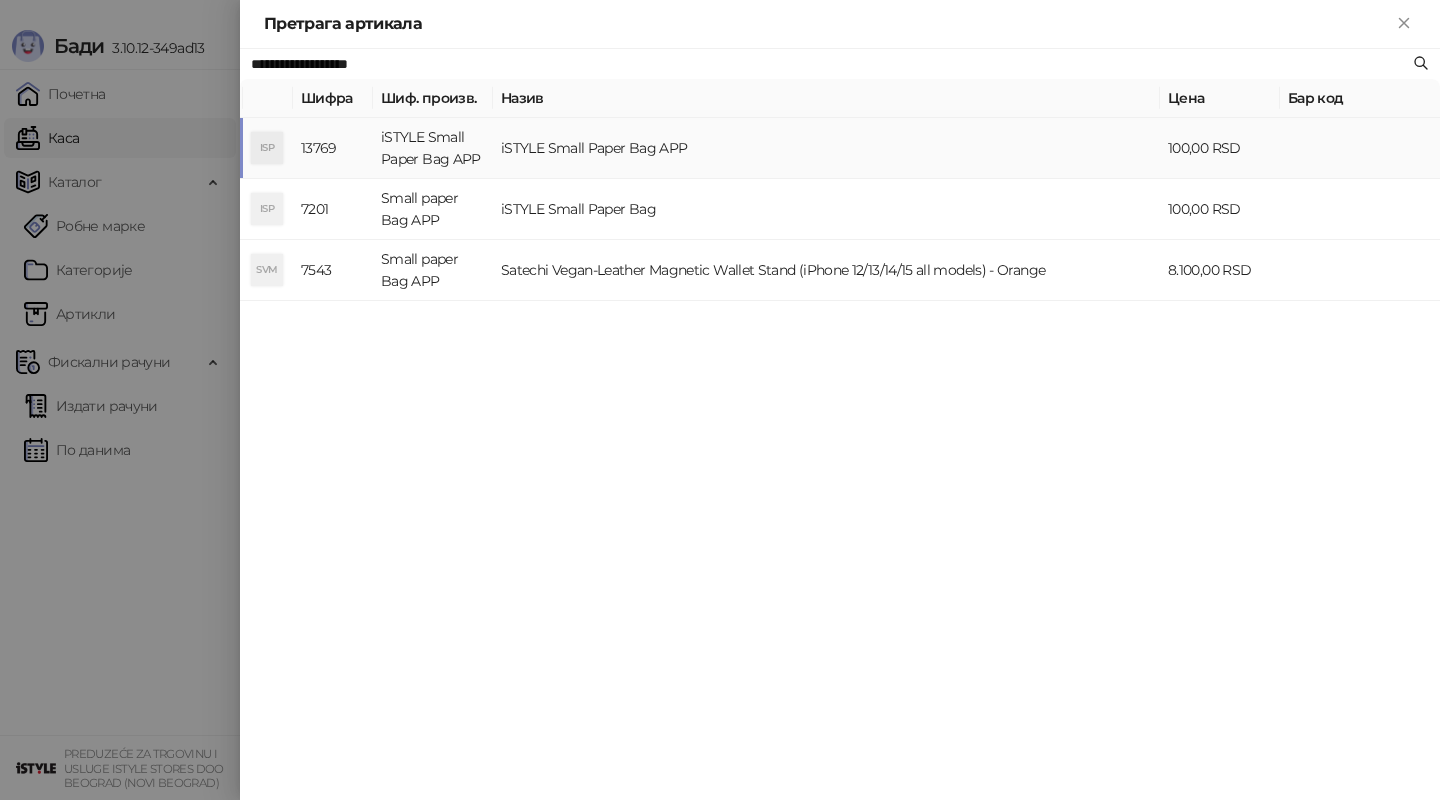 type on "**********" 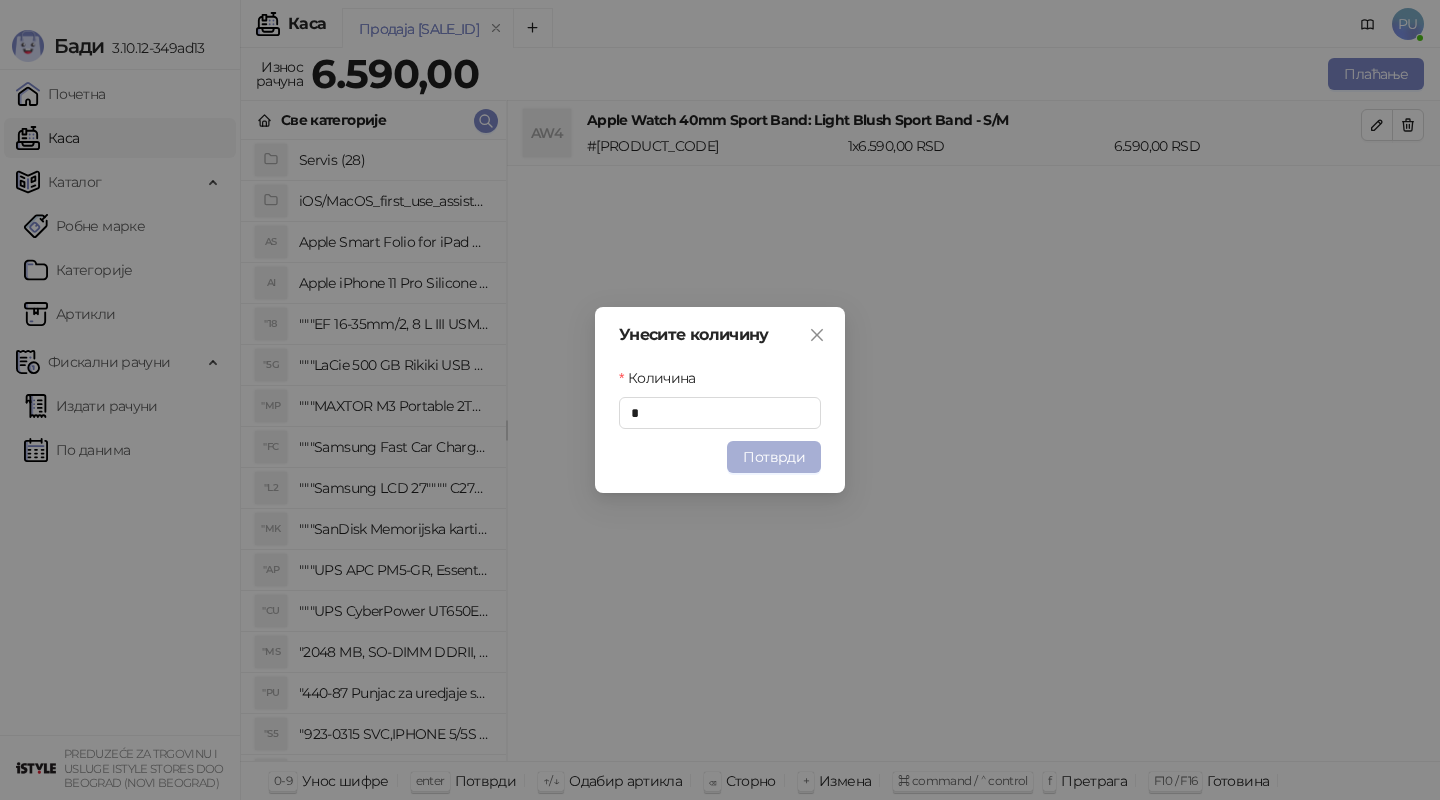 click on "Потврди" at bounding box center (774, 457) 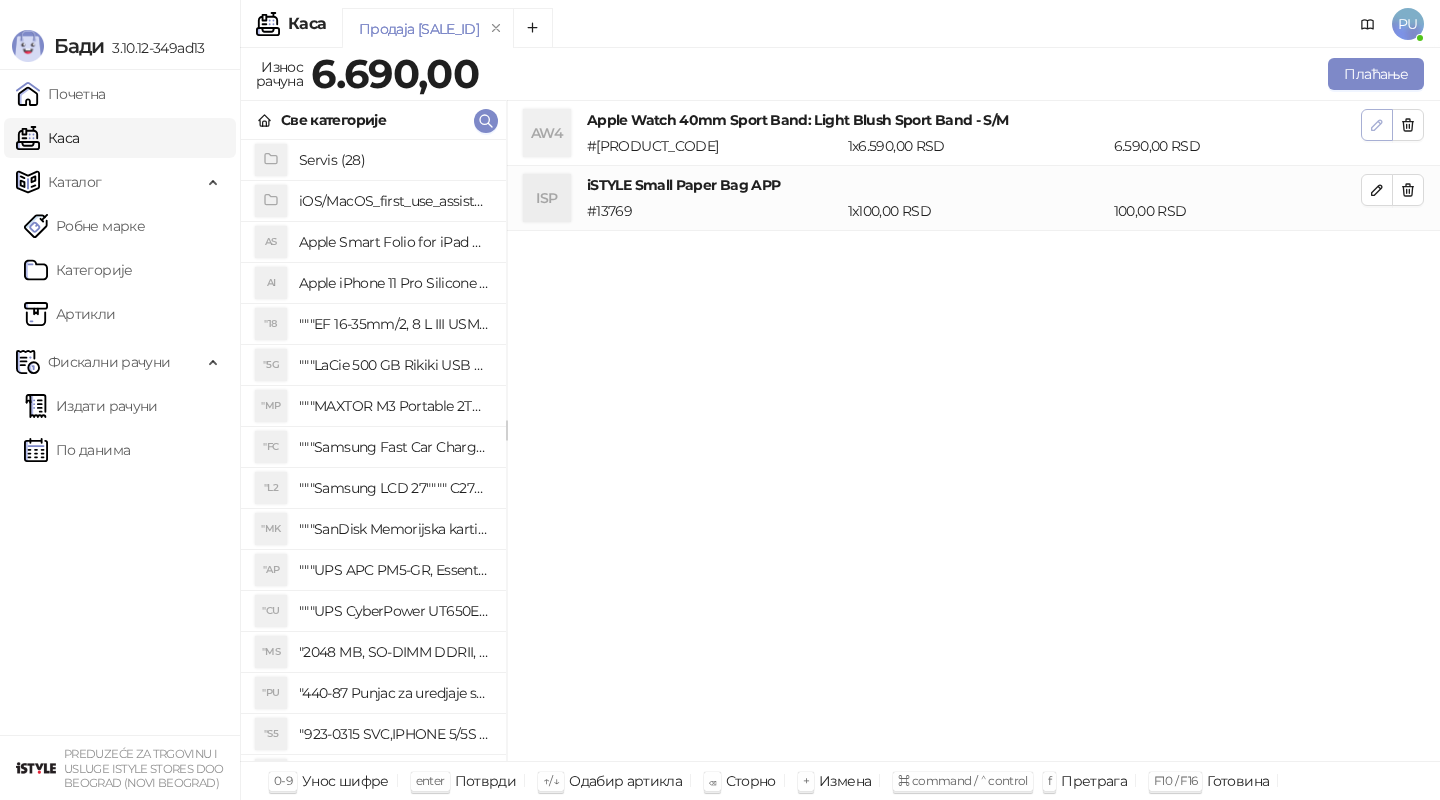 click 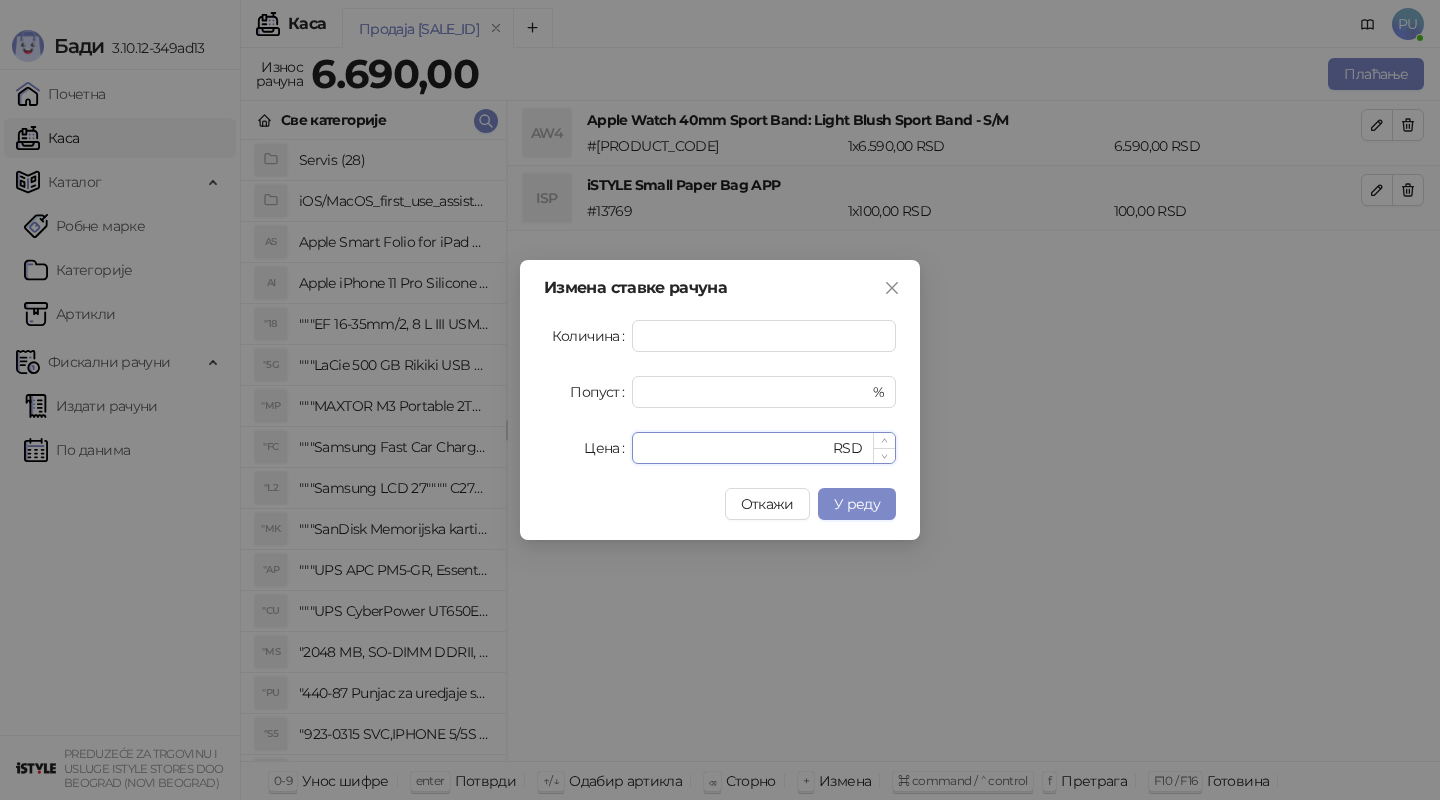 click on "****" at bounding box center (736, 448) 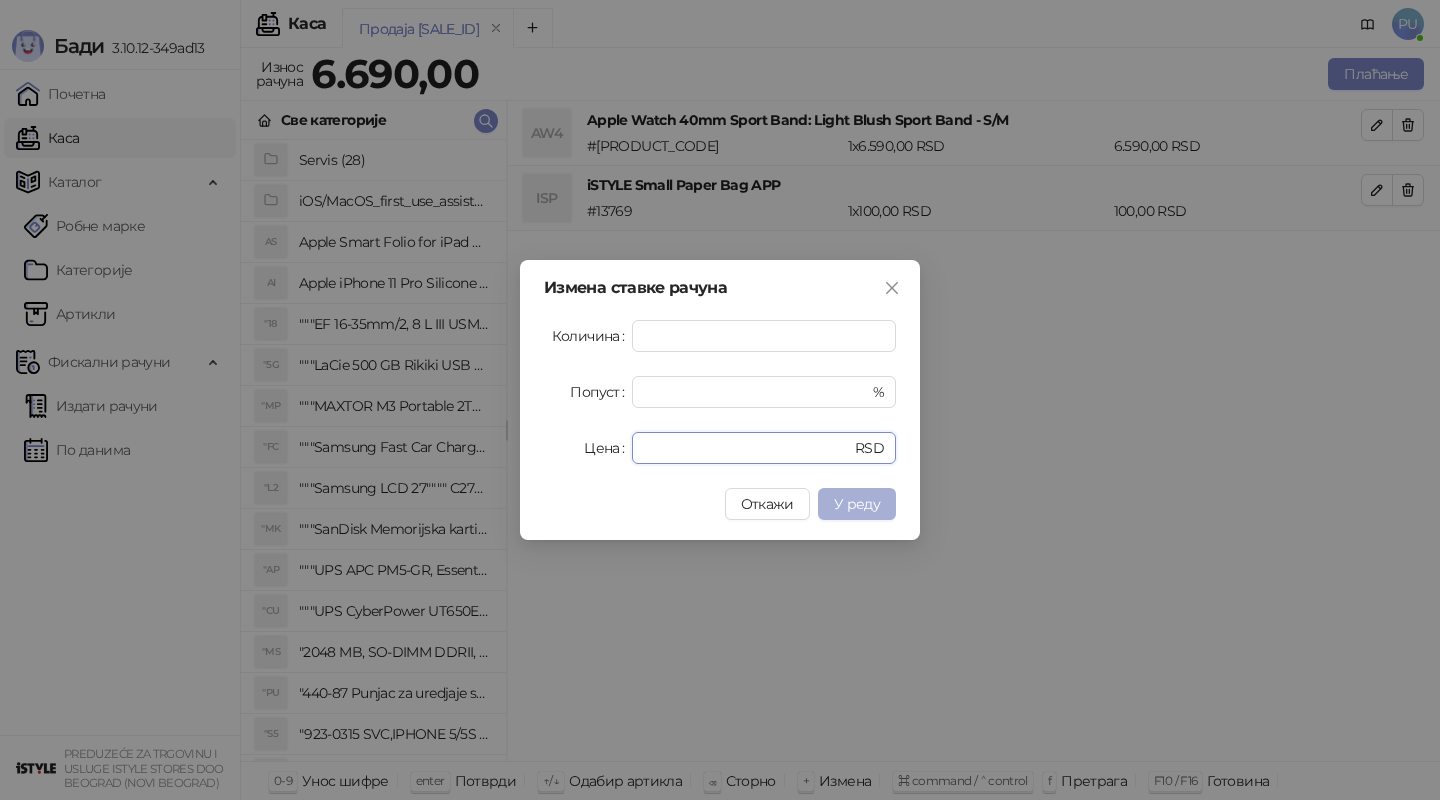 type on "****" 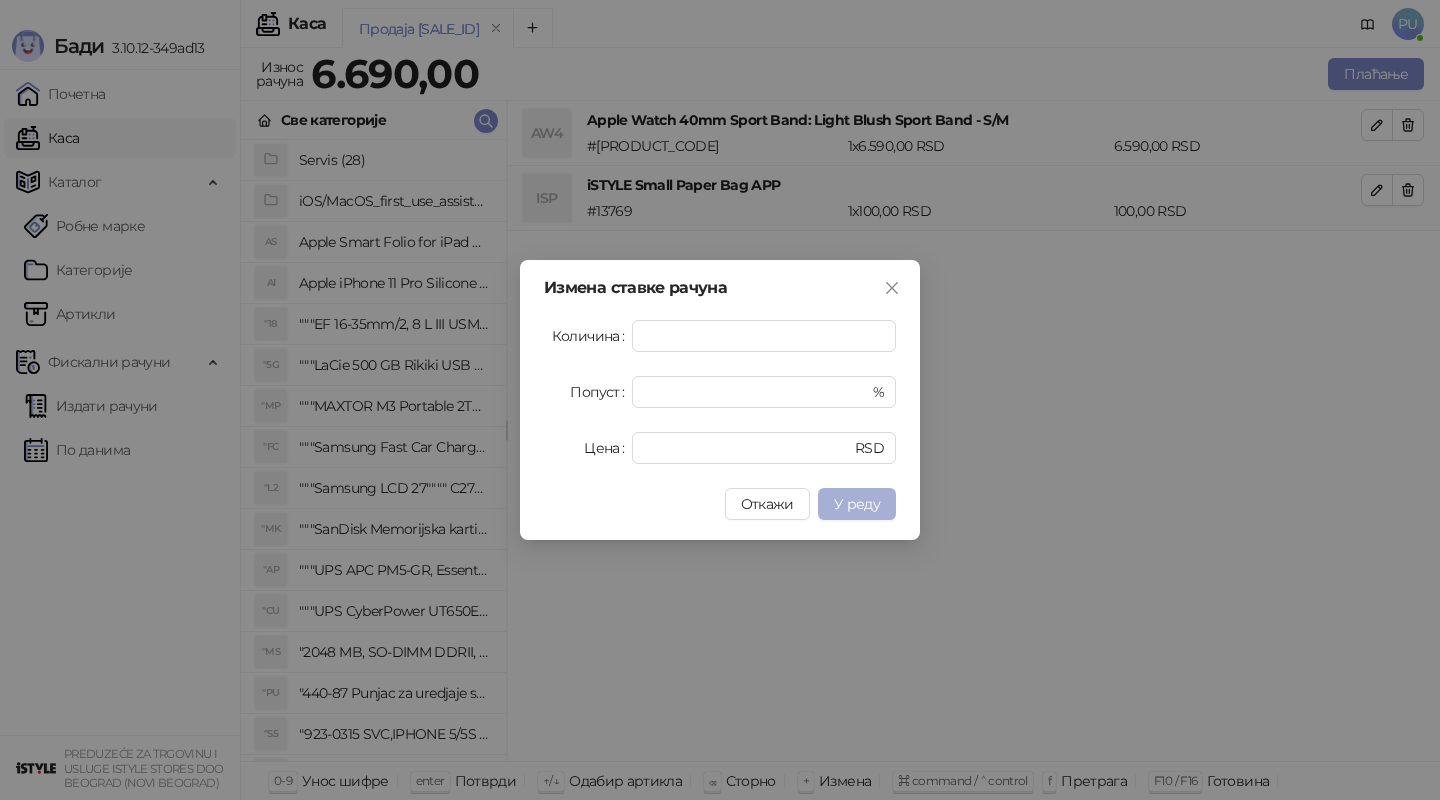 click on "У реду" at bounding box center (857, 504) 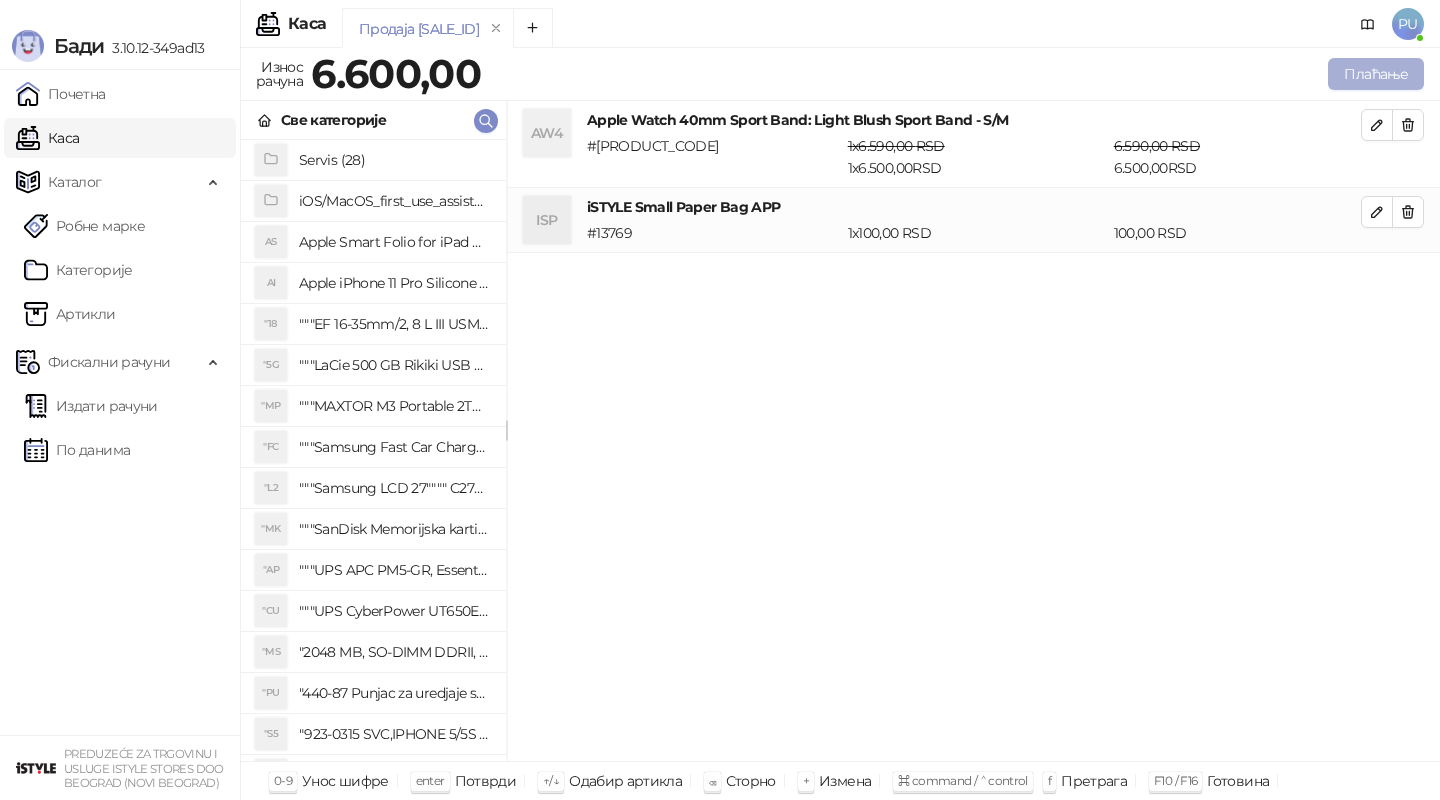click on "Плаћање" at bounding box center (1376, 74) 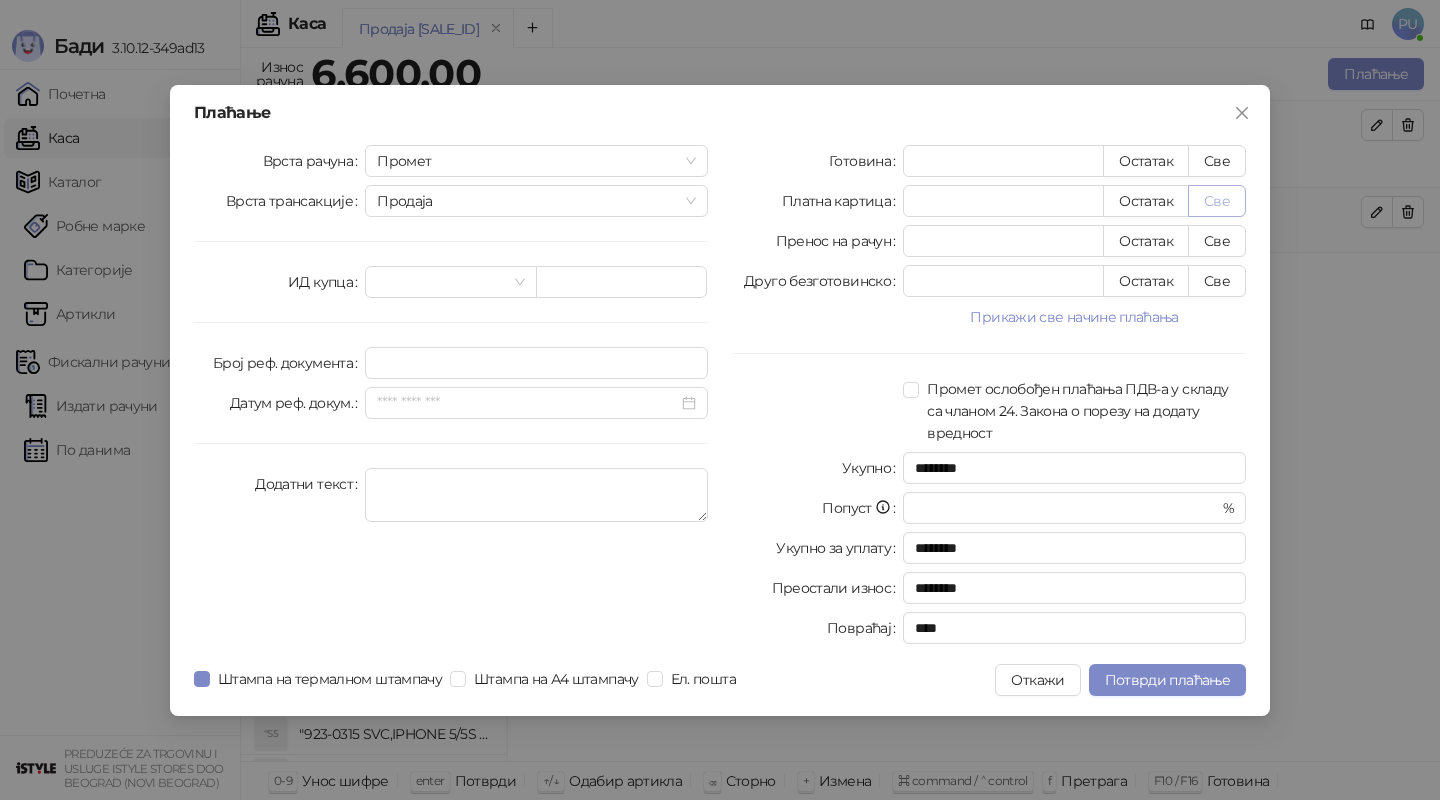 click on "Све" at bounding box center (1217, 201) 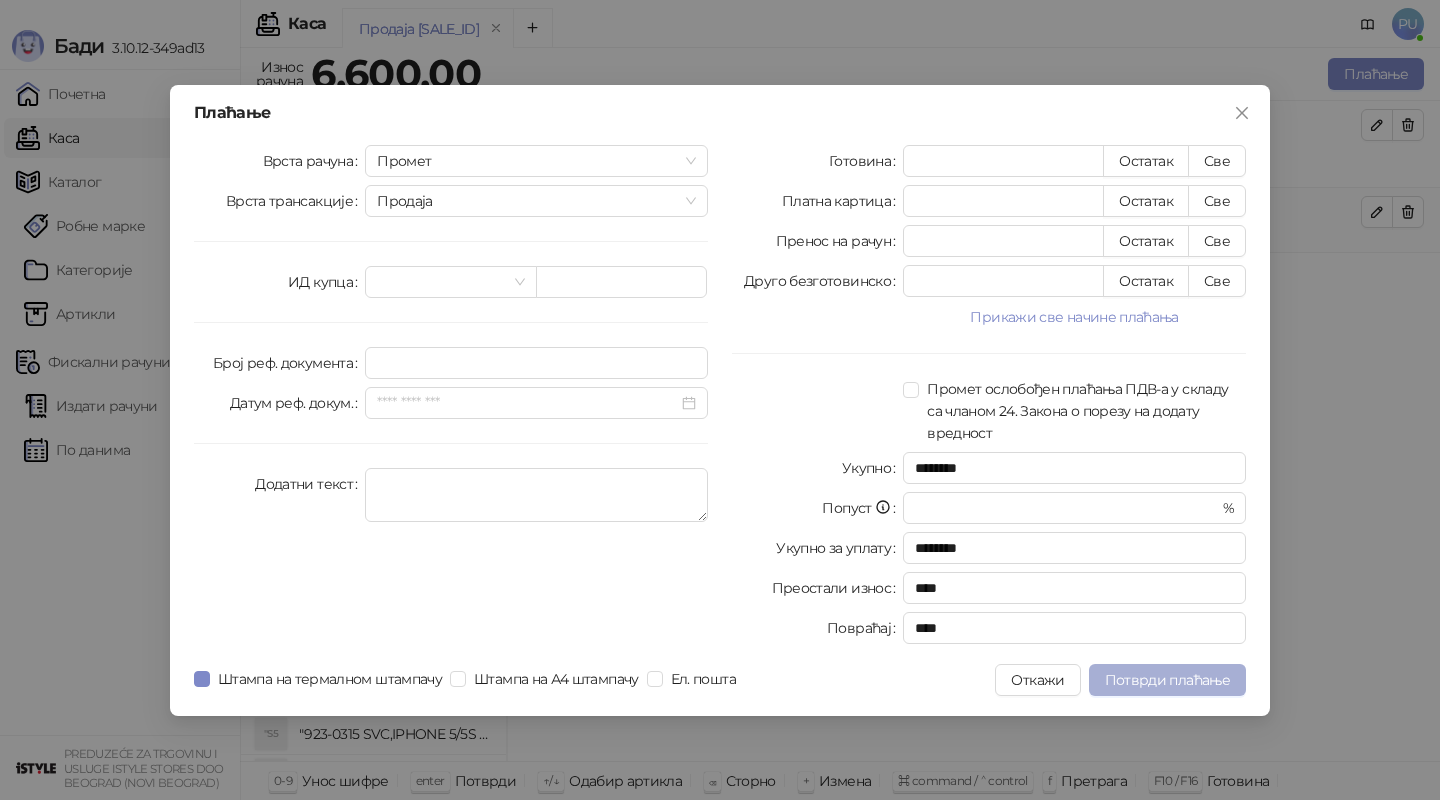 click on "Потврди плаћање" at bounding box center [1167, 680] 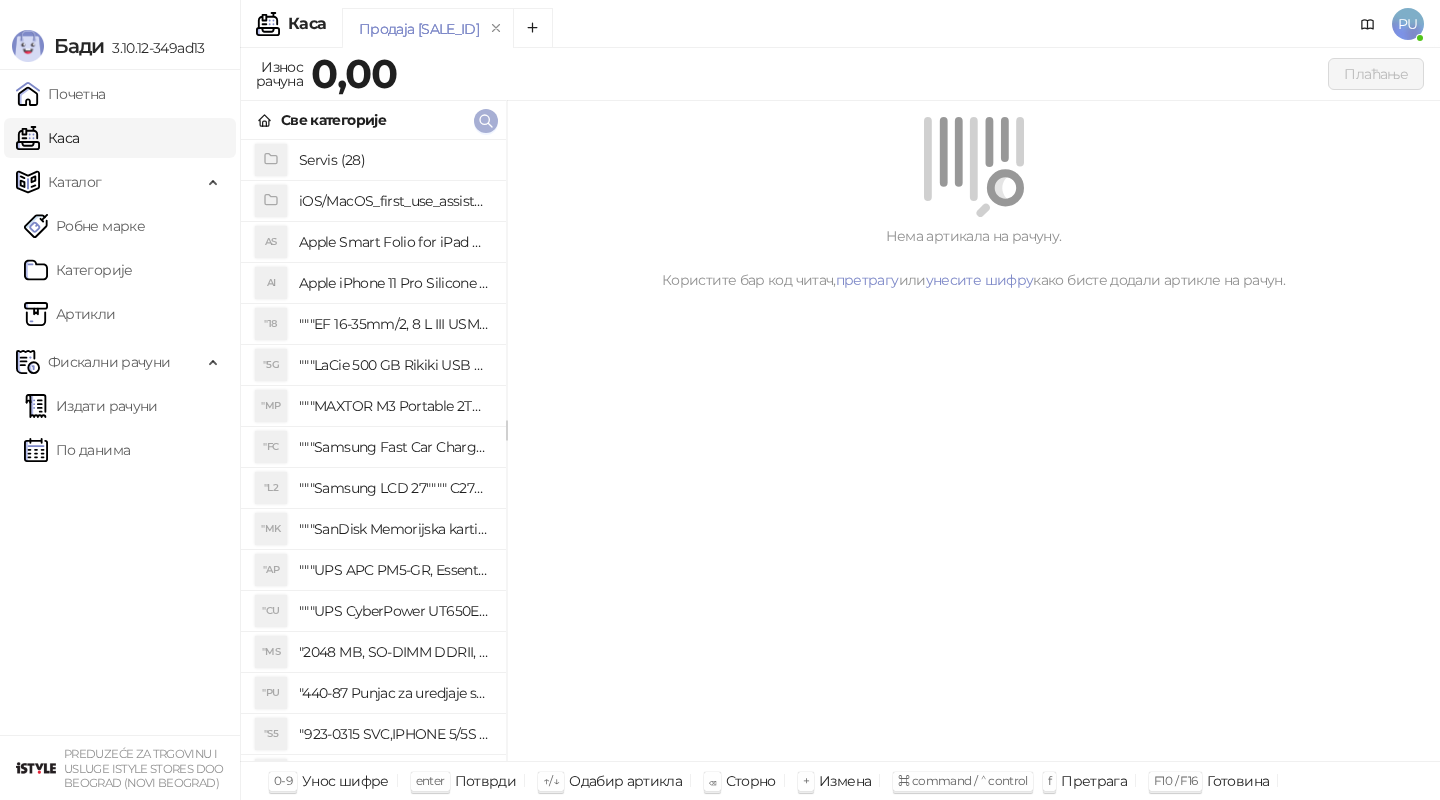 click 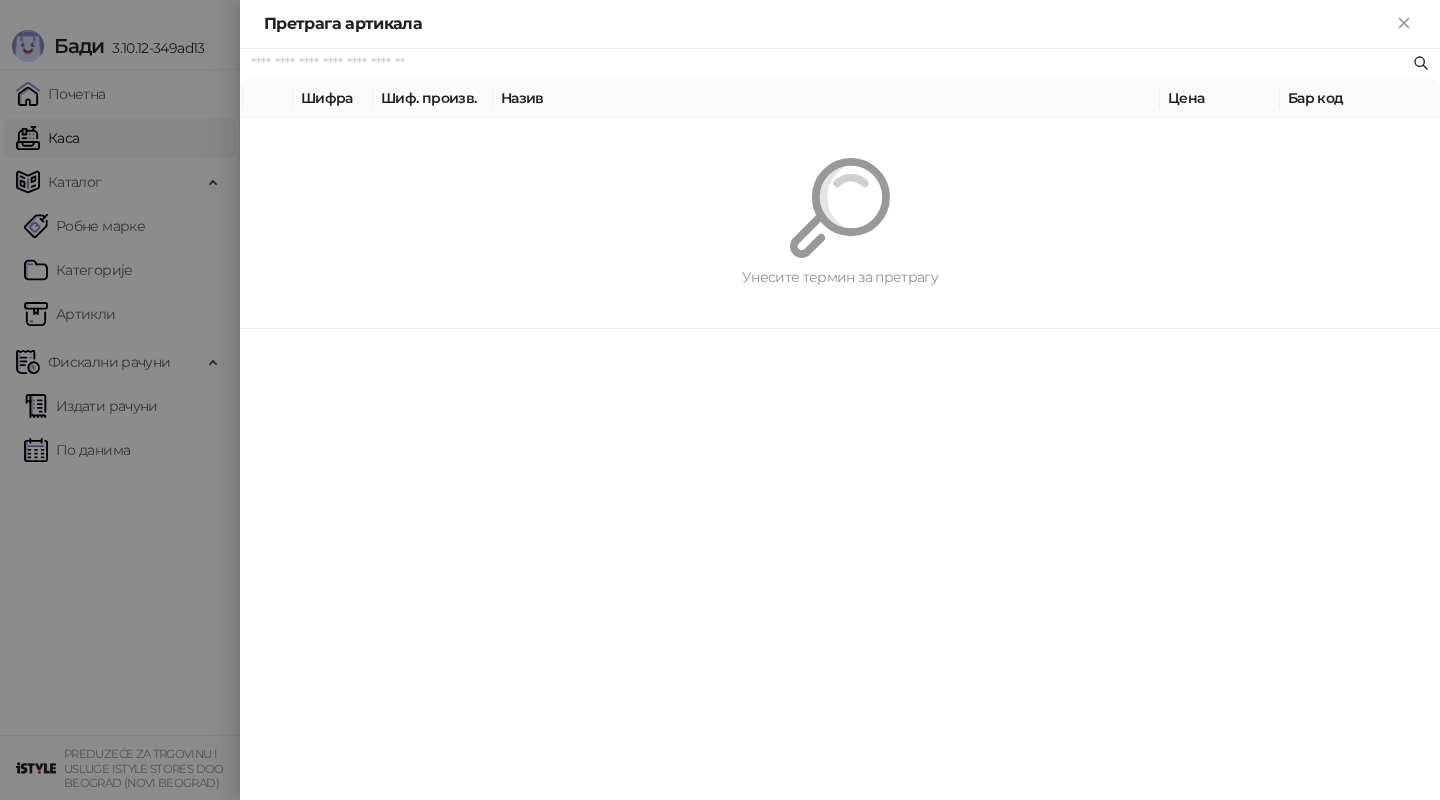 paste on "**********" 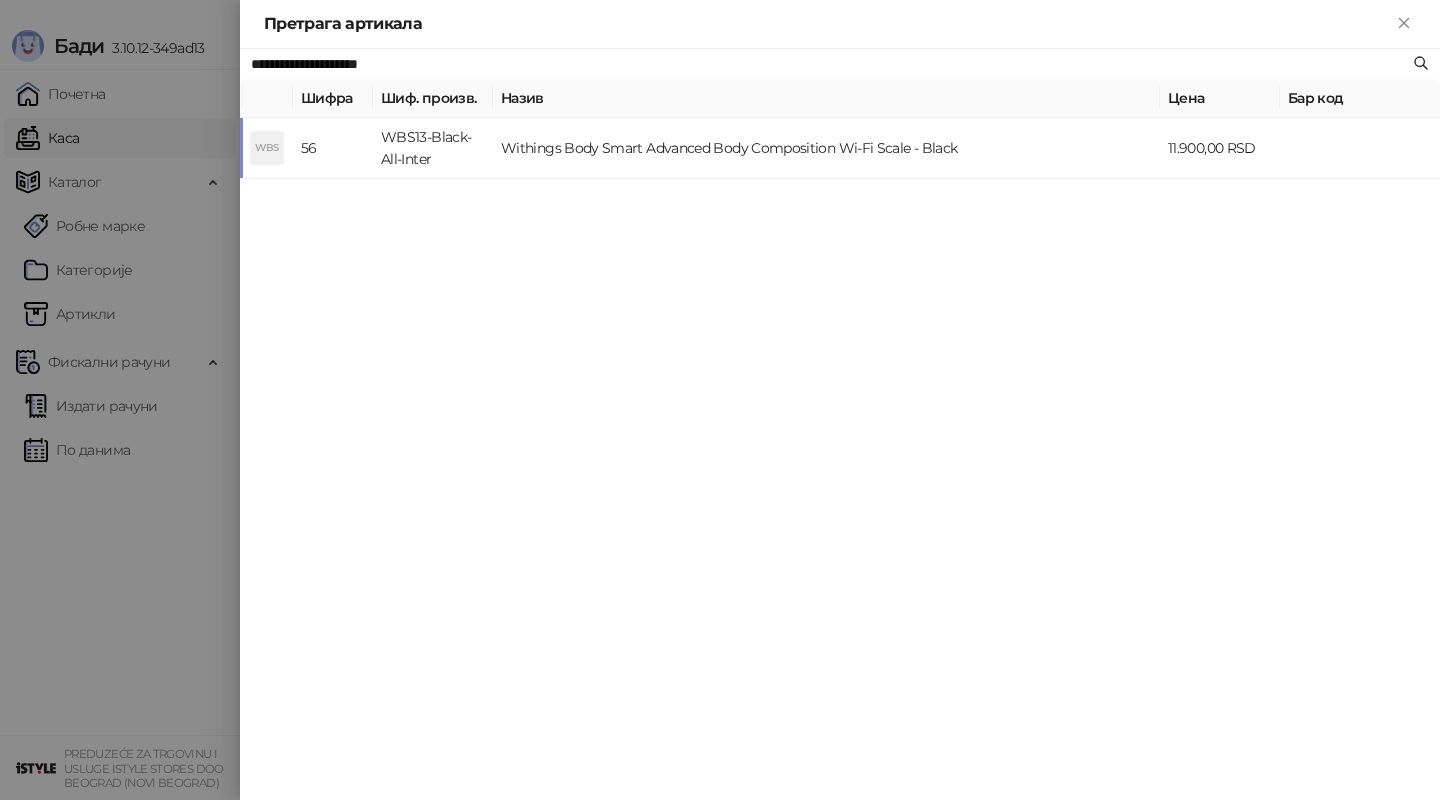 click on "Withings Body Smart Advanced Body Composition Wi-Fi Scale - Black" at bounding box center (826, 148) 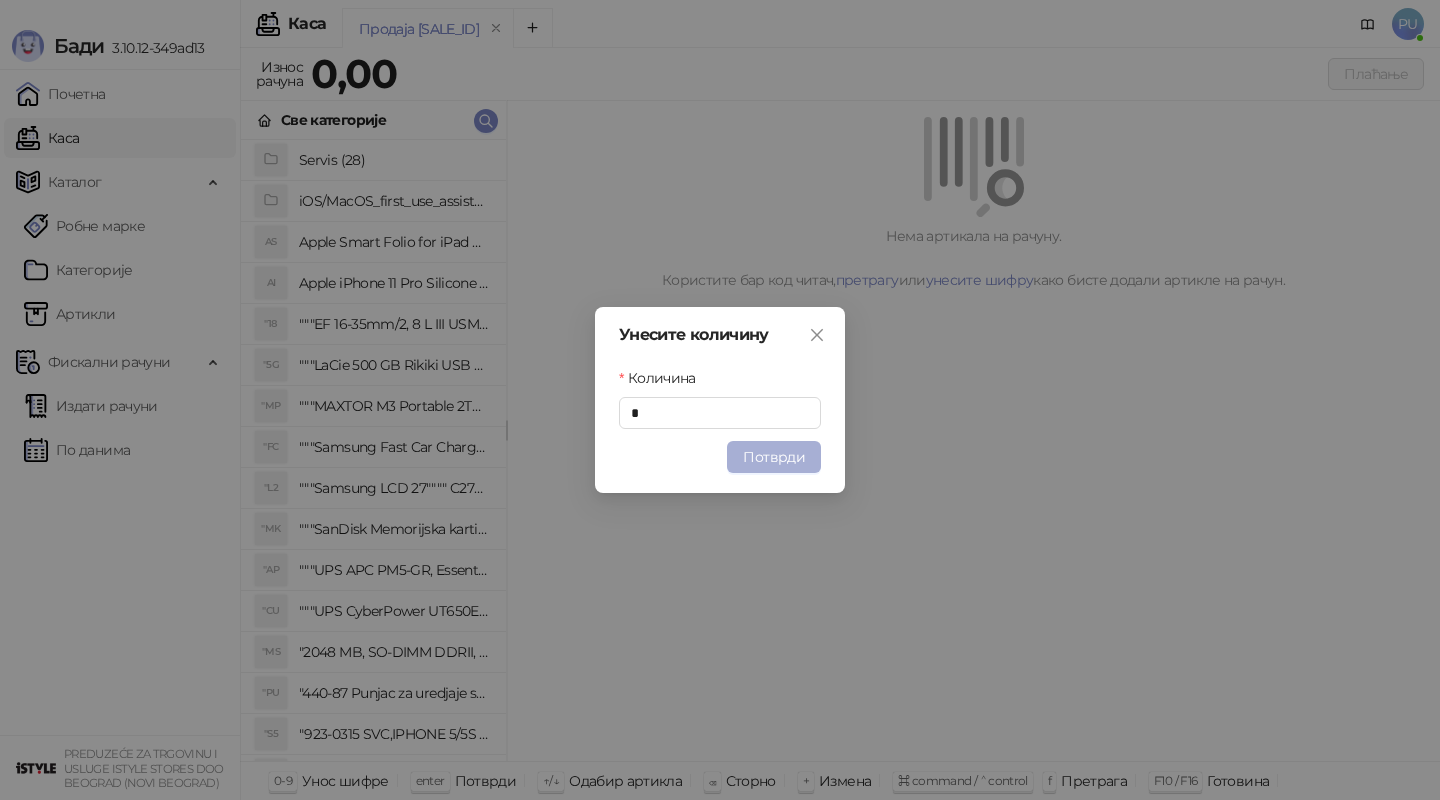 click on "Потврди" at bounding box center (774, 457) 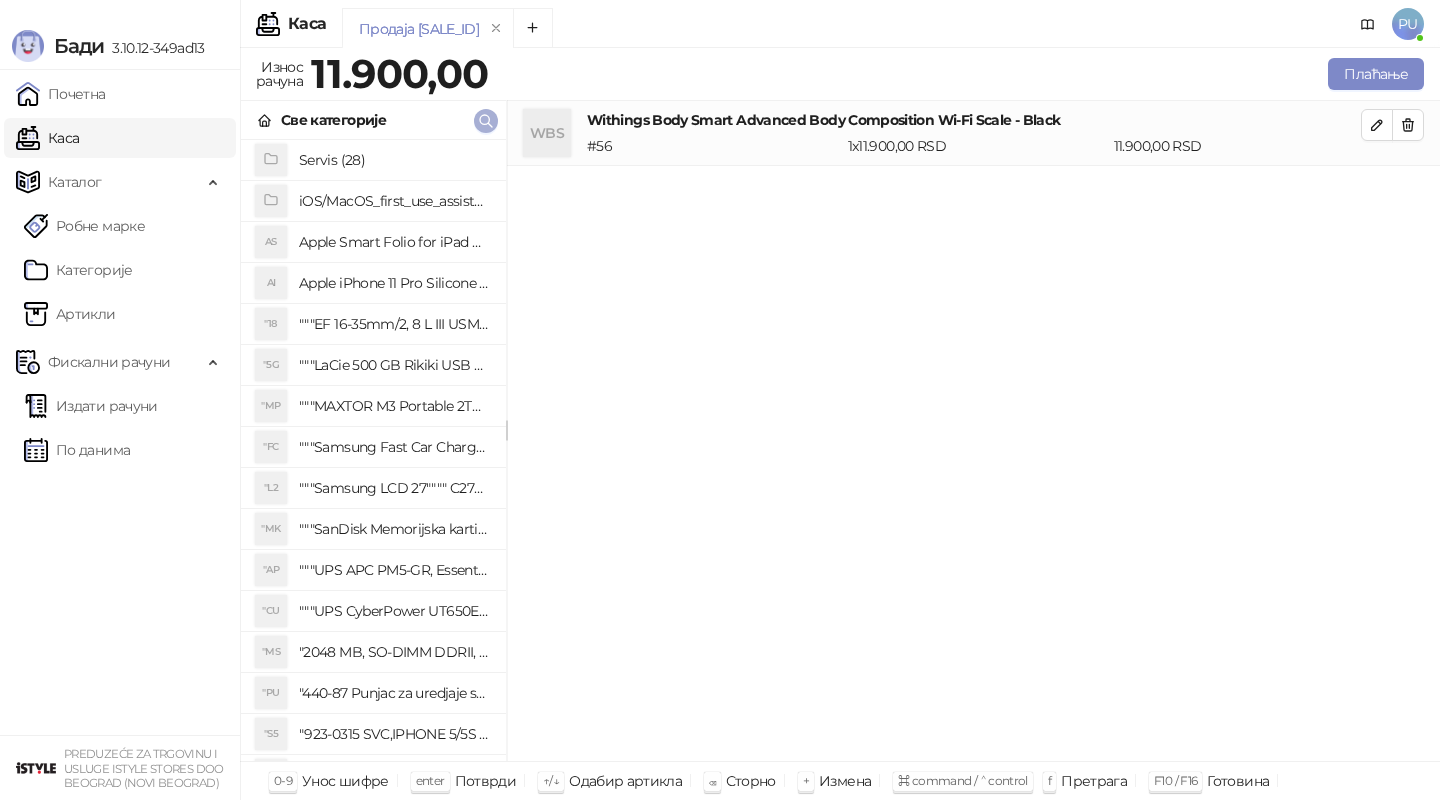 click 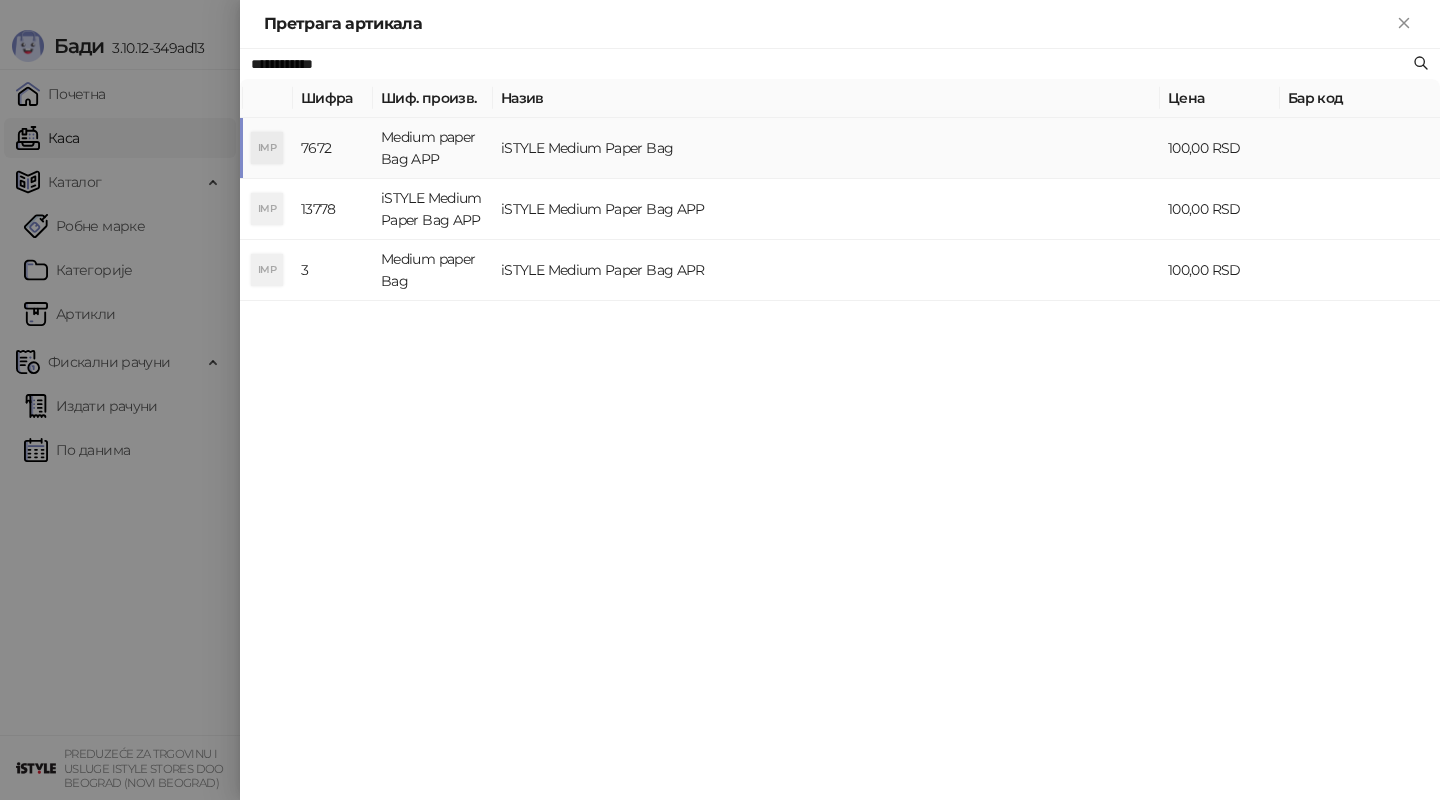 type on "**********" 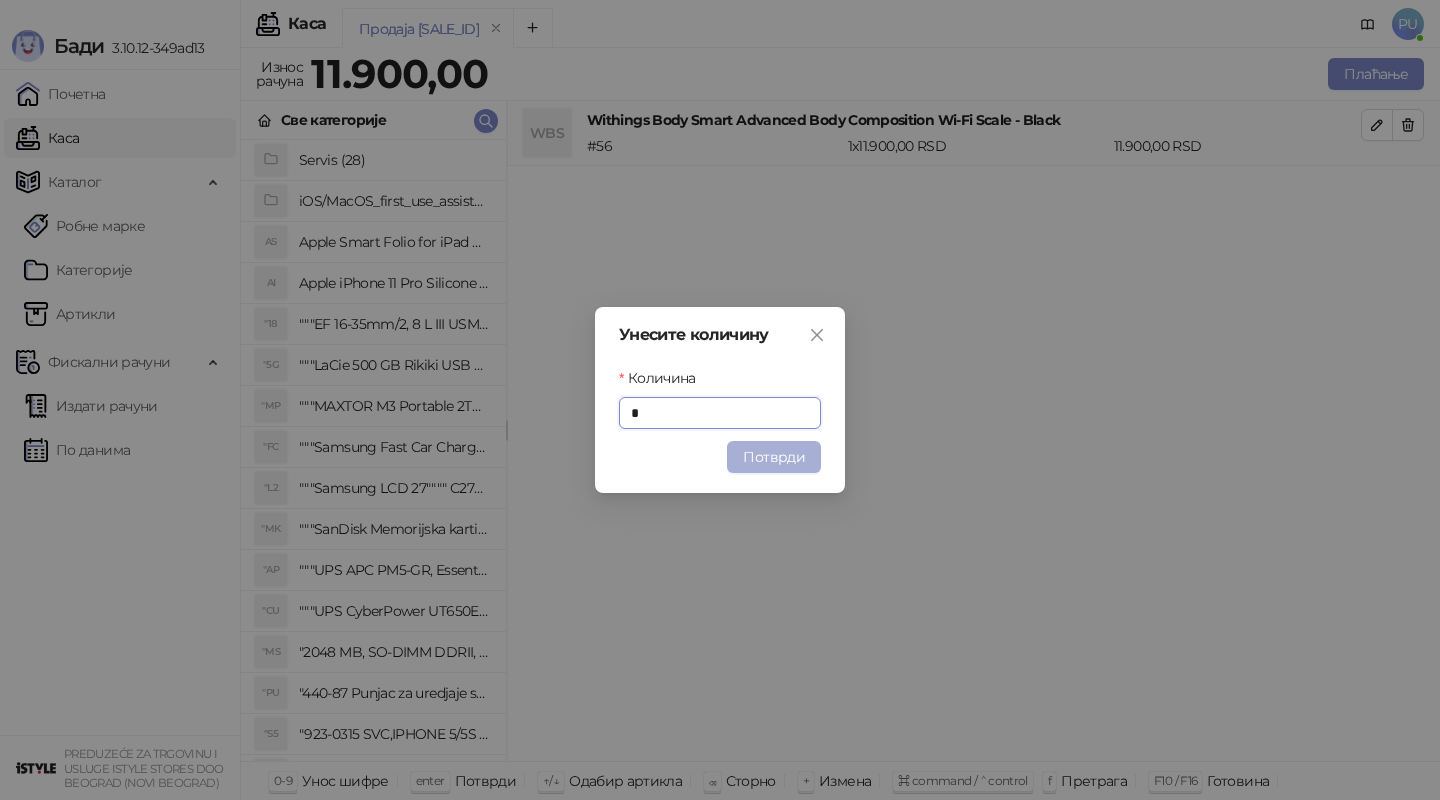 click on "Потврди" at bounding box center [774, 457] 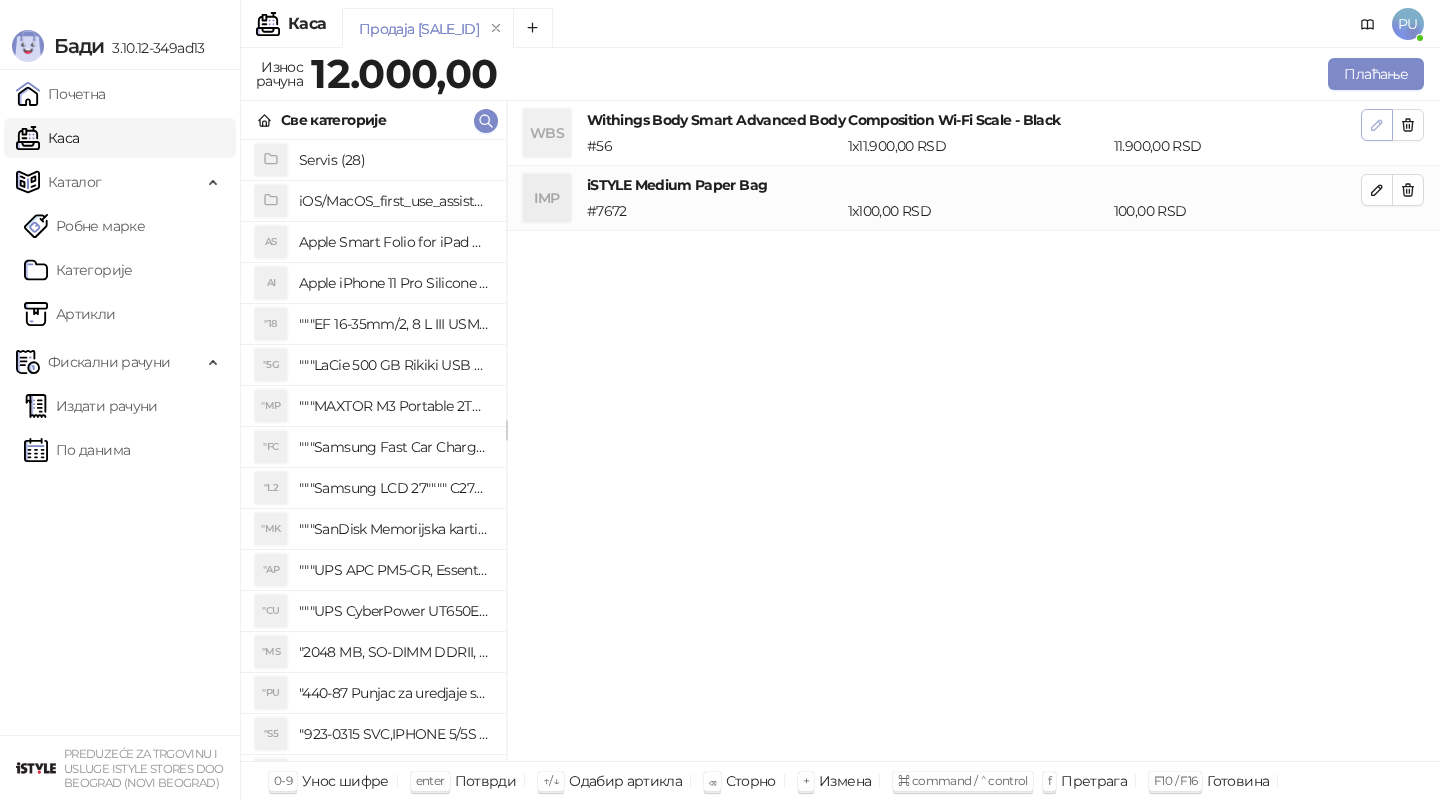 click 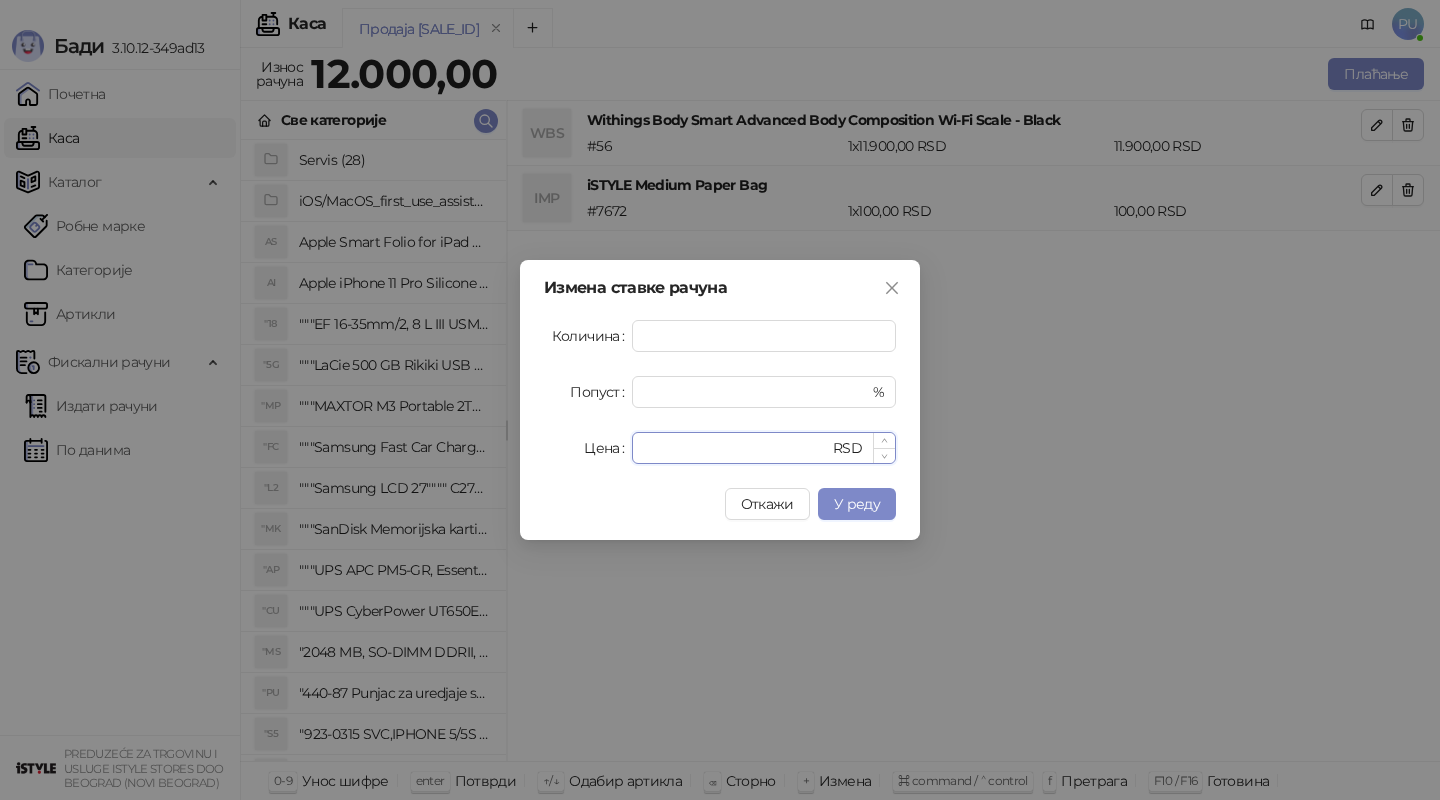 click on "*****" at bounding box center (736, 448) 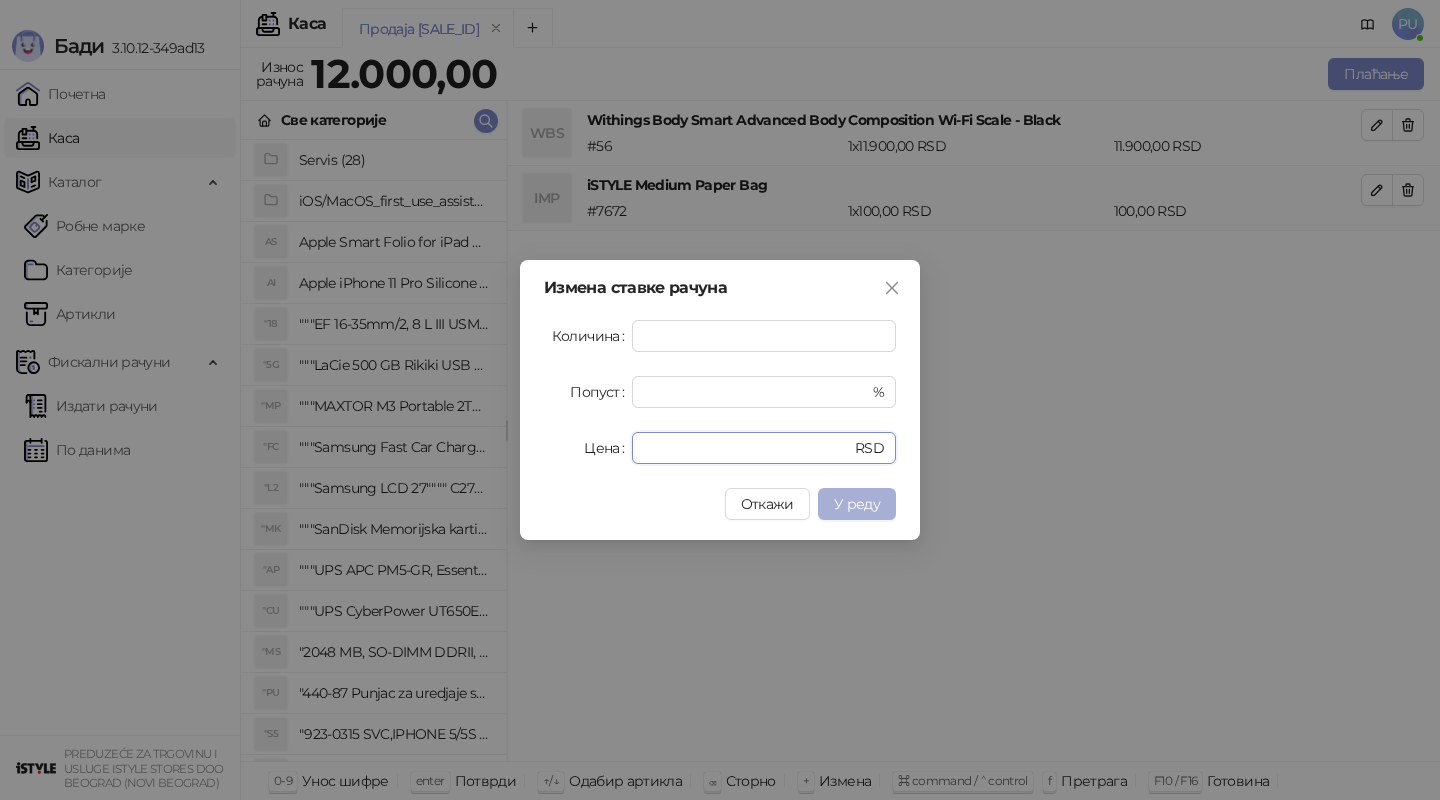 type on "*****" 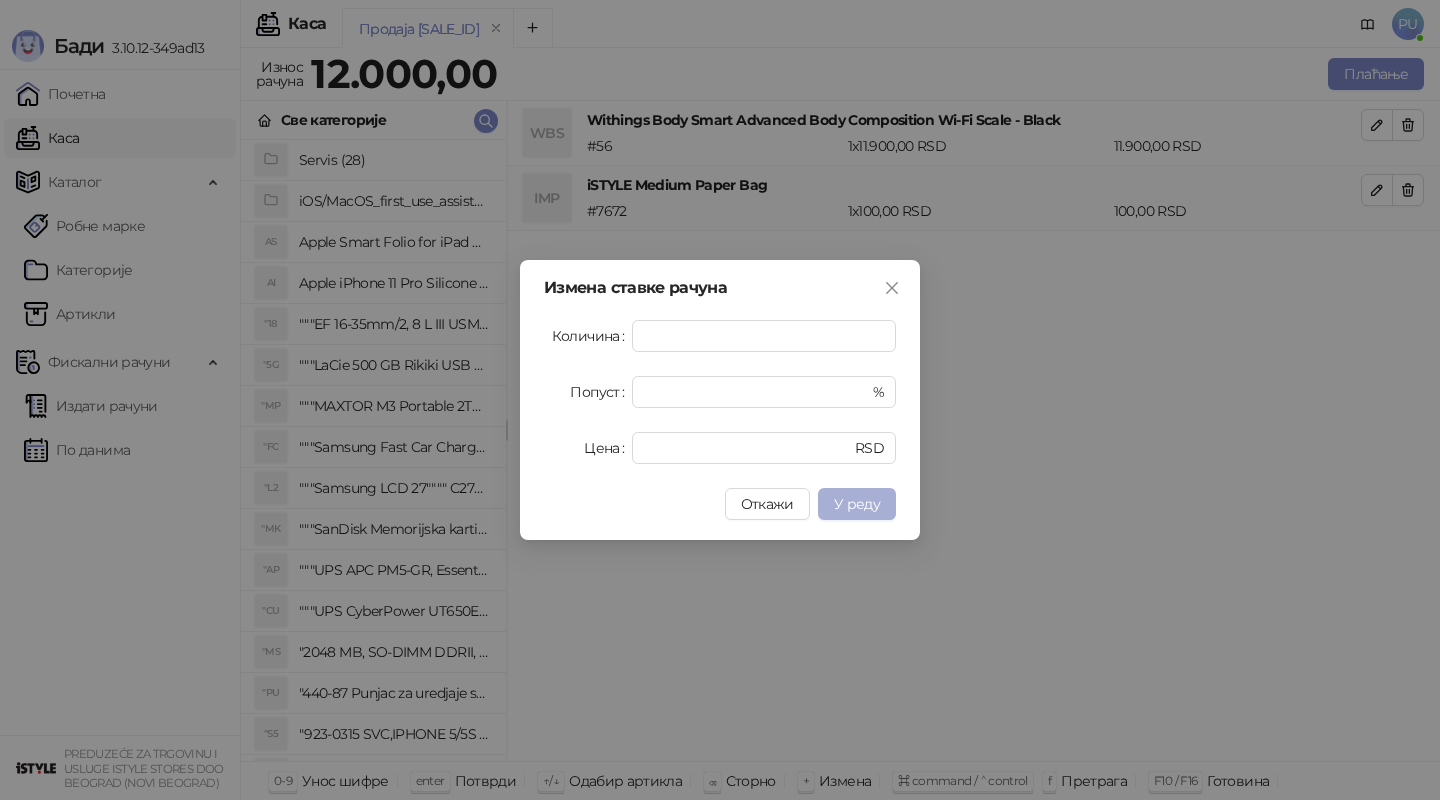 click on "У реду" at bounding box center [857, 504] 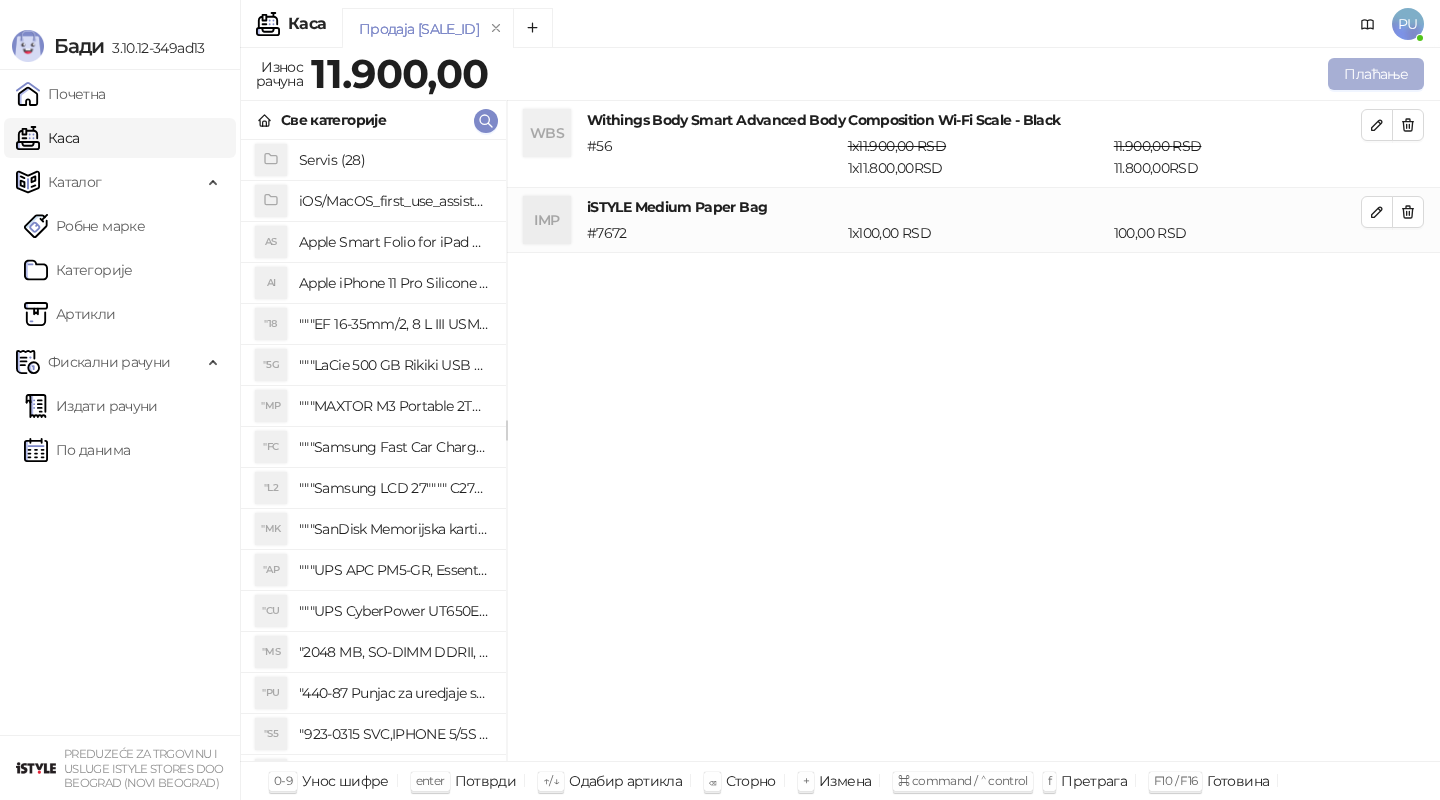 click on "Плаћање" at bounding box center [1376, 74] 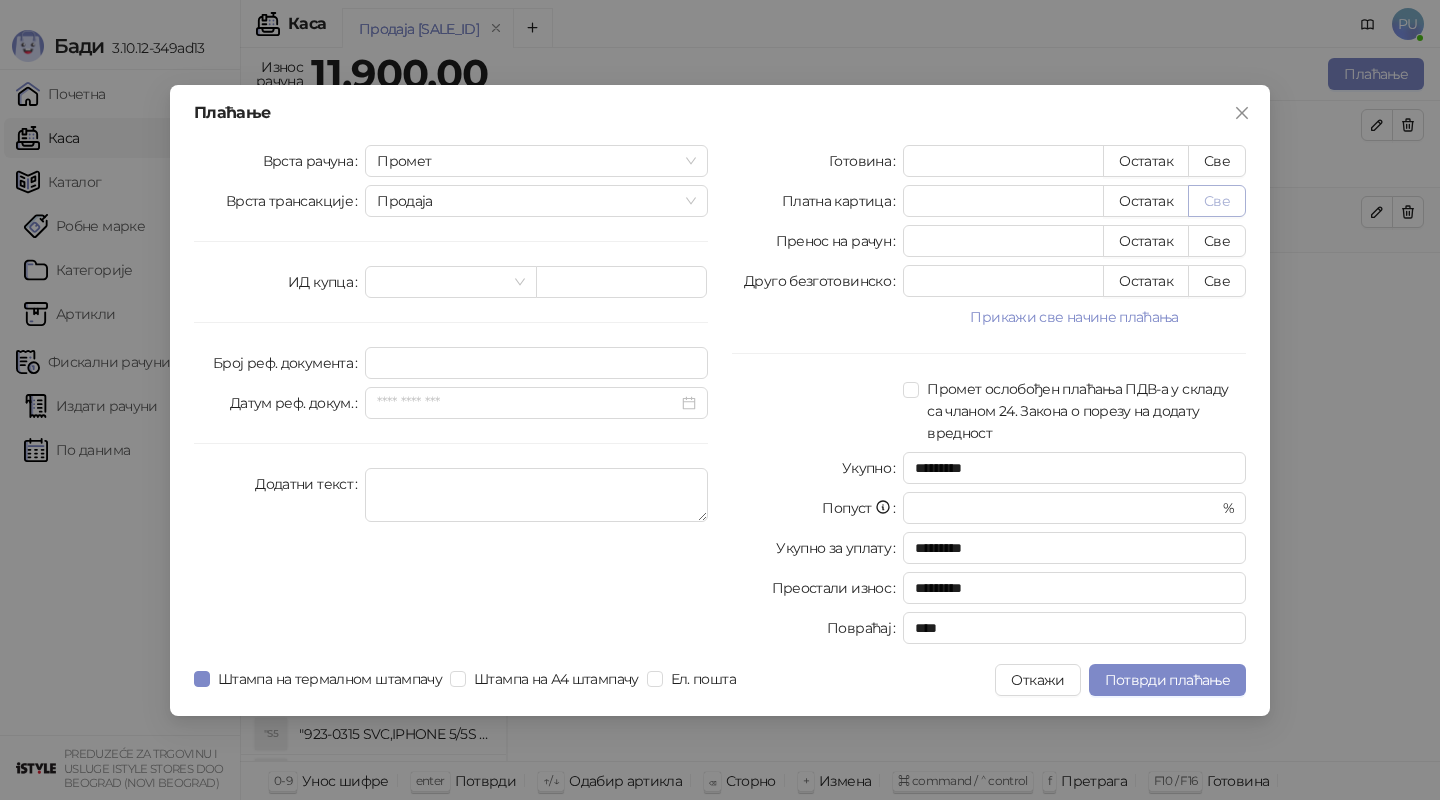 click on "Све" at bounding box center (1217, 201) 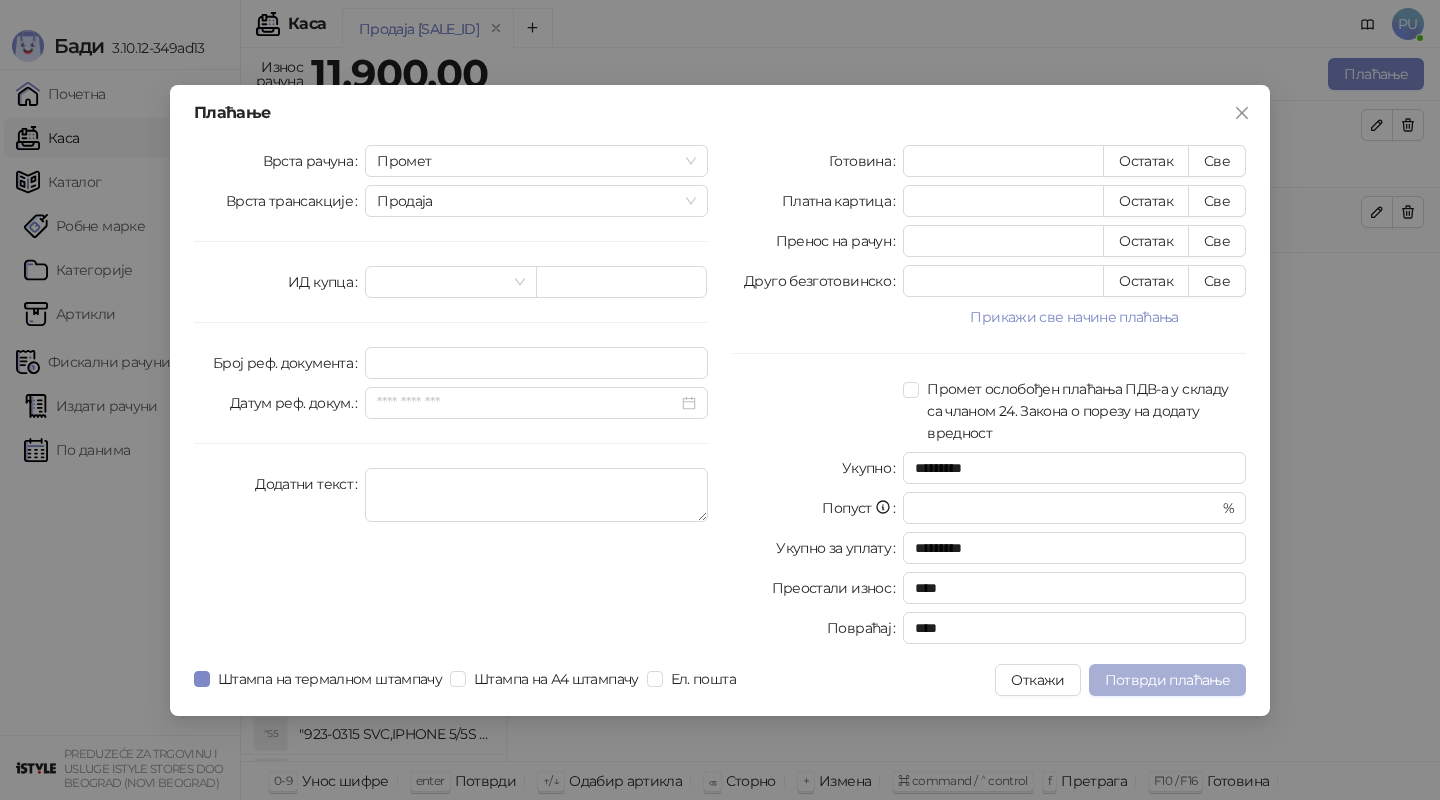 click on "Потврди плаћање" at bounding box center (1167, 680) 